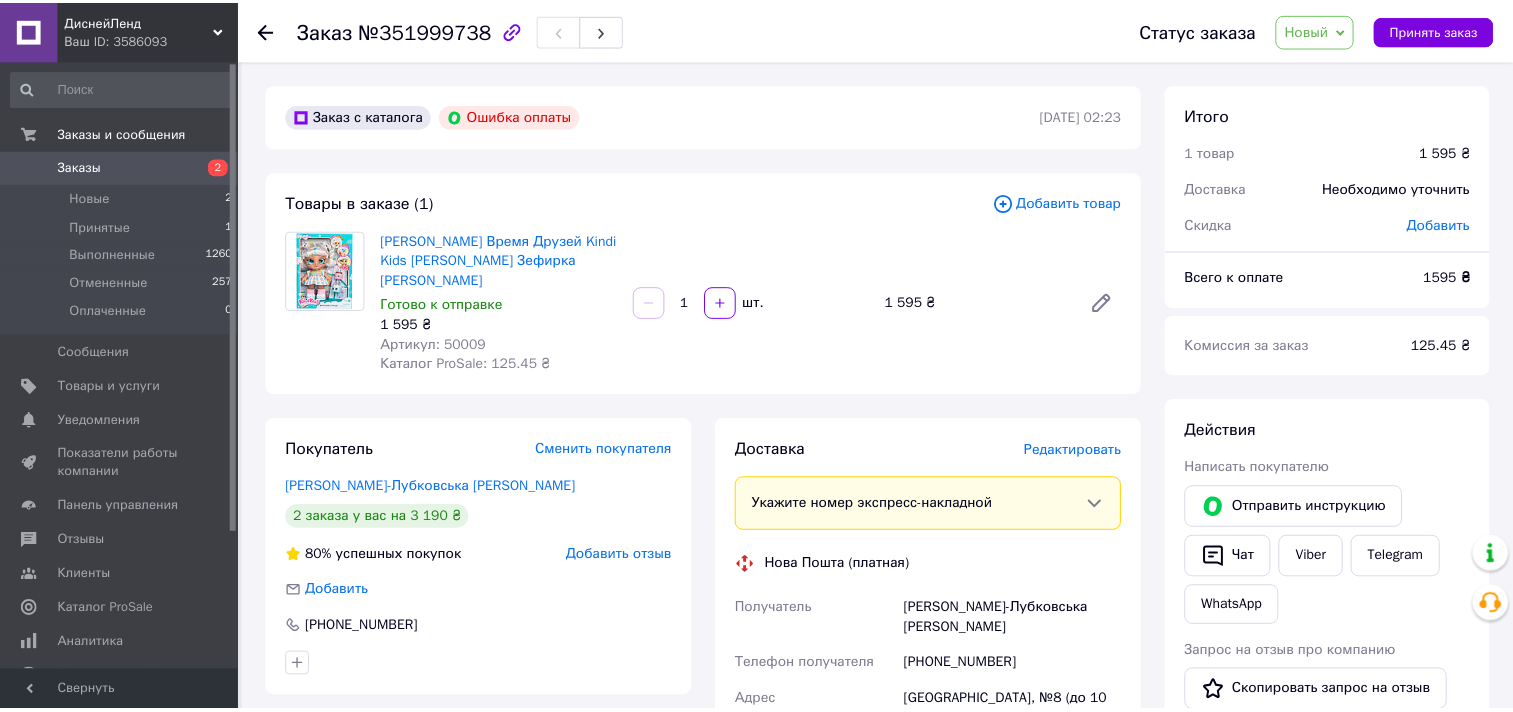 scroll, scrollTop: 0, scrollLeft: 0, axis: both 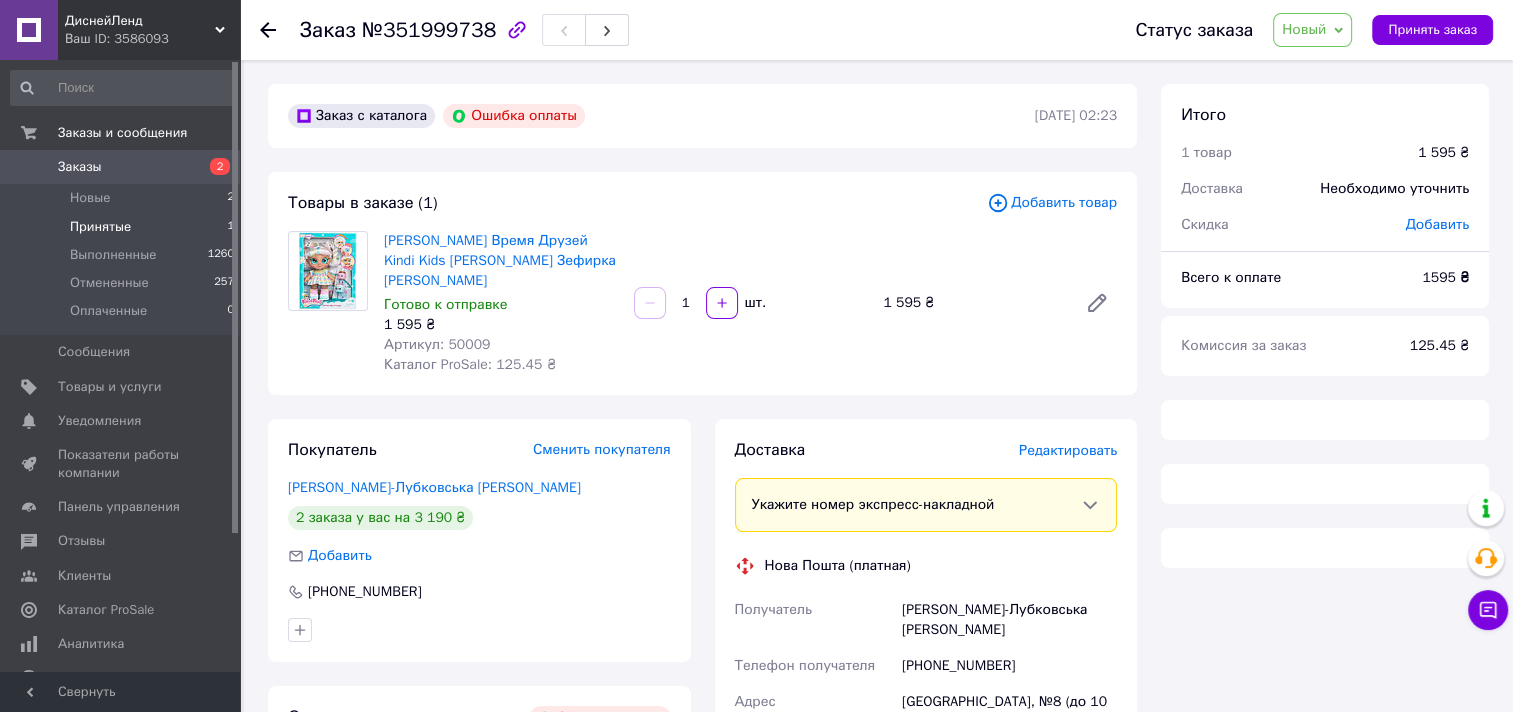 click on "Принятые" at bounding box center (100, 227) 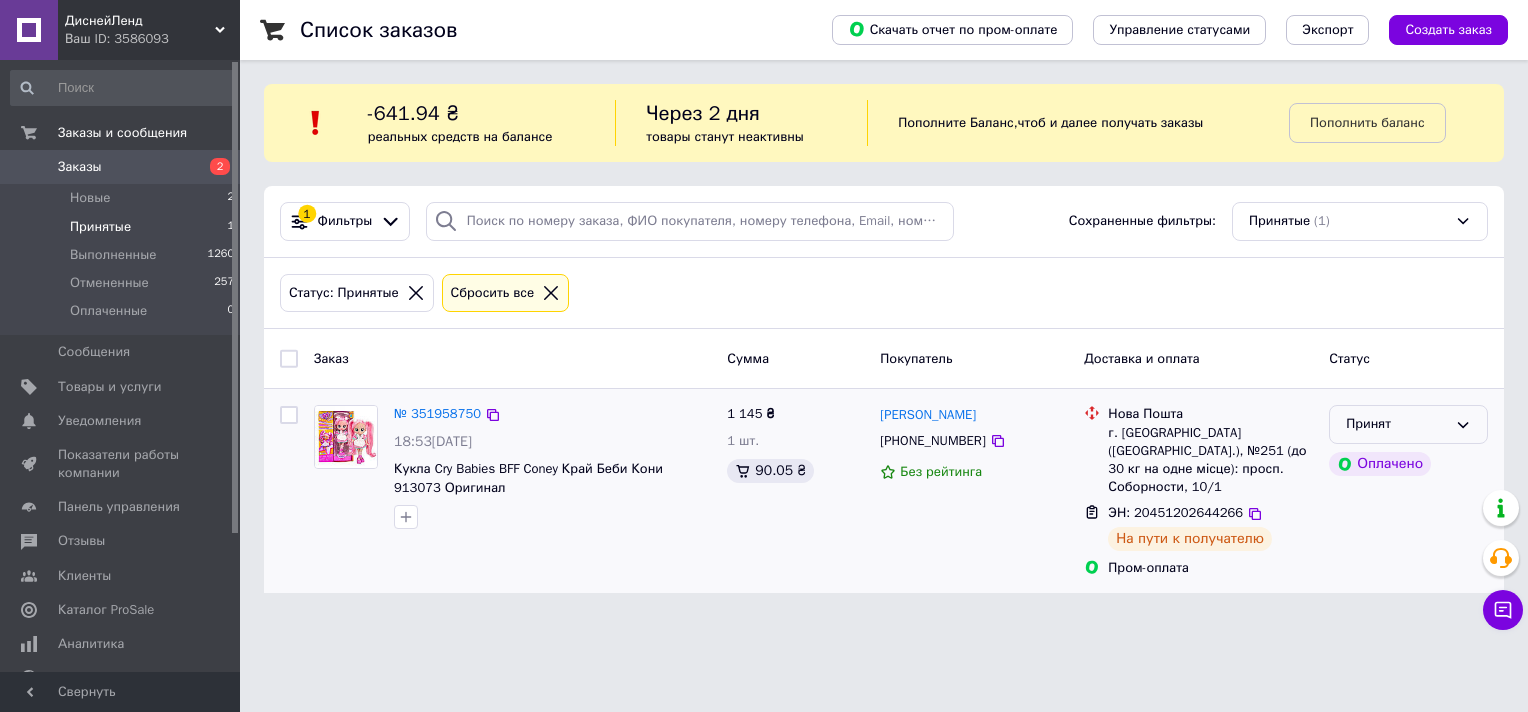 click 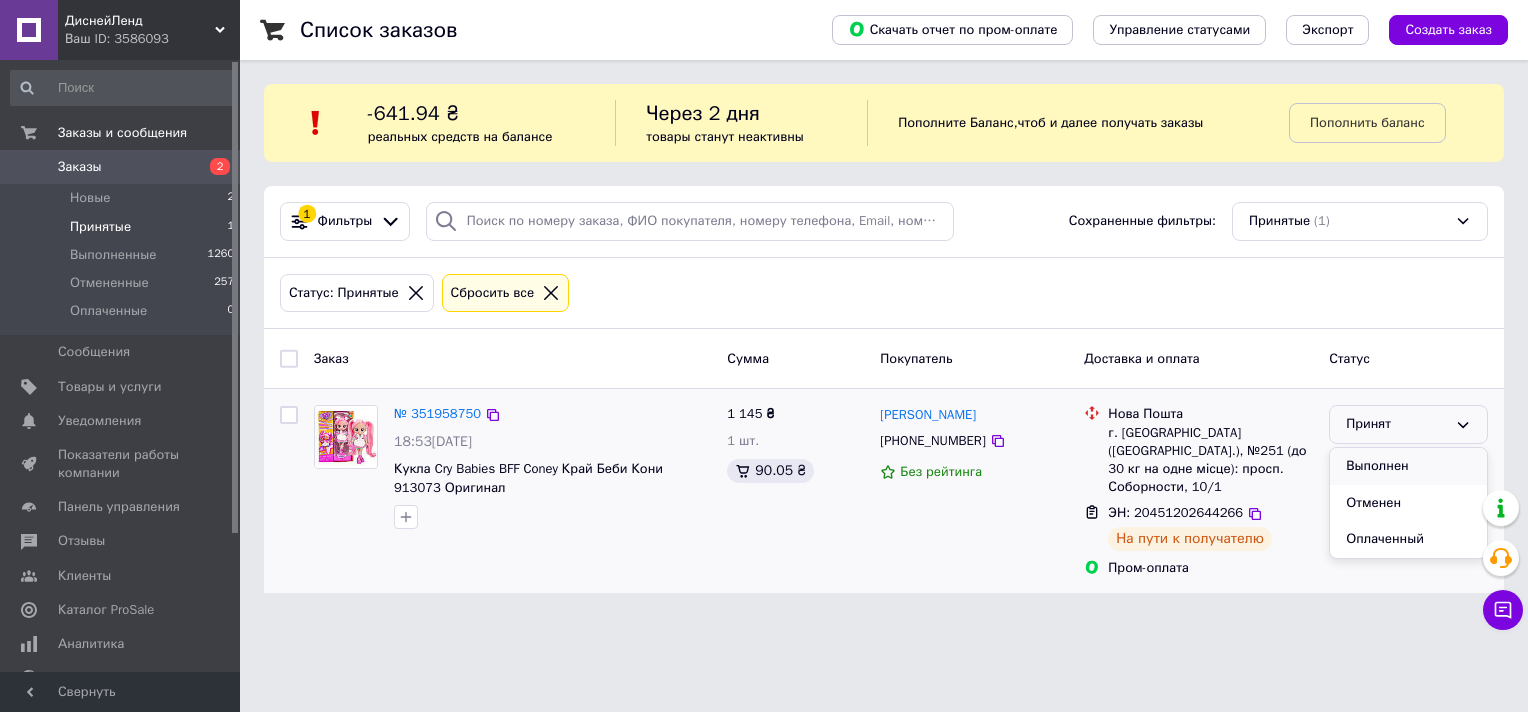 click on "Выполнен" at bounding box center (1408, 466) 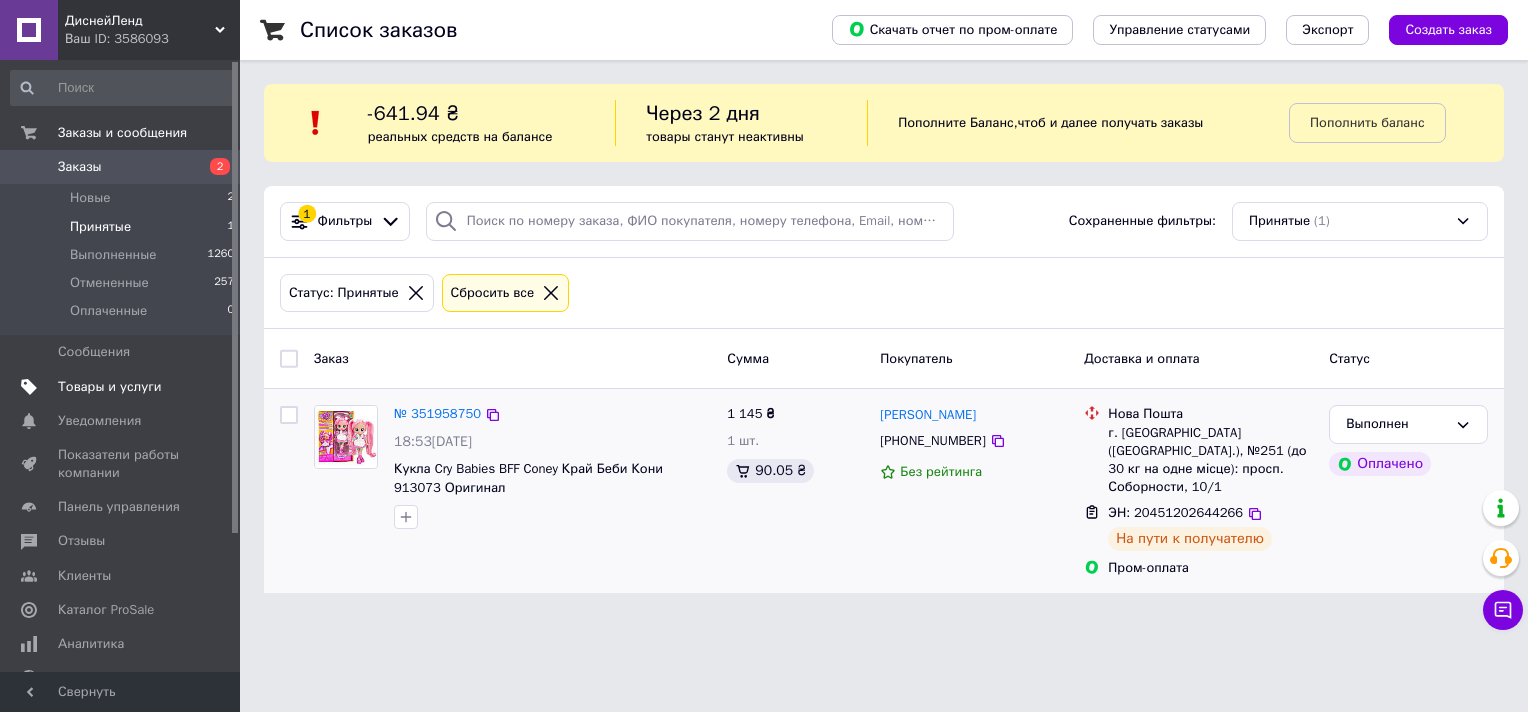 click on "Товары и услуги" at bounding box center [121, 387] 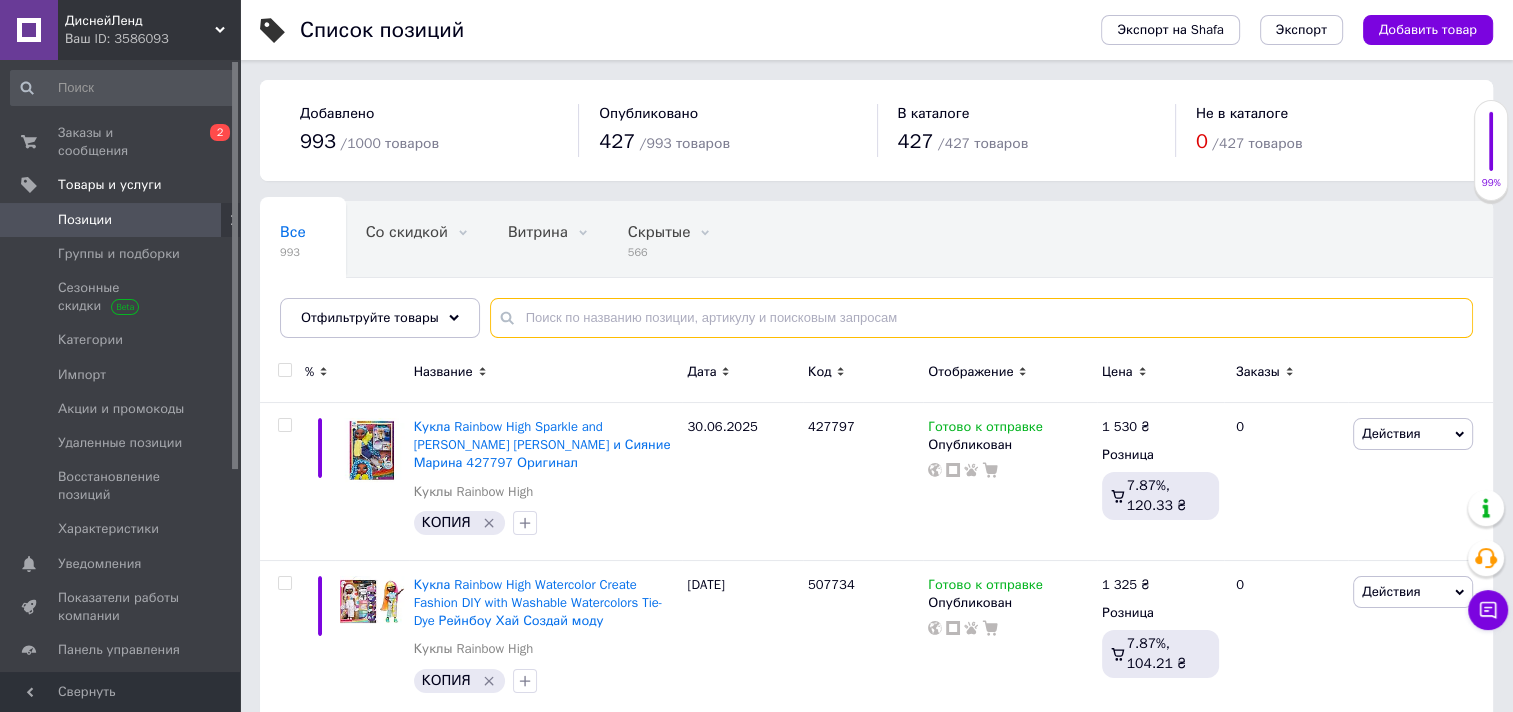 click at bounding box center [981, 318] 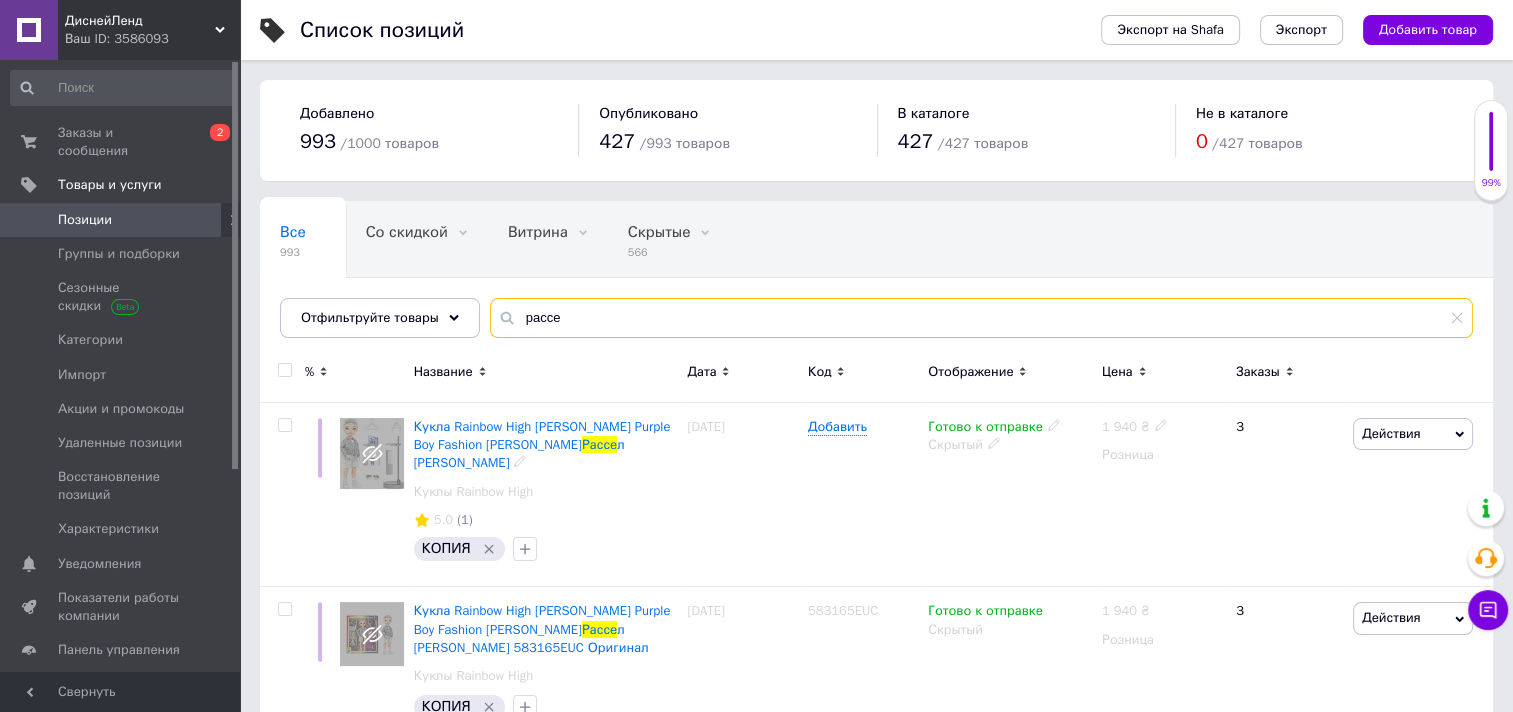 scroll, scrollTop: 51, scrollLeft: 0, axis: vertical 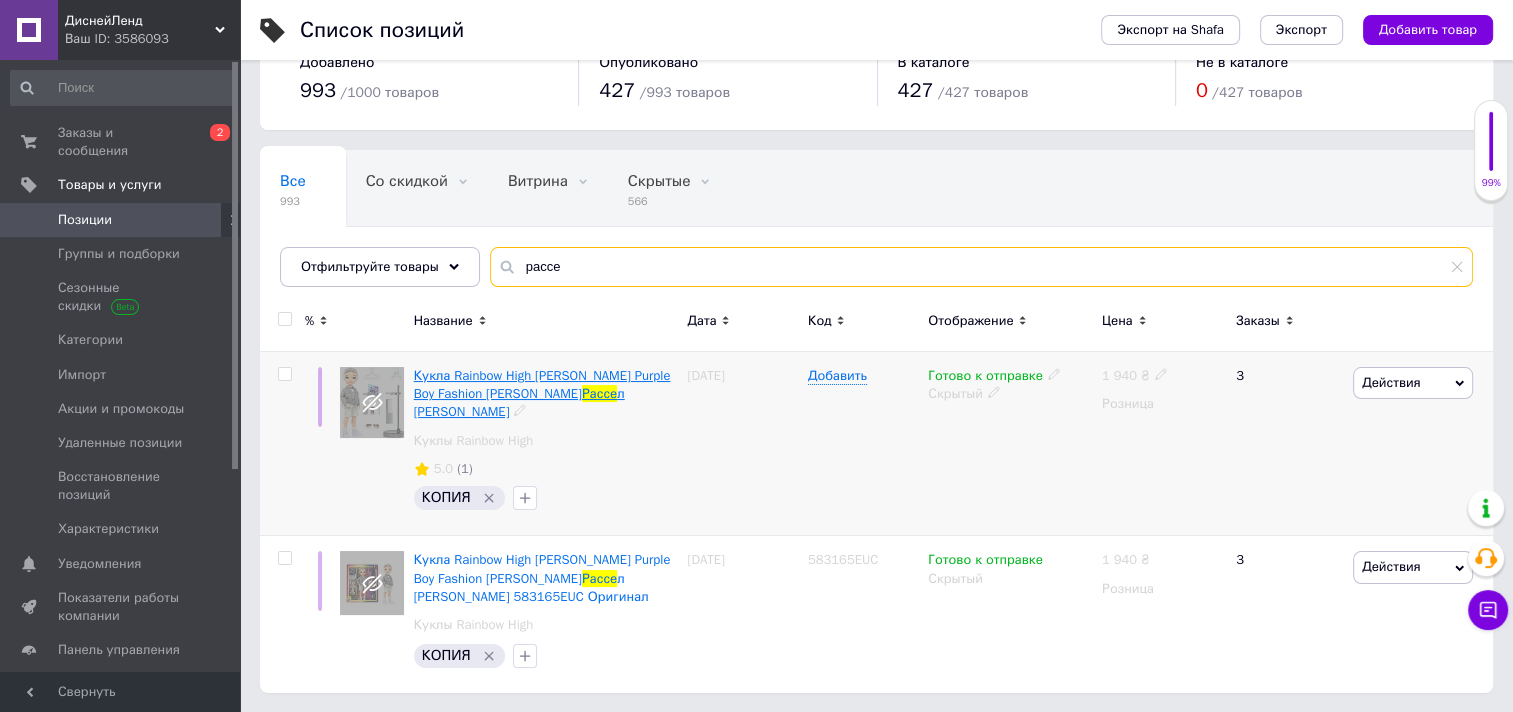 type on "рассе" 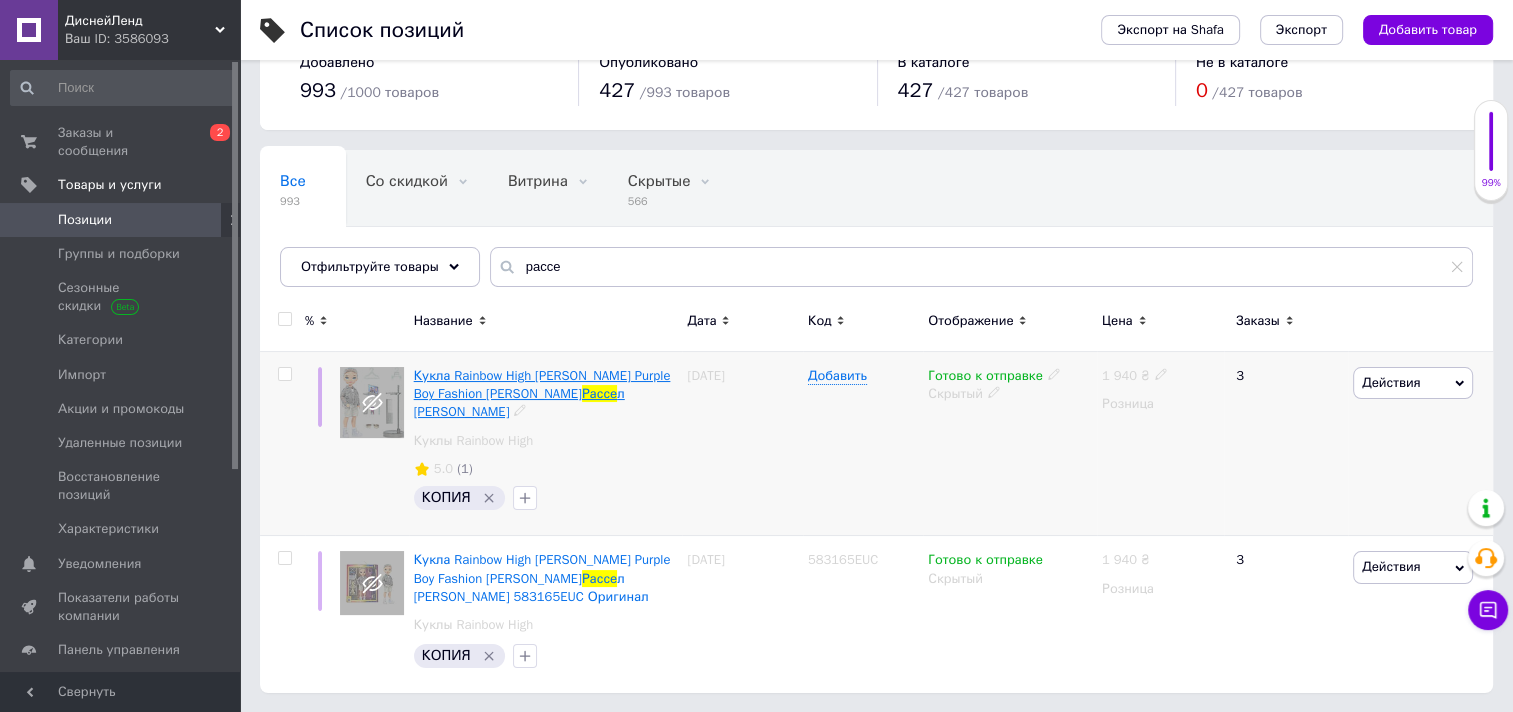 click on "Кукла Rainbow High [PERSON_NAME] Purple Boy Fashion [PERSON_NAME]" at bounding box center [542, 384] 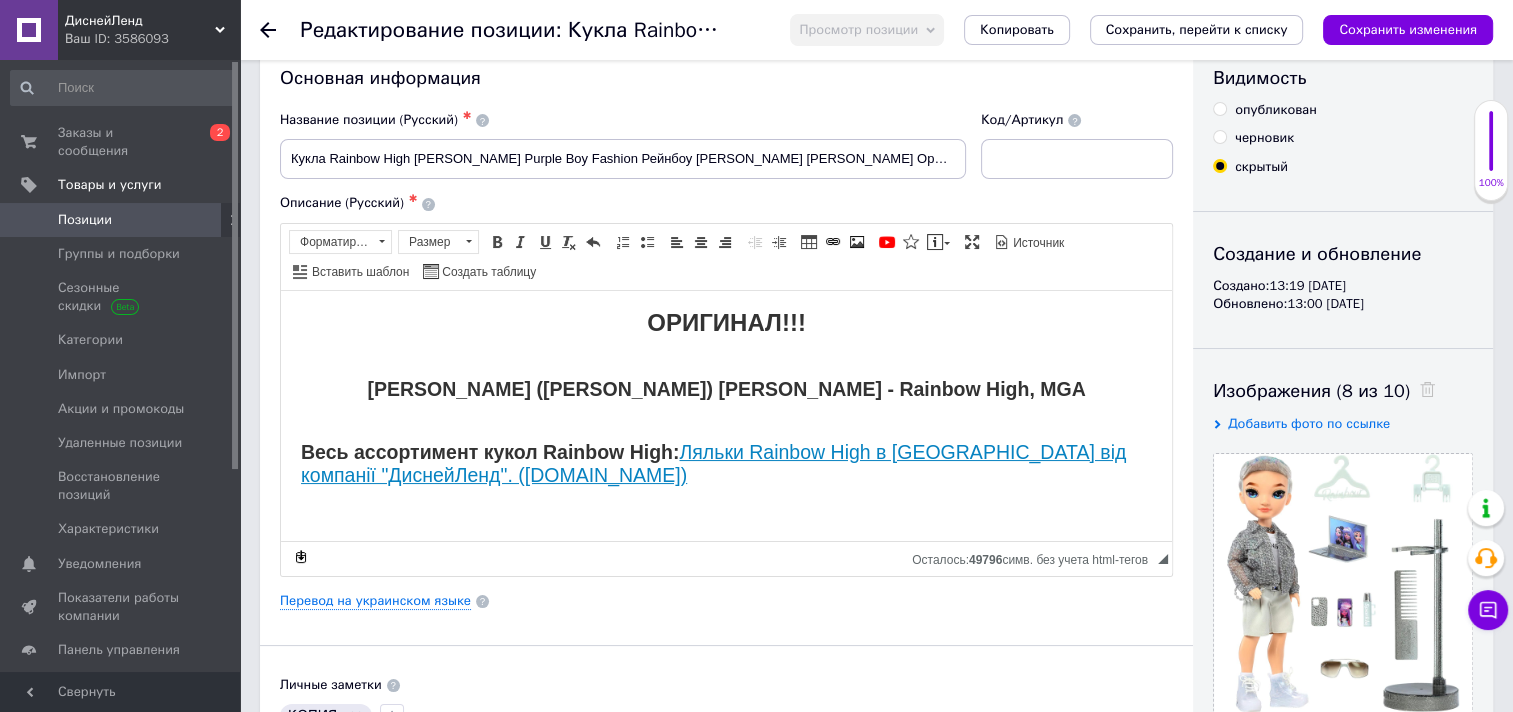 scroll, scrollTop: 0, scrollLeft: 0, axis: both 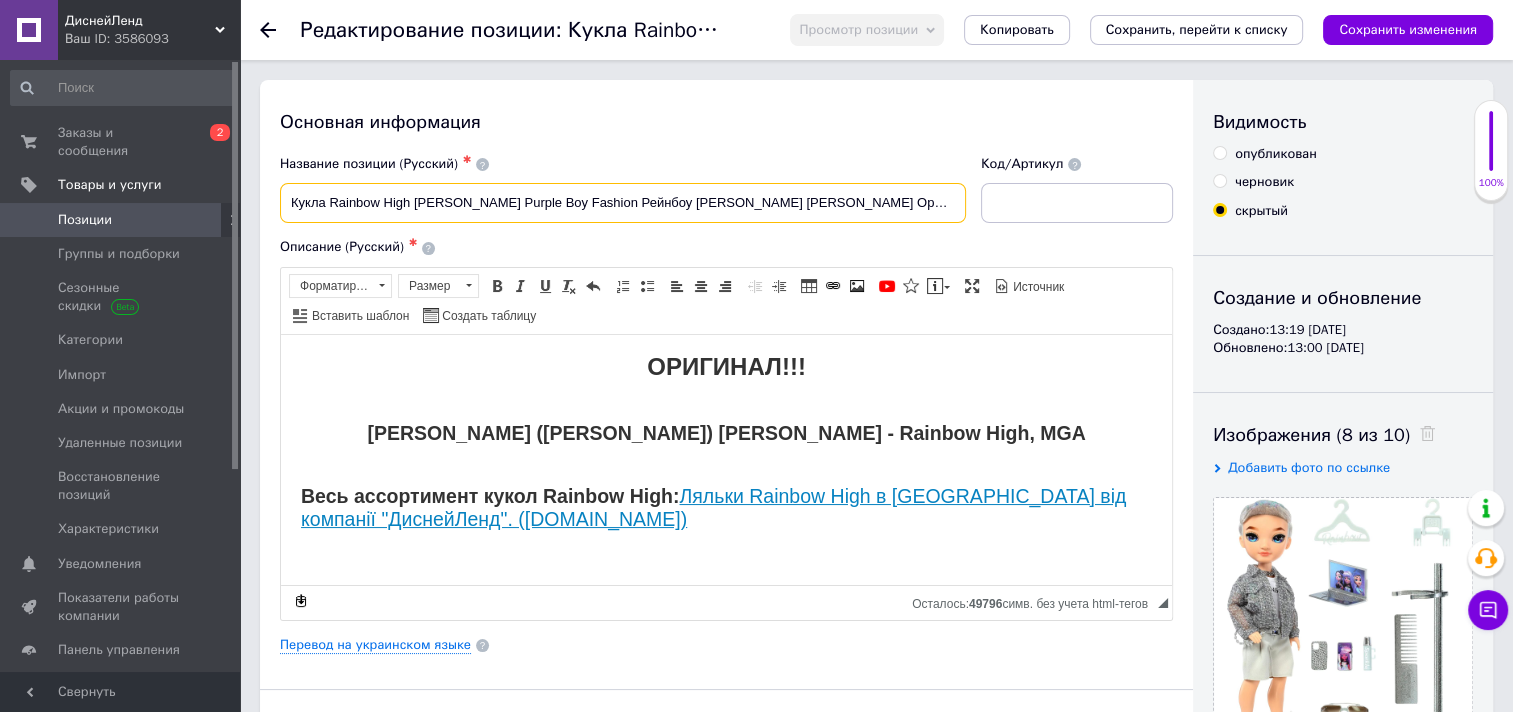 drag, startPoint x: 412, startPoint y: 201, endPoint x: 493, endPoint y: 200, distance: 81.00617 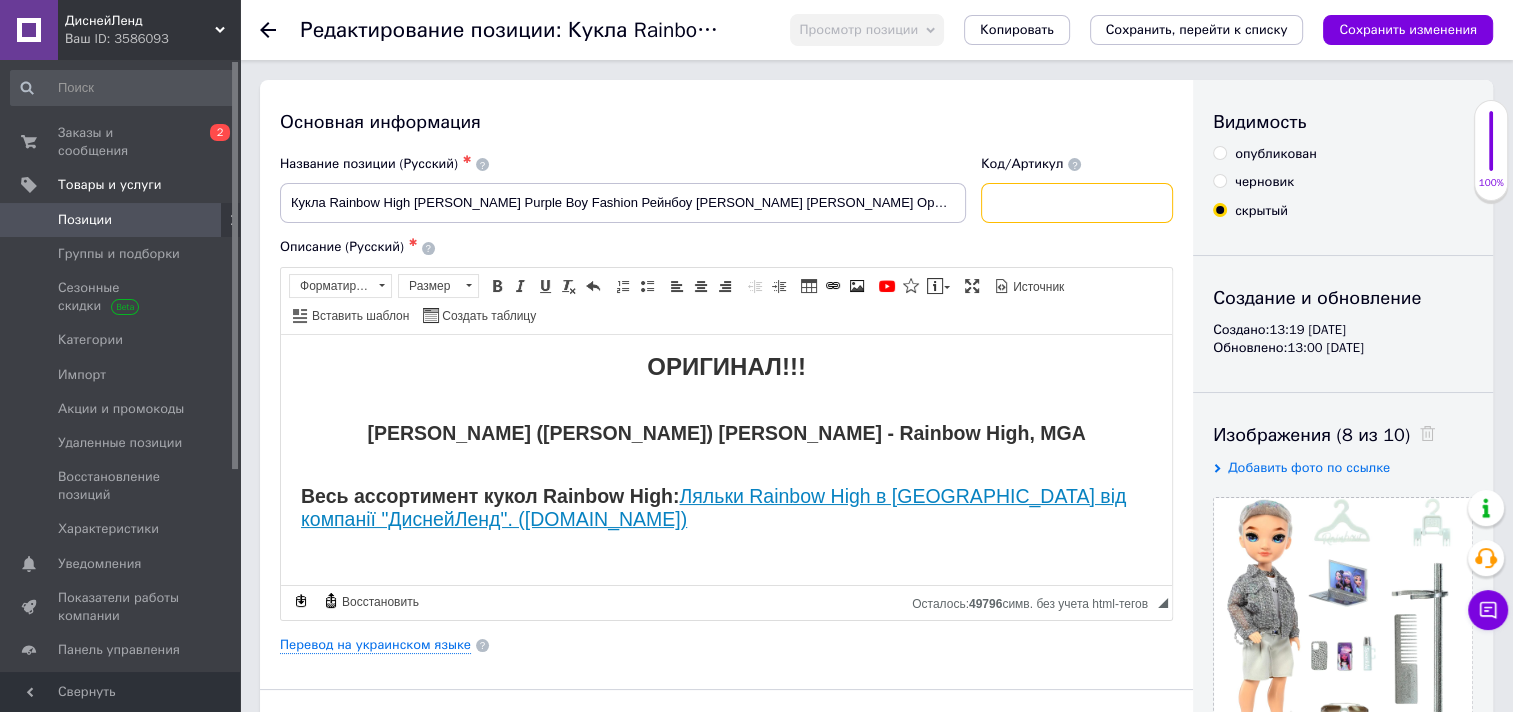 click at bounding box center [1077, 203] 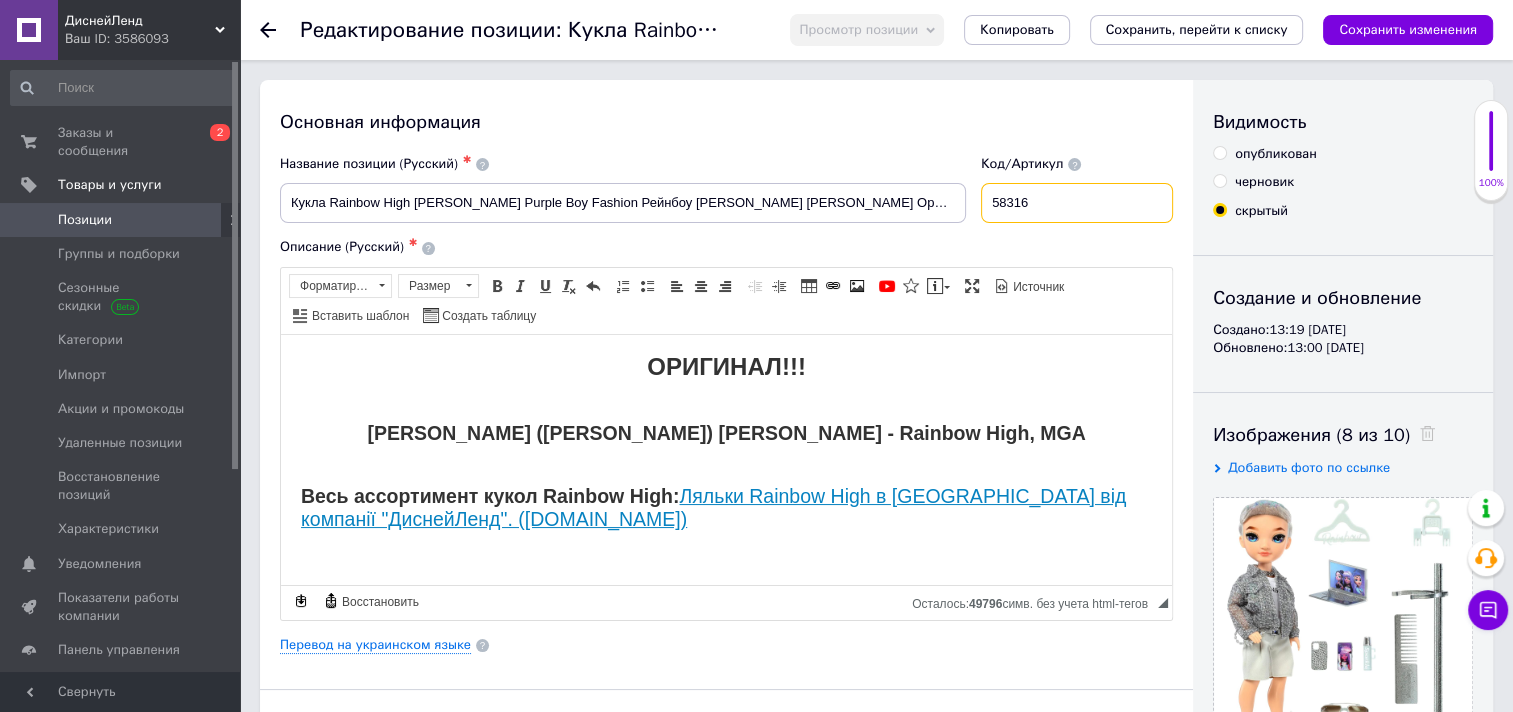 type on "58316" 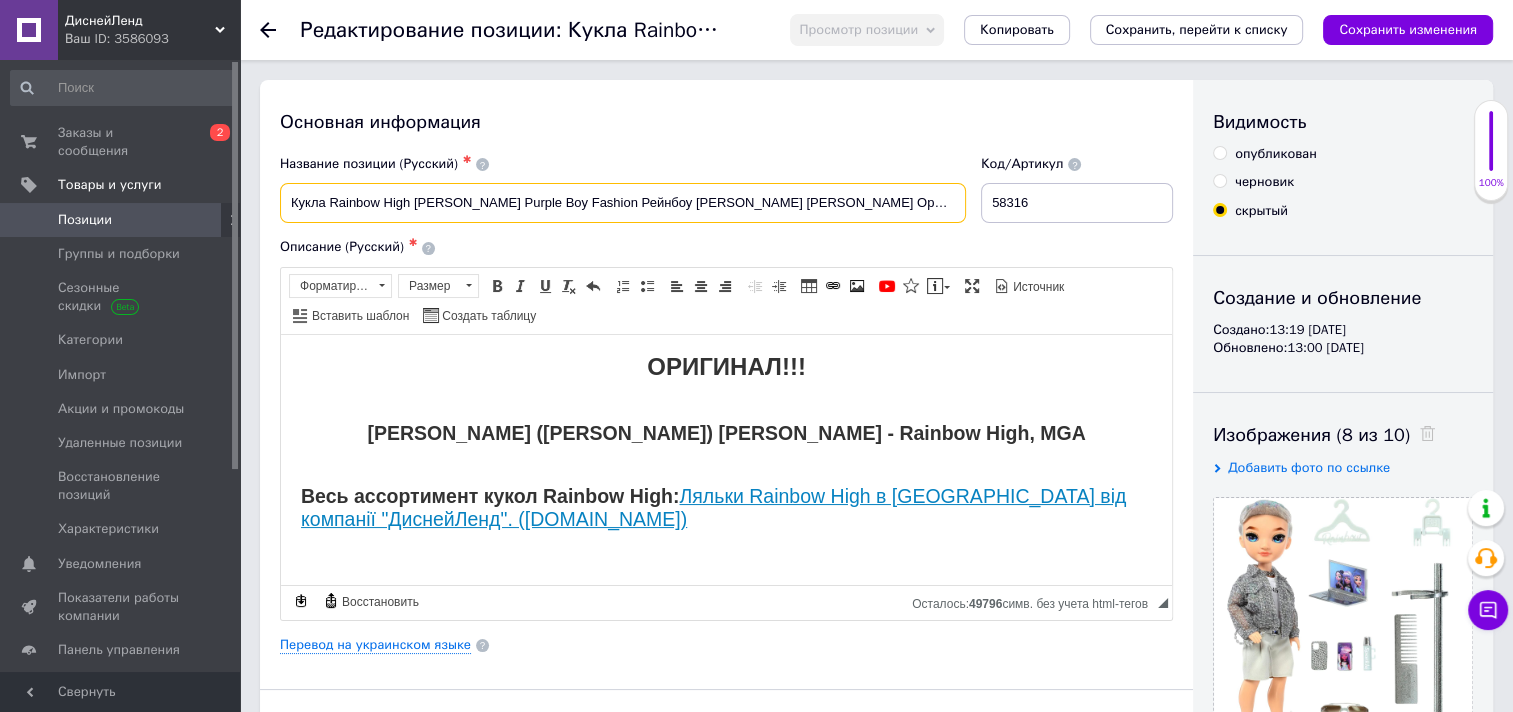 click on "Кукла Rainbow High [PERSON_NAME] Purple Boy Fashion Рейнбоу [PERSON_NAME] [PERSON_NAME] Оригинал" at bounding box center [623, 203] 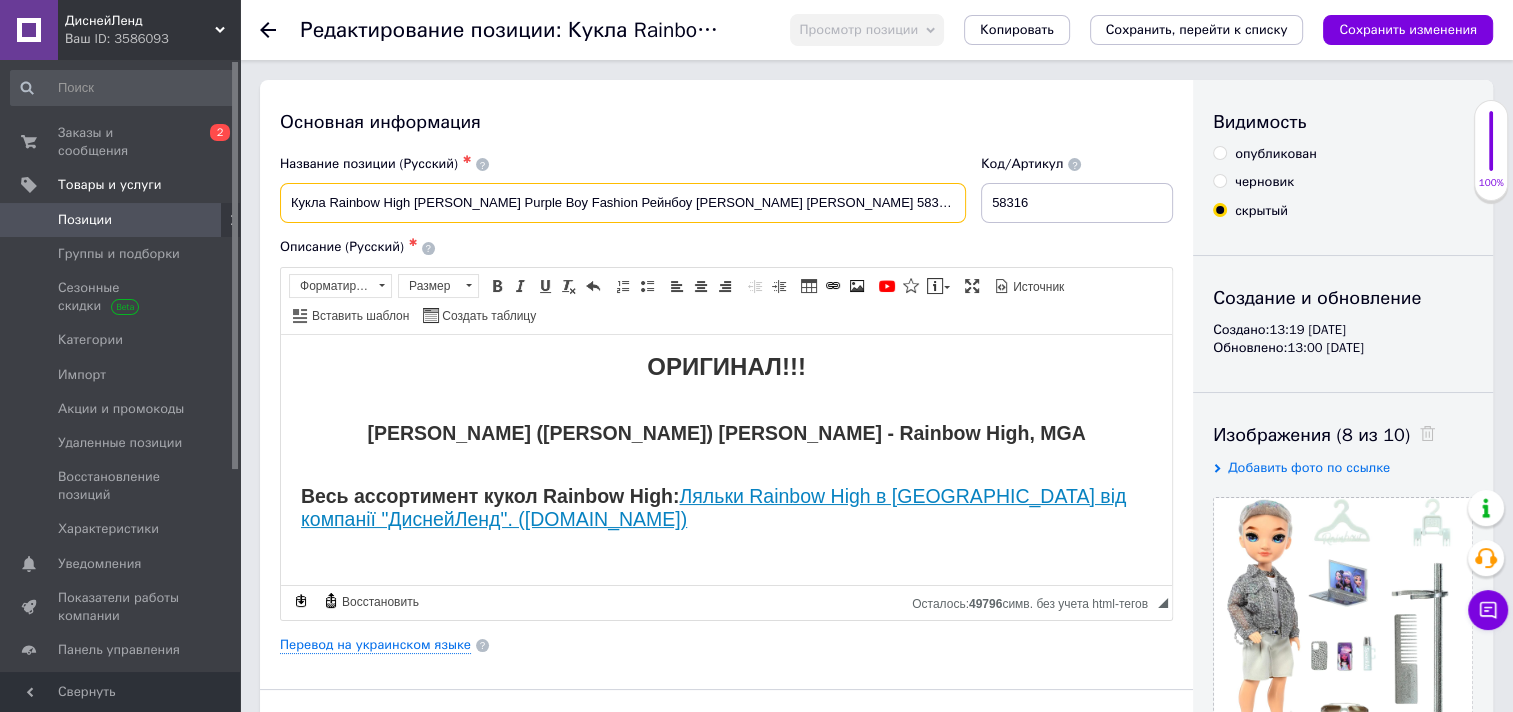 drag, startPoint x: 328, startPoint y: 201, endPoint x: 560, endPoint y: 200, distance: 232.00215 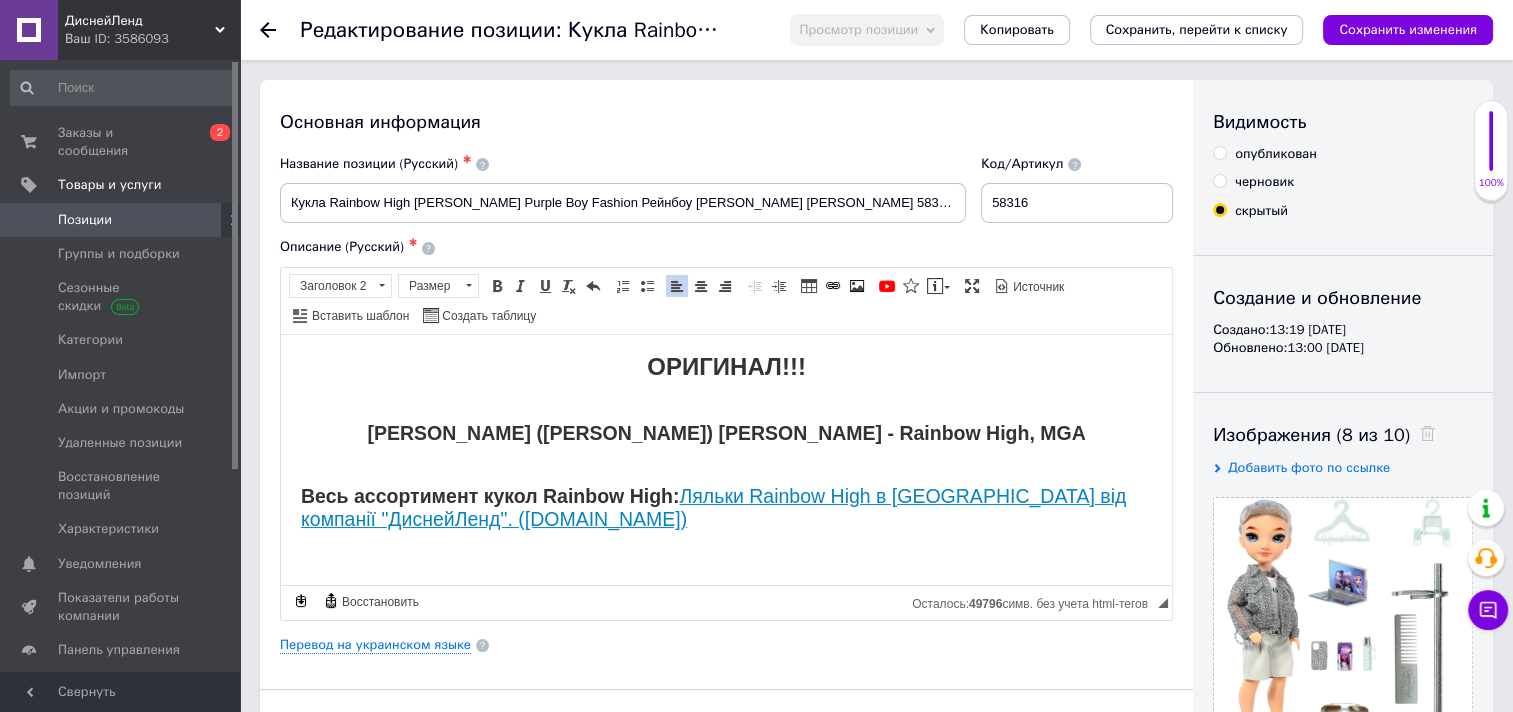 drag, startPoint x: 663, startPoint y: 533, endPoint x: 289, endPoint y: 502, distance: 375.28256 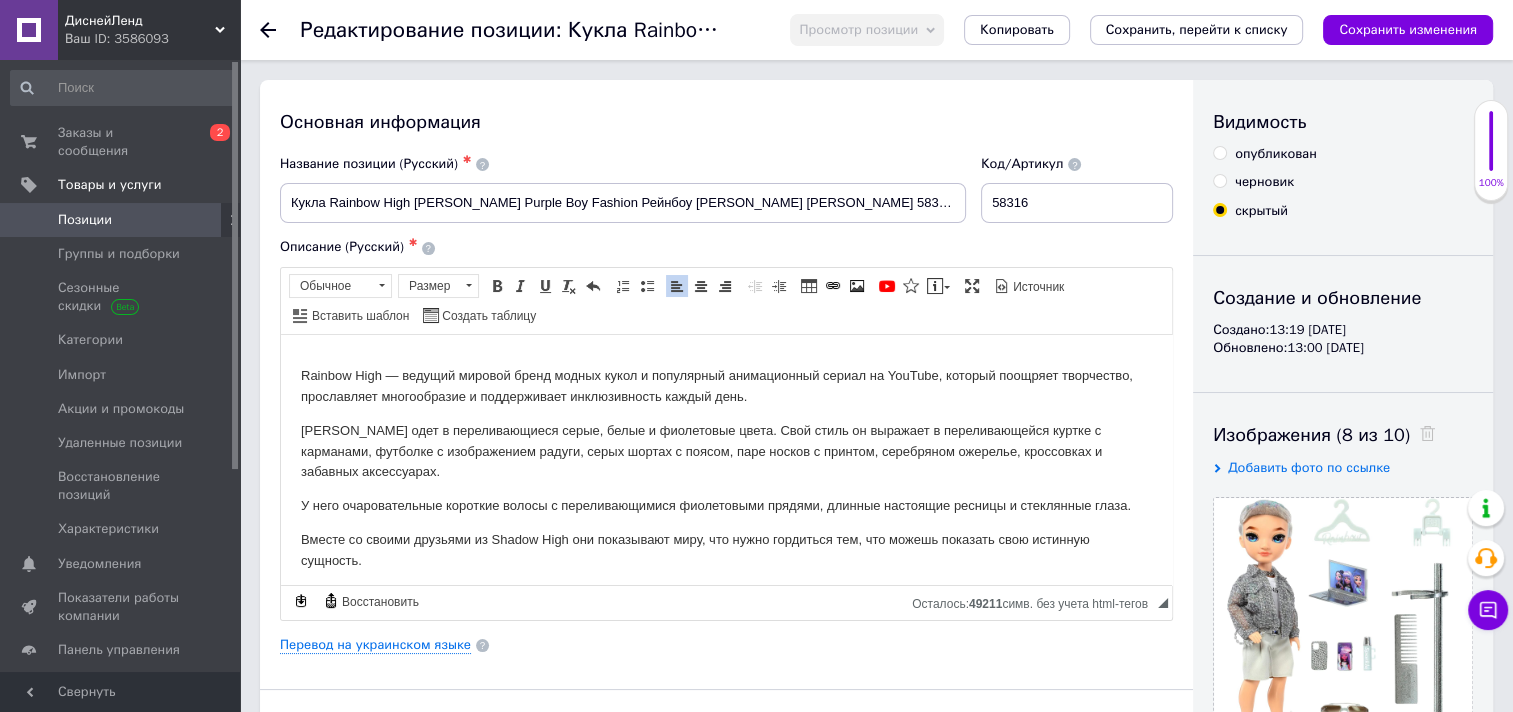 scroll, scrollTop: 140, scrollLeft: 0, axis: vertical 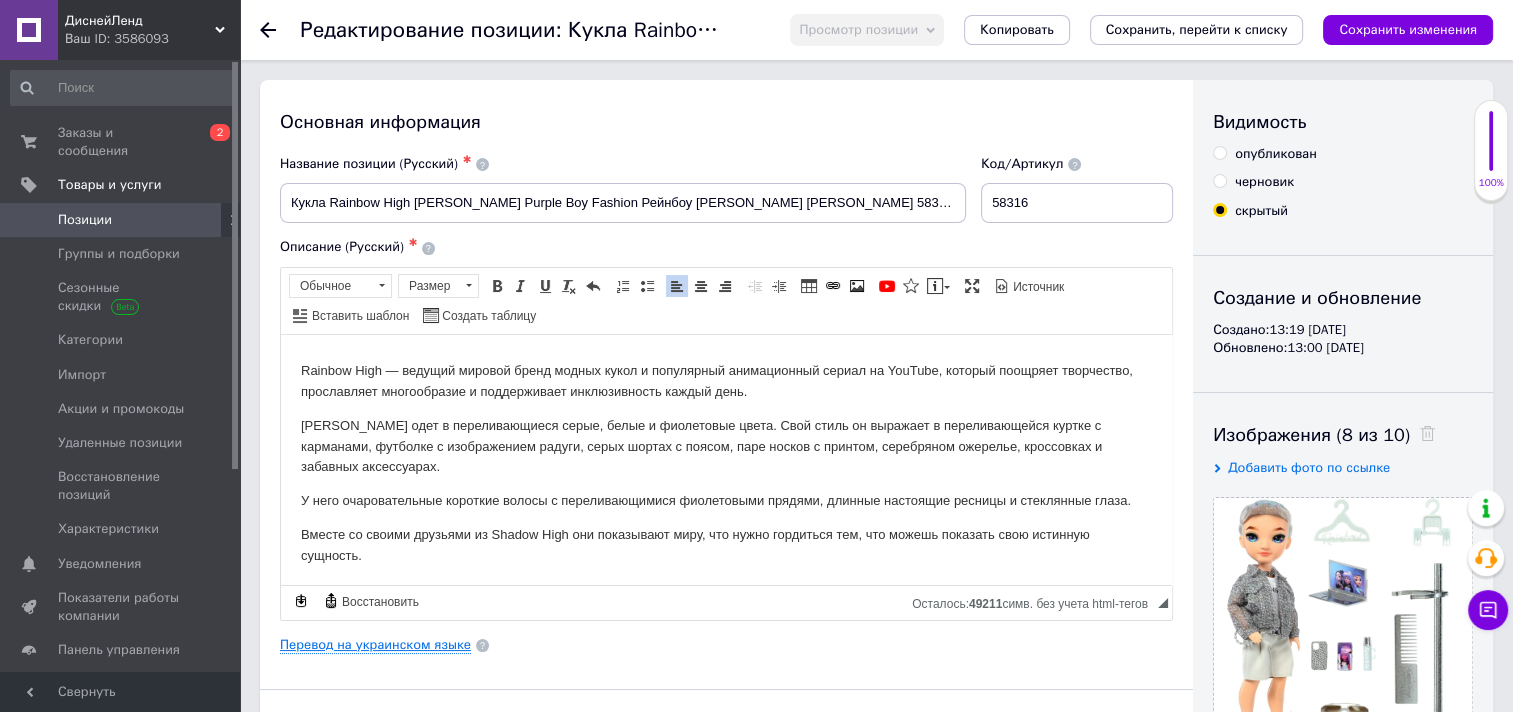 click on "Перевод на украинском языке" at bounding box center [375, 645] 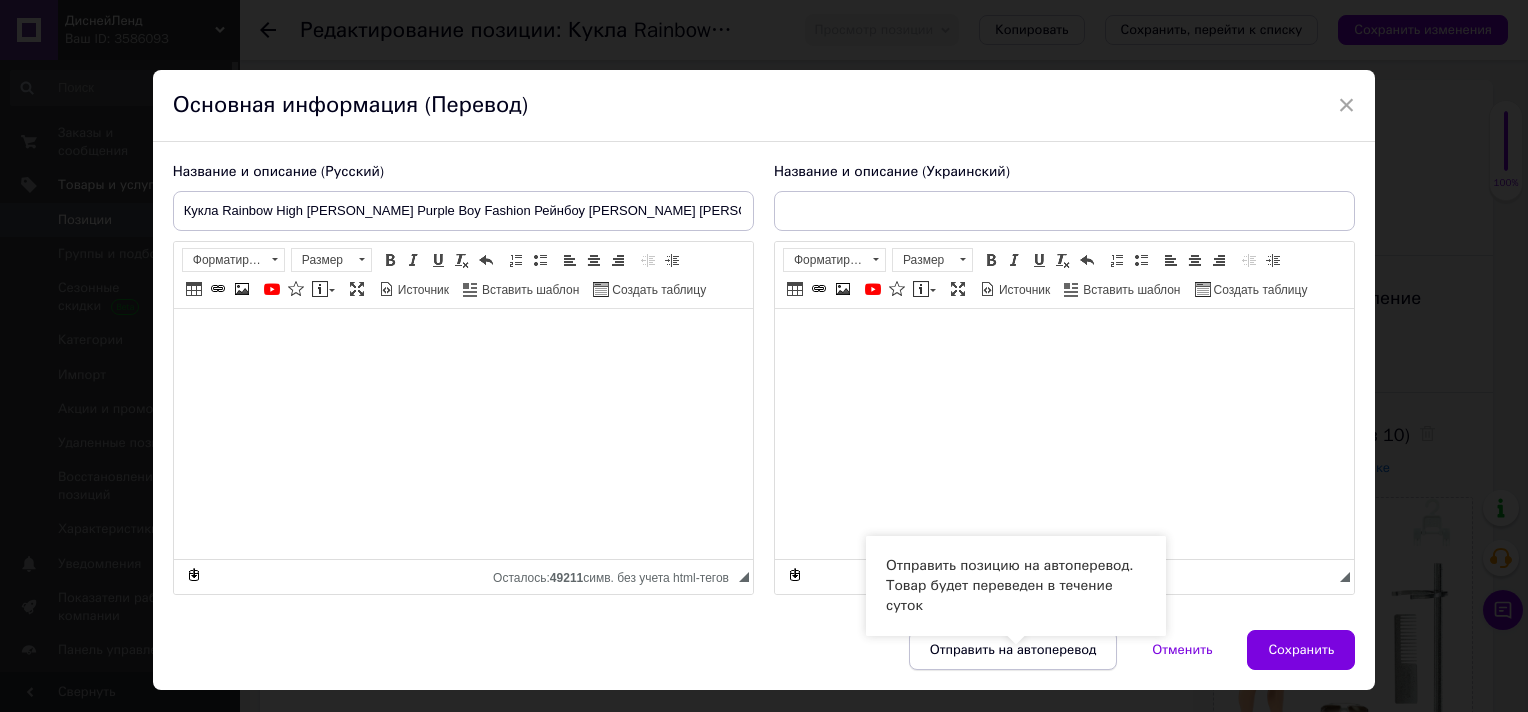 type on "Лялька Rainbow High [PERSON_NAME] Purple Boy Fashion [PERSON_NAME]" 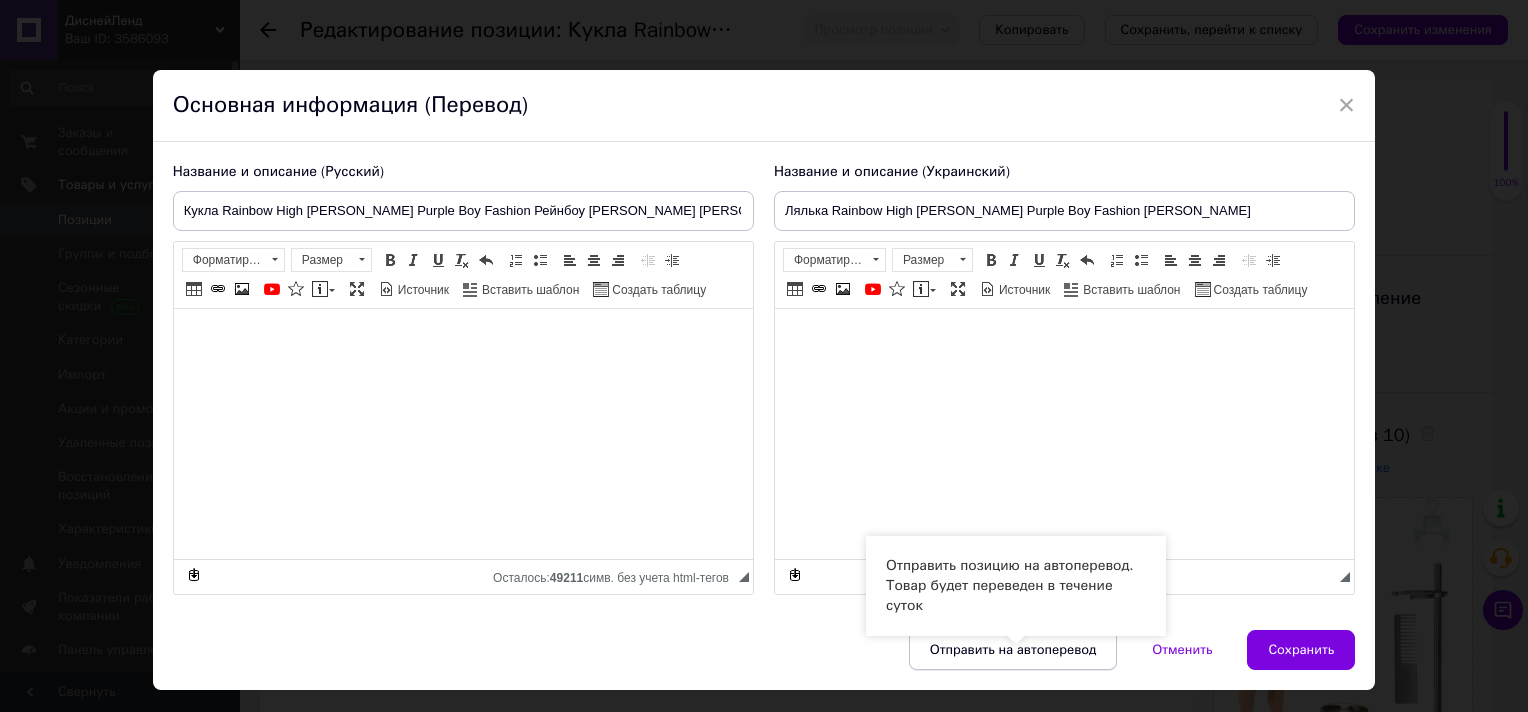 click on "Отправить на автоперевод" at bounding box center (1013, 650) 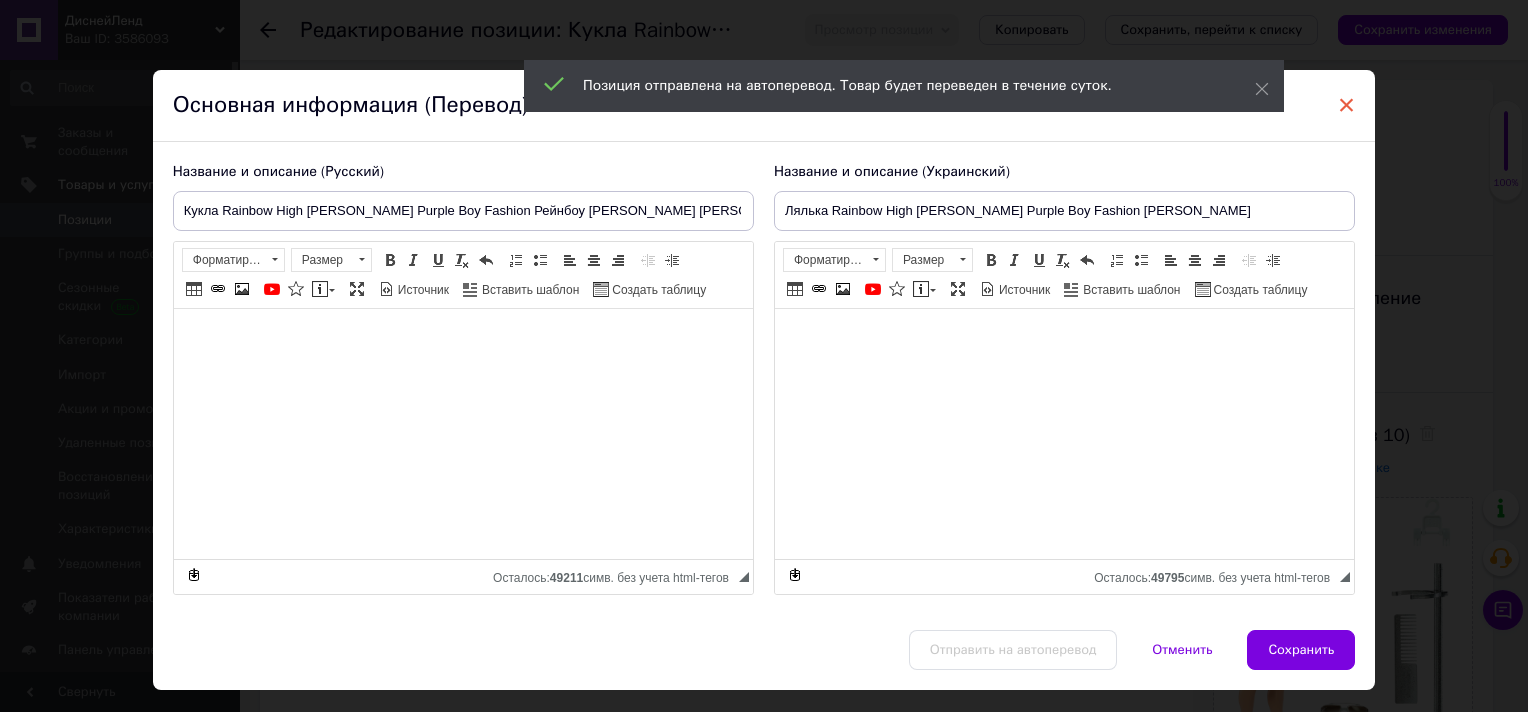 click on "×" at bounding box center (1347, 105) 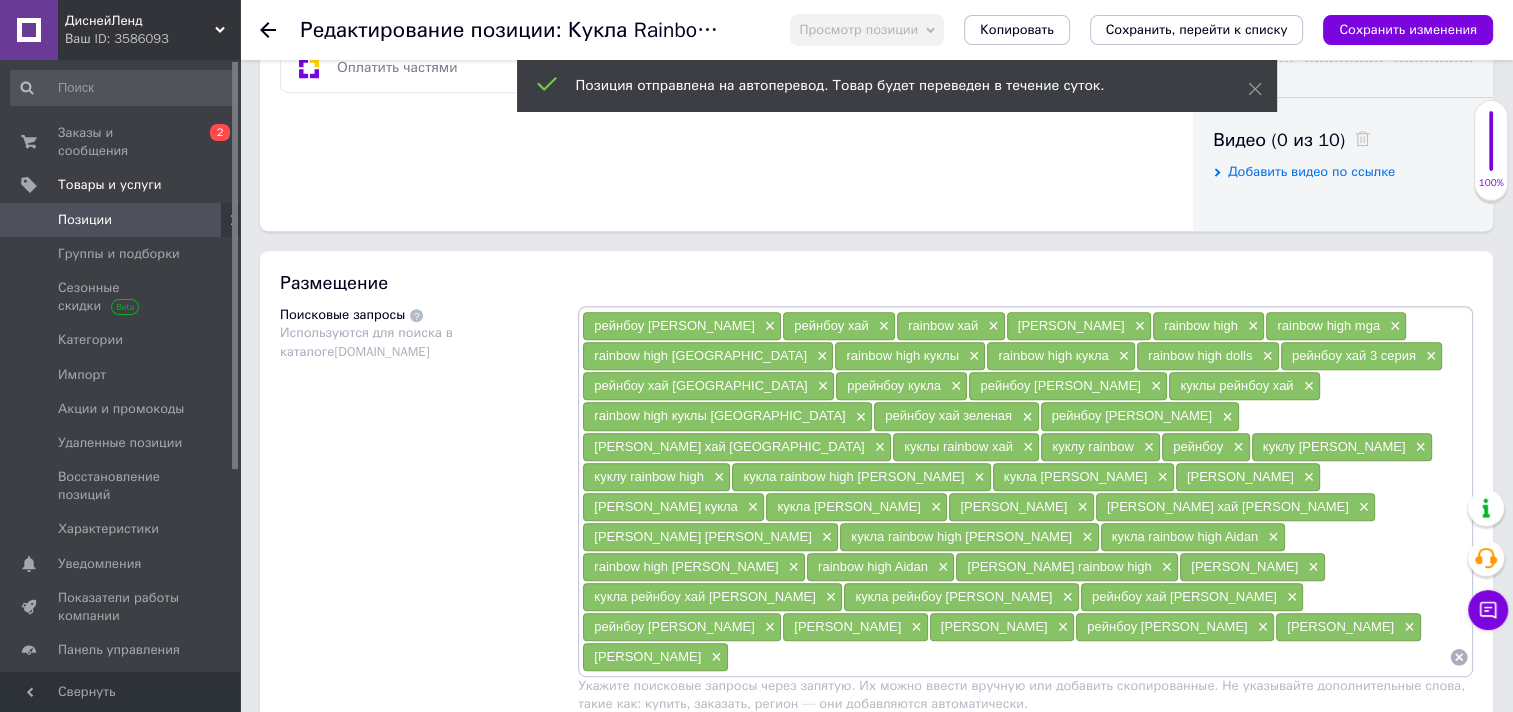 scroll, scrollTop: 1000, scrollLeft: 0, axis: vertical 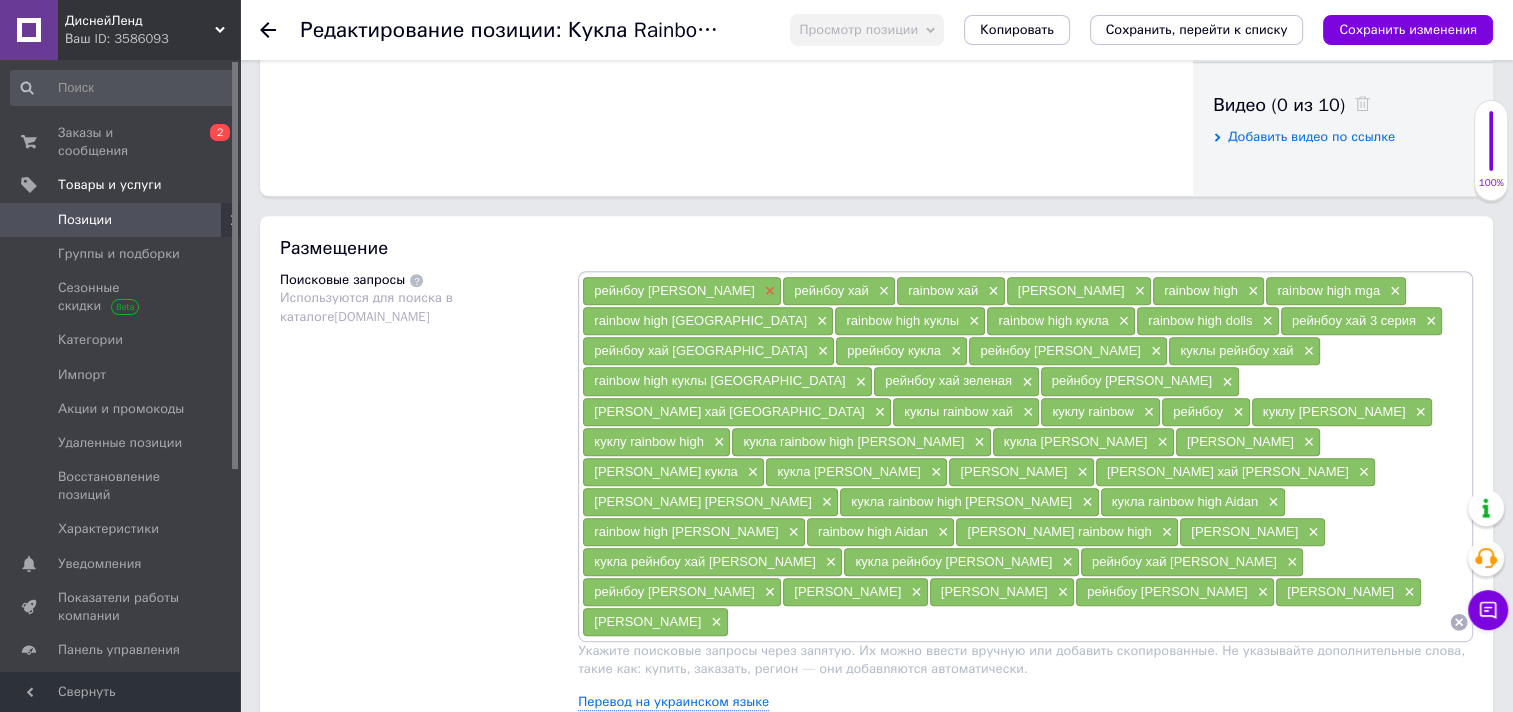 click on "×" at bounding box center (768, 291) 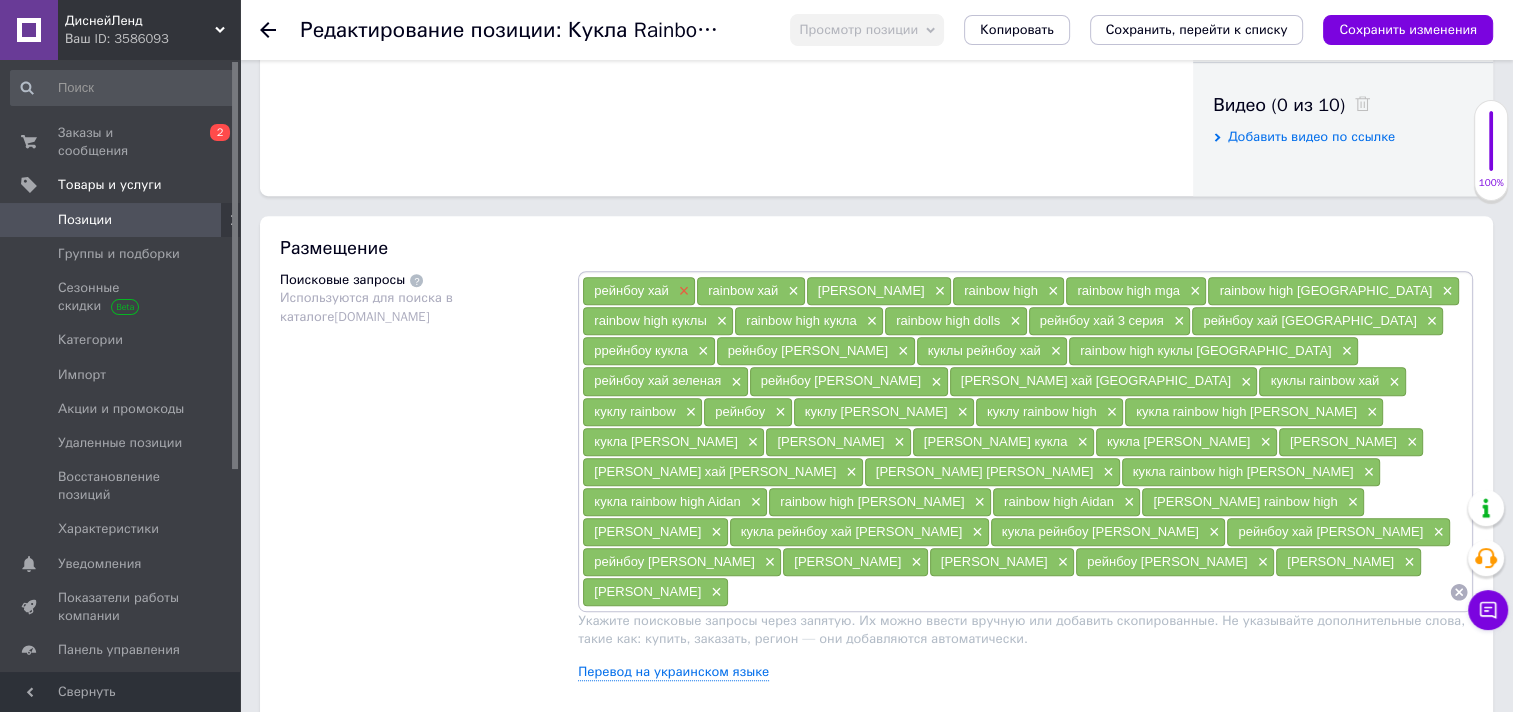 click on "×" at bounding box center [682, 291] 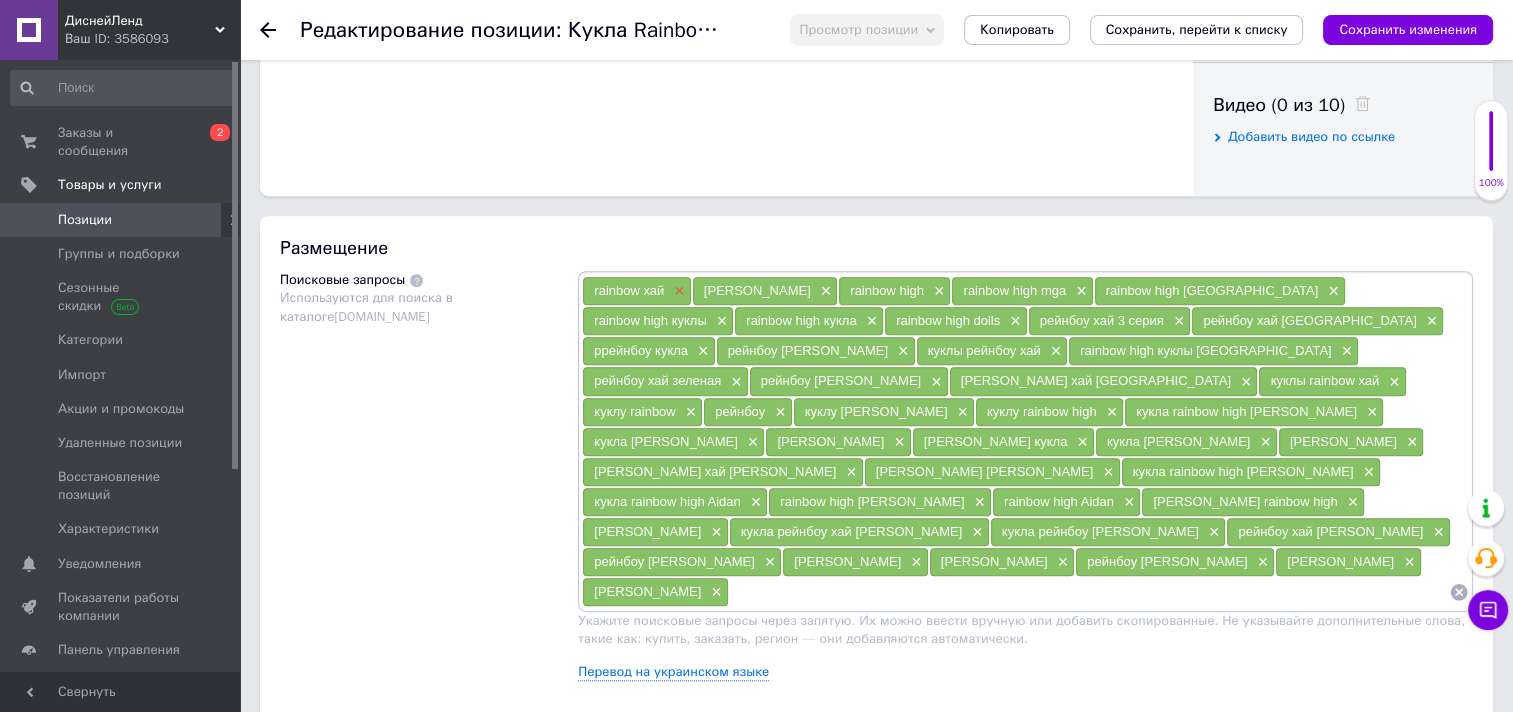 click on "×" at bounding box center (677, 291) 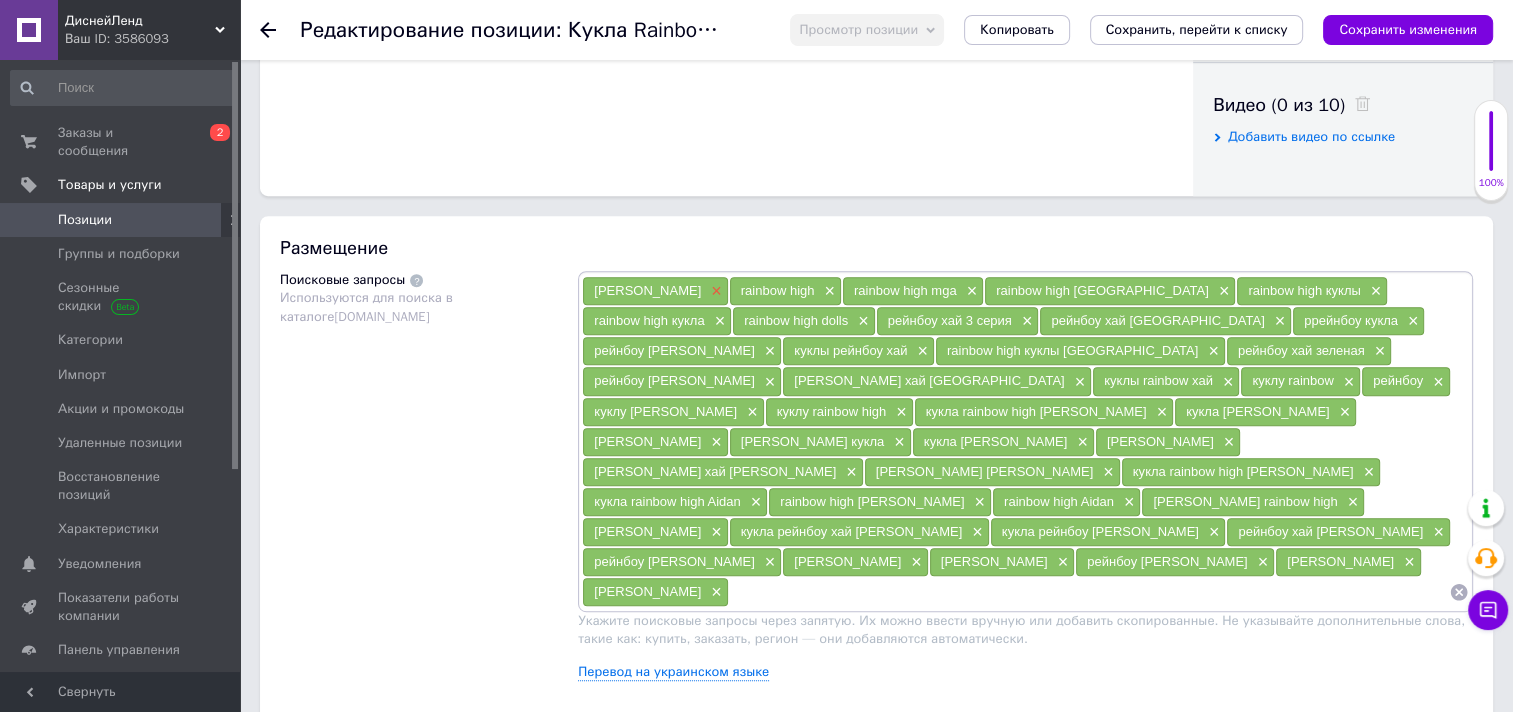 click on "×" at bounding box center (714, 291) 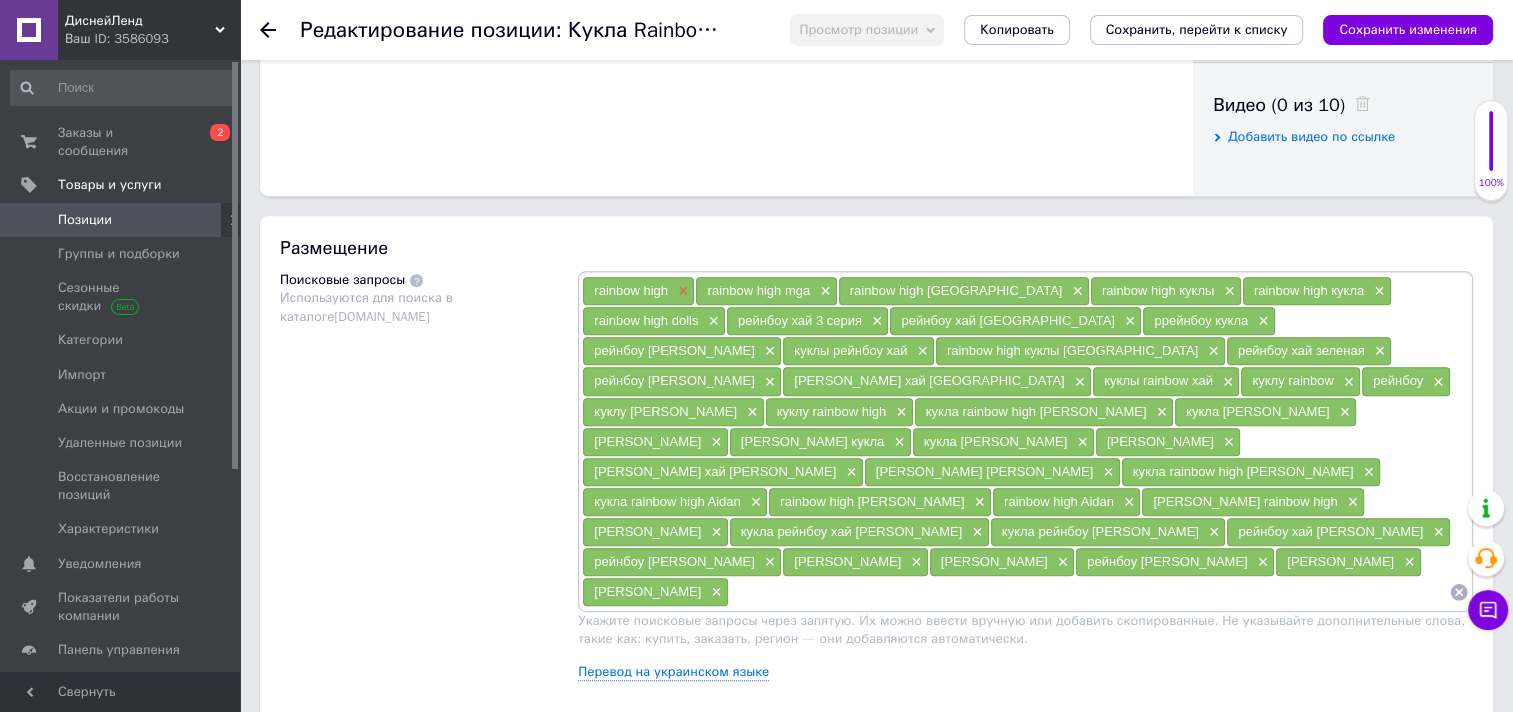 click on "×" at bounding box center [681, 291] 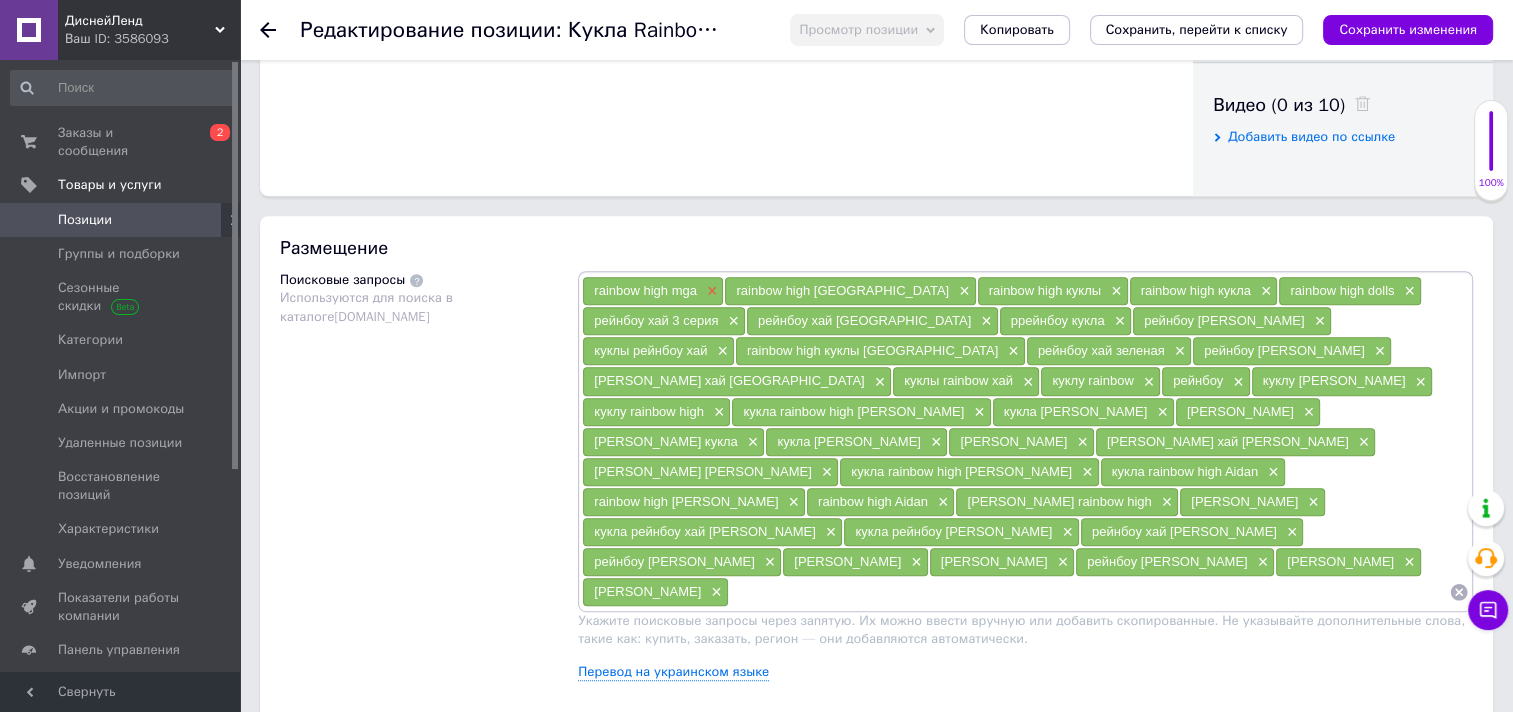 click on "×" at bounding box center (710, 291) 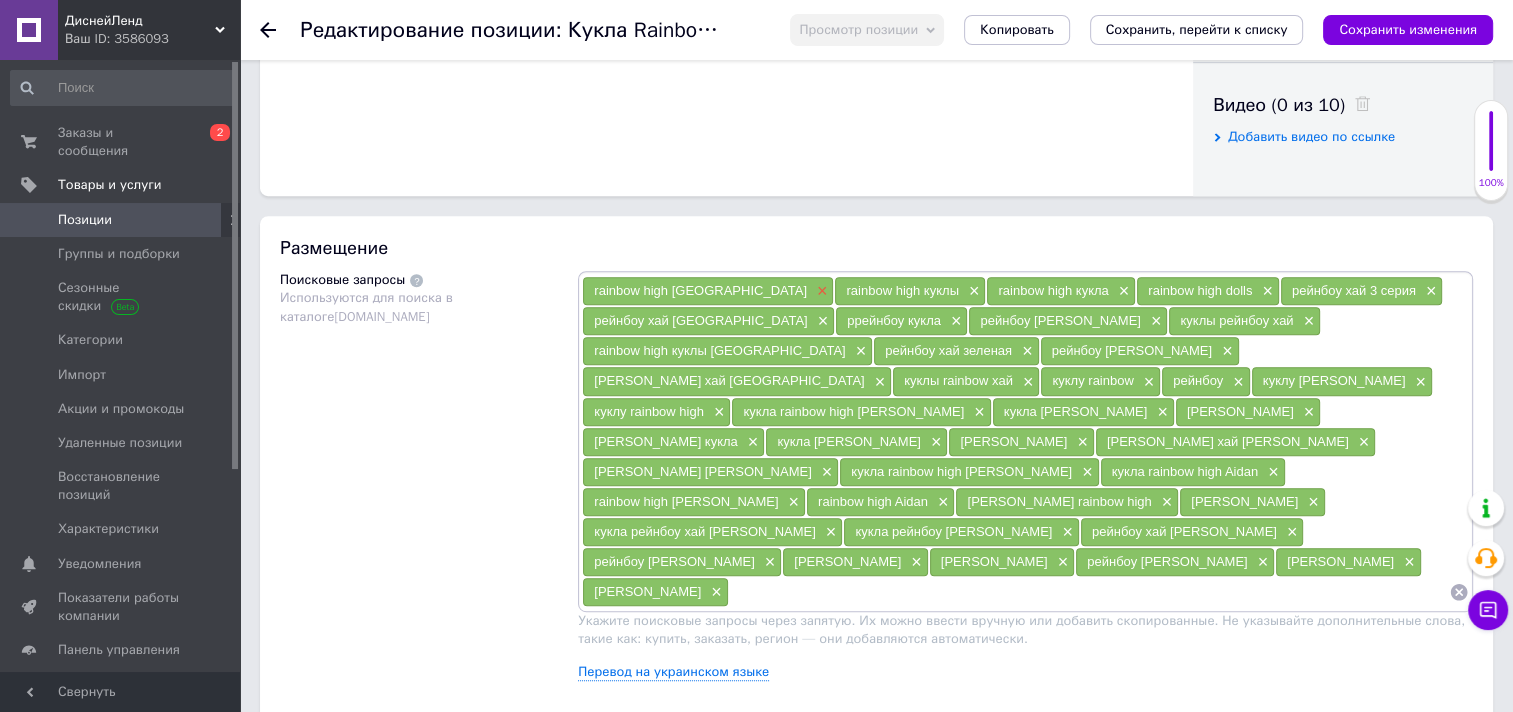 click on "×" at bounding box center (820, 291) 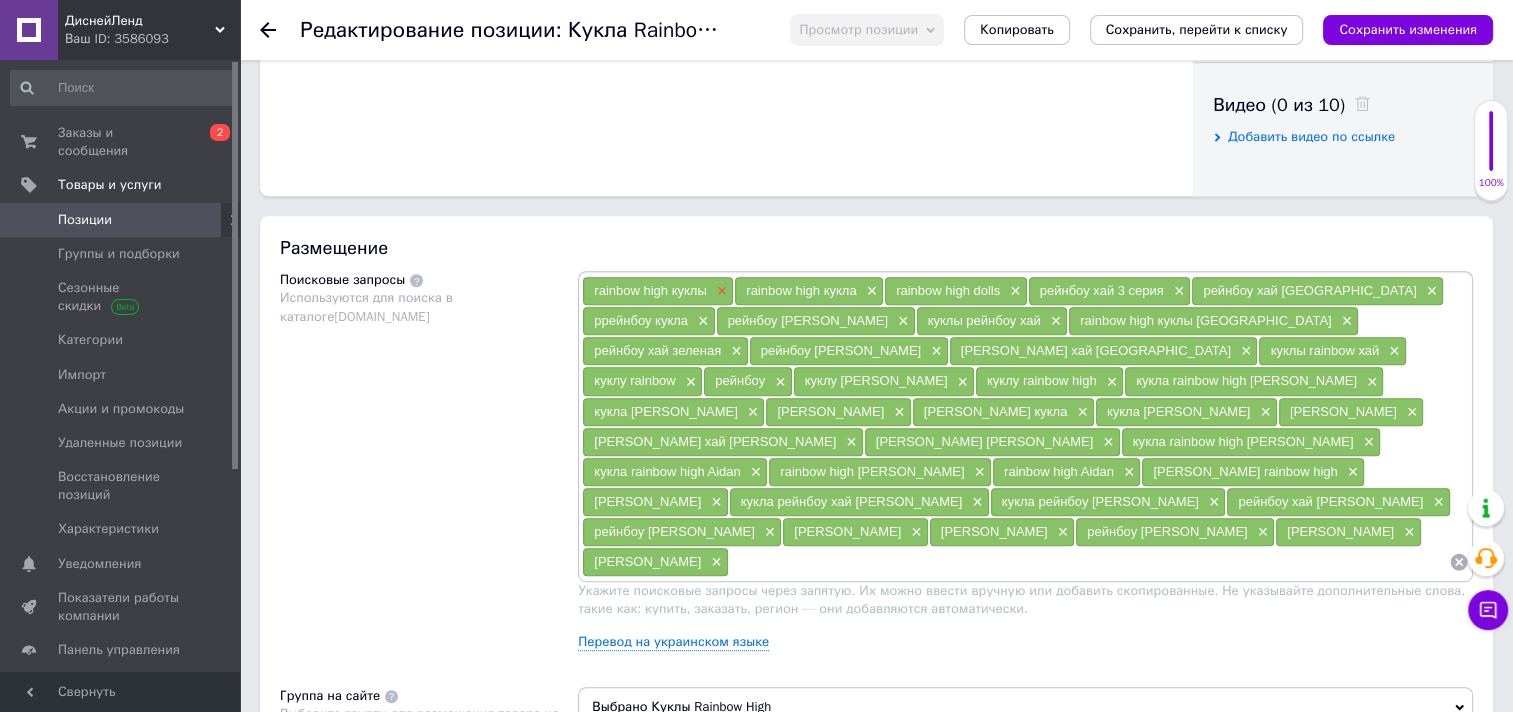 click on "×" at bounding box center (720, 291) 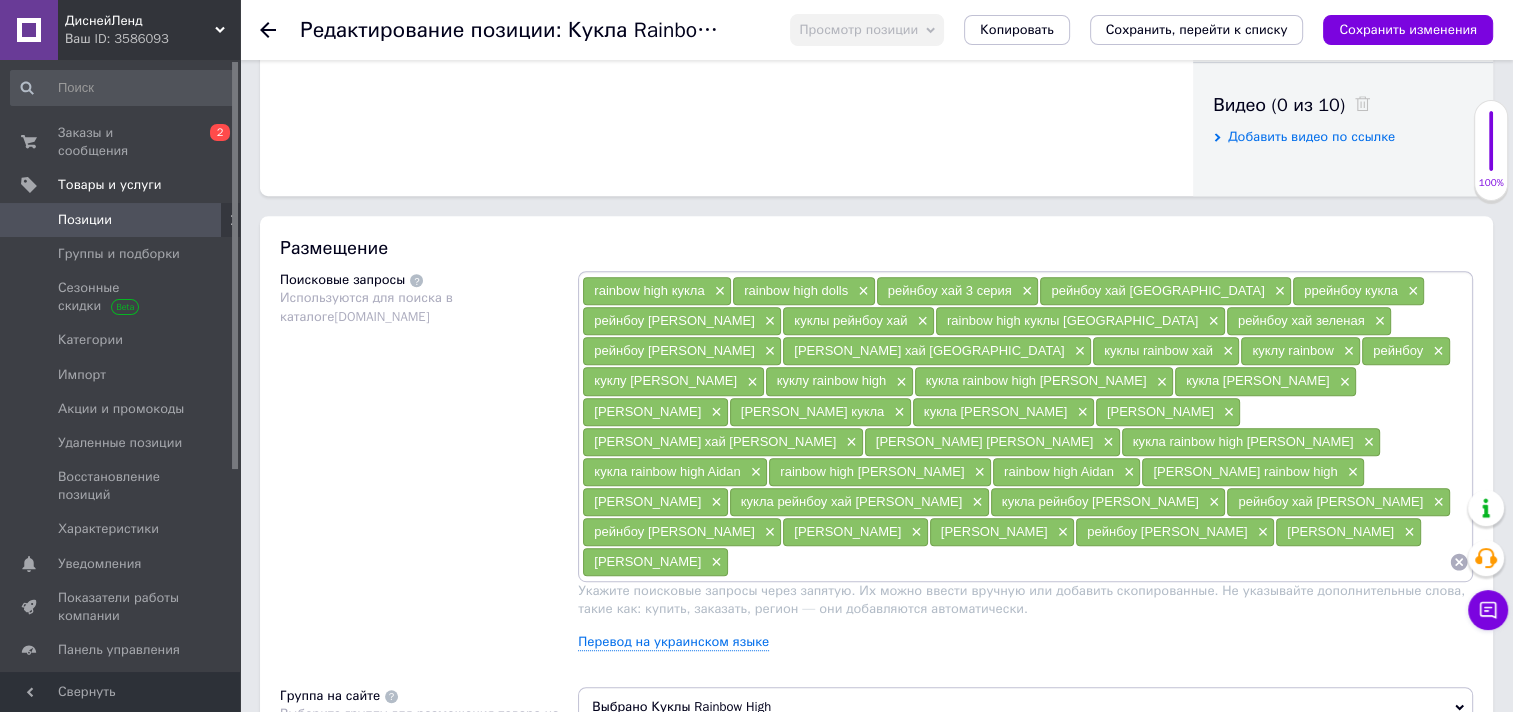 click on "×" at bounding box center (718, 291) 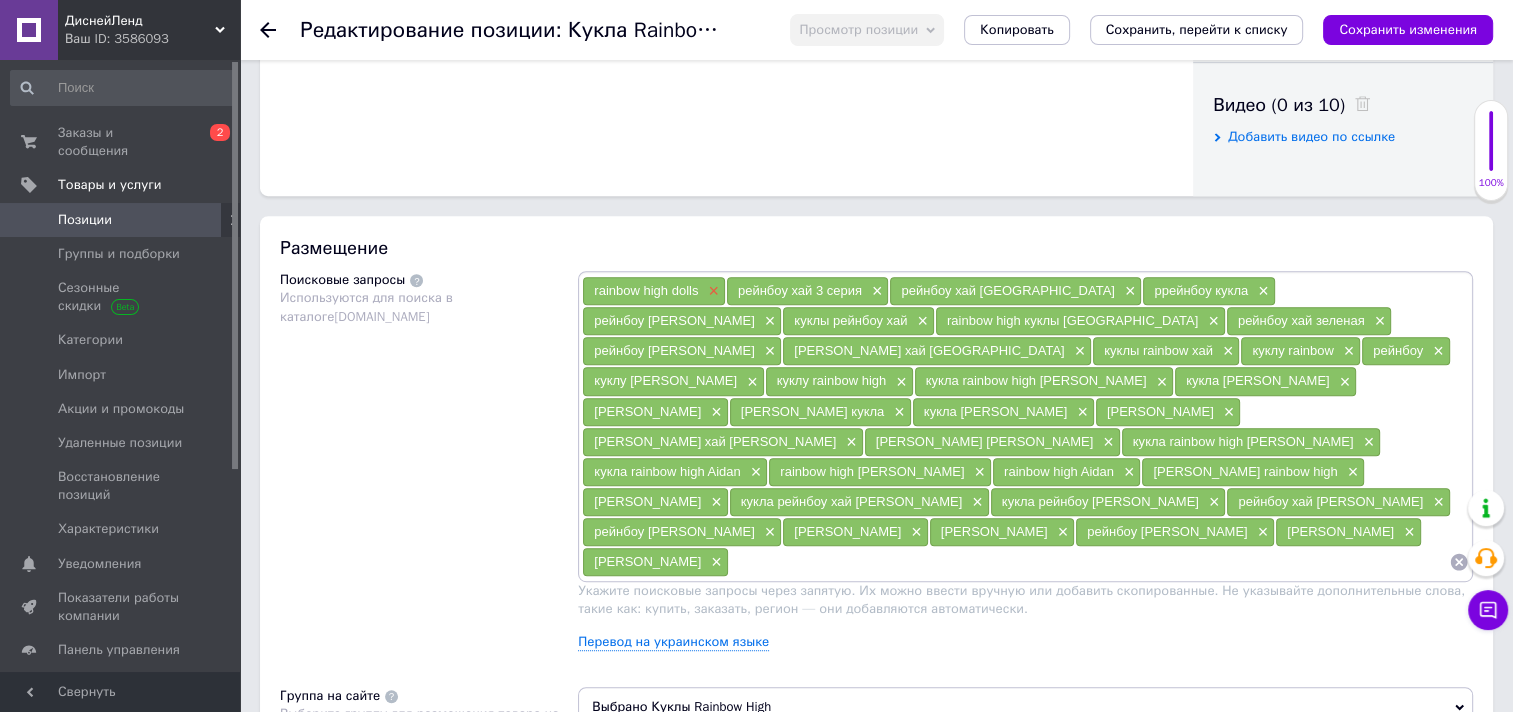 click on "×" at bounding box center [711, 291] 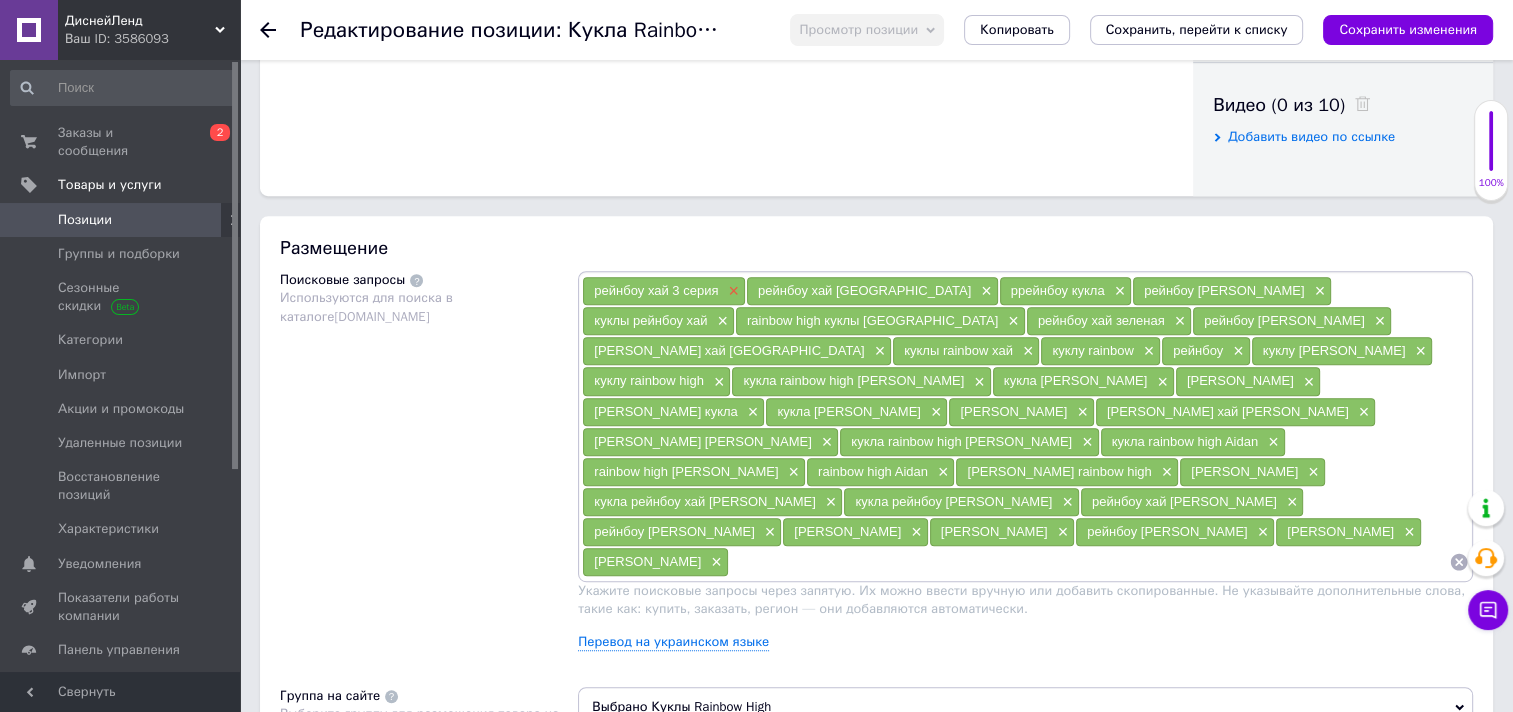 click on "×" at bounding box center (731, 291) 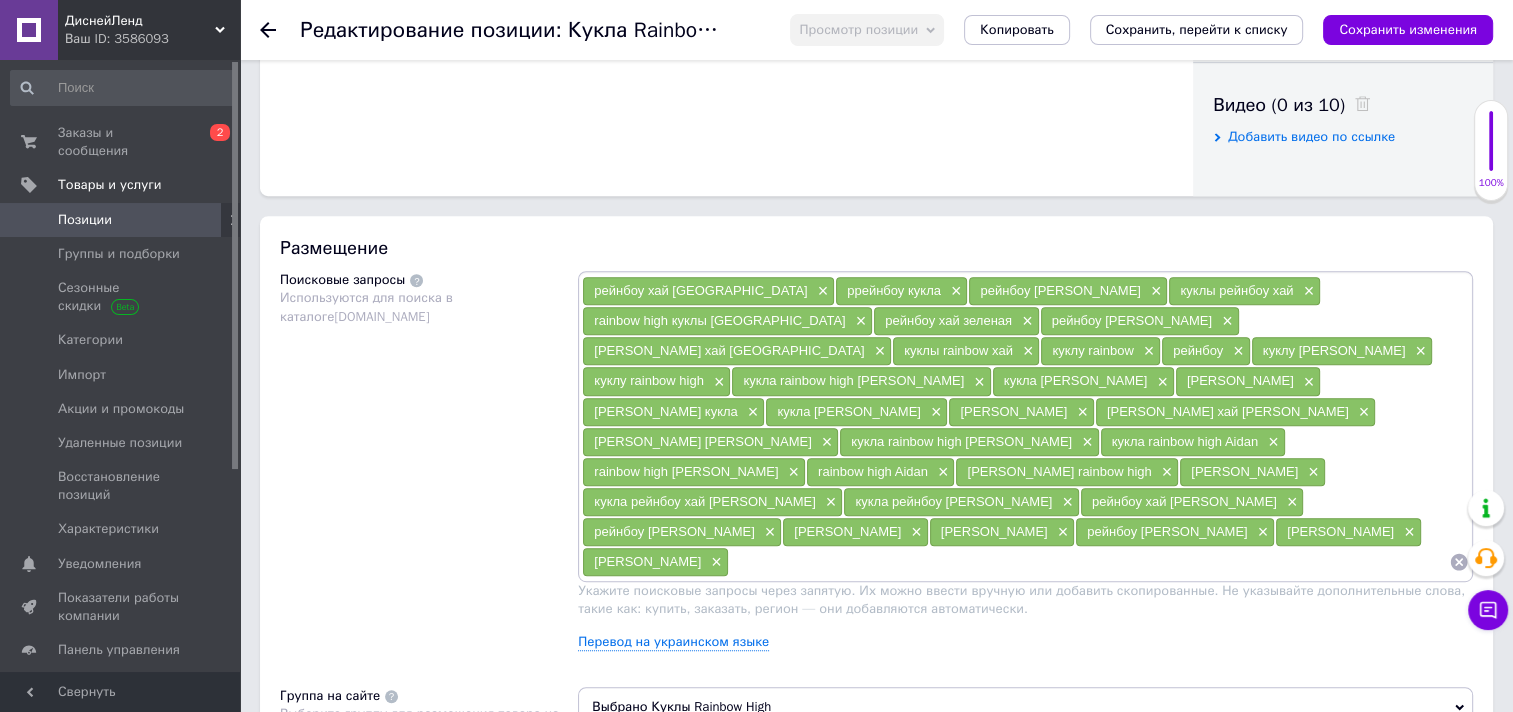 click on "×" at bounding box center (821, 291) 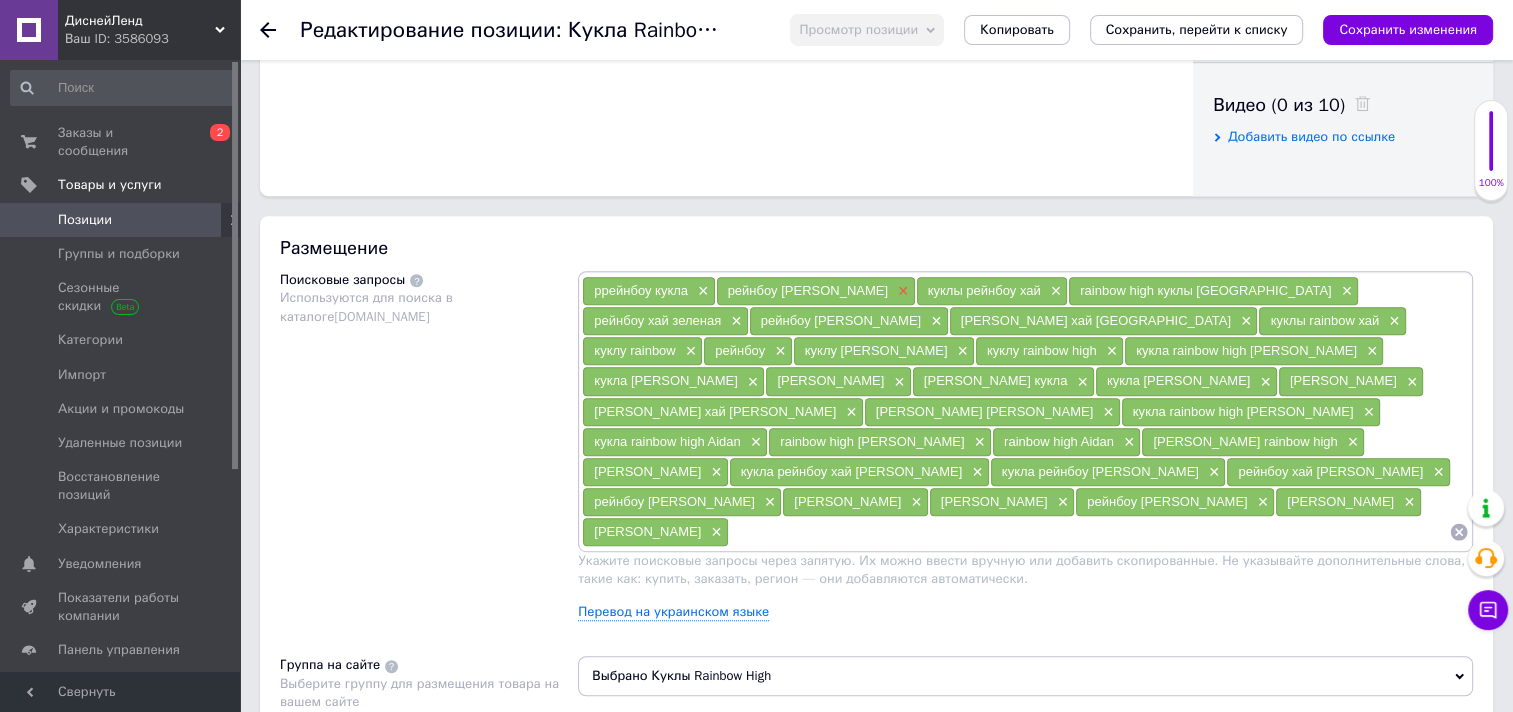 click on "×" at bounding box center (901, 291) 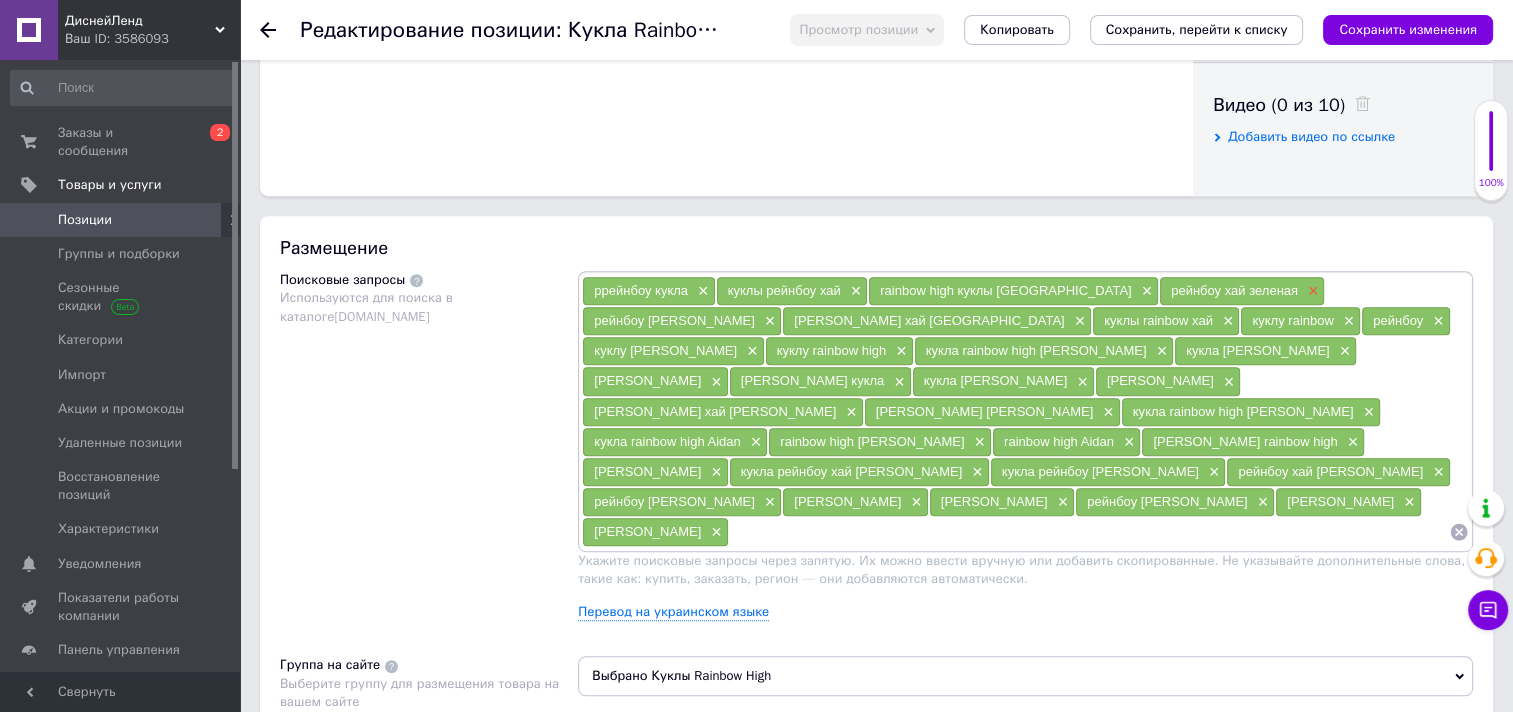 click on "×" at bounding box center [1311, 291] 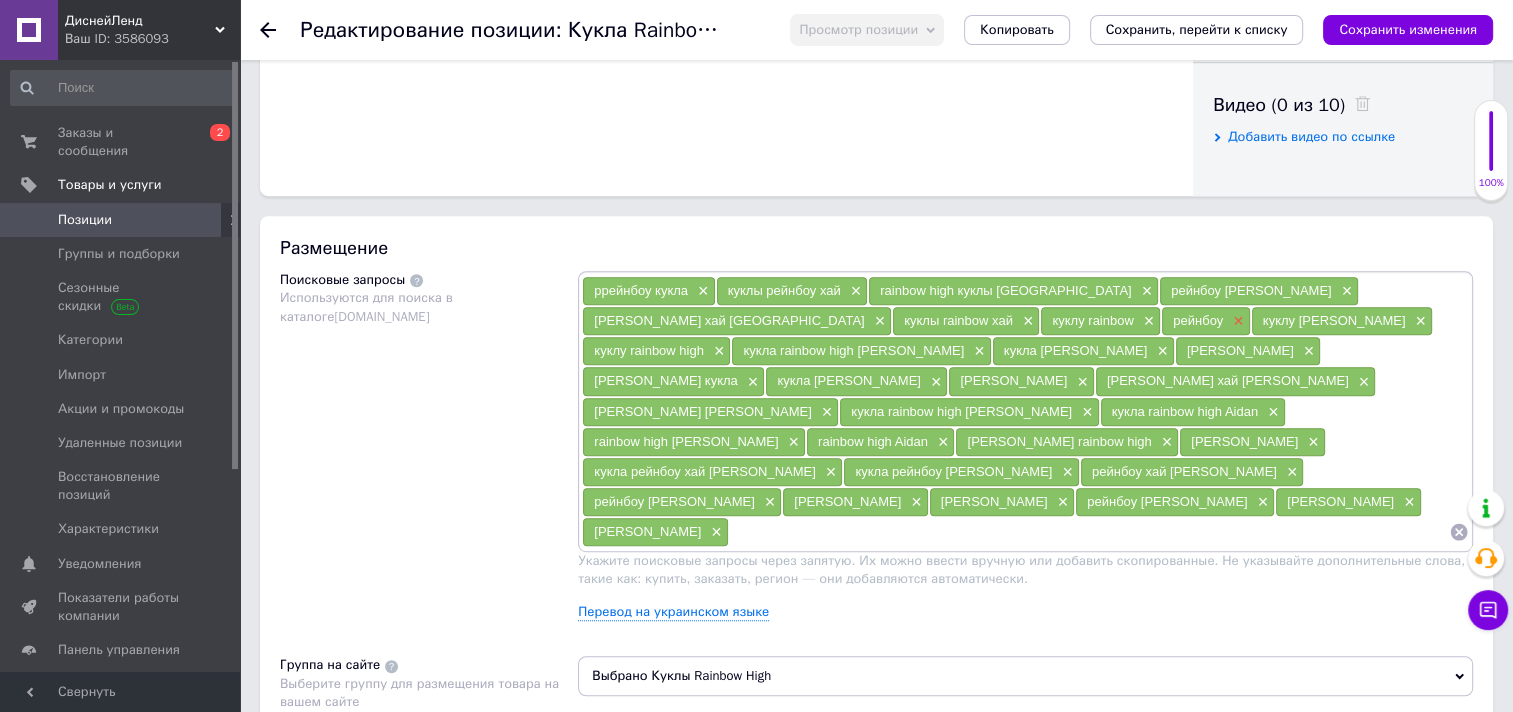 click on "×" at bounding box center [1236, 321] 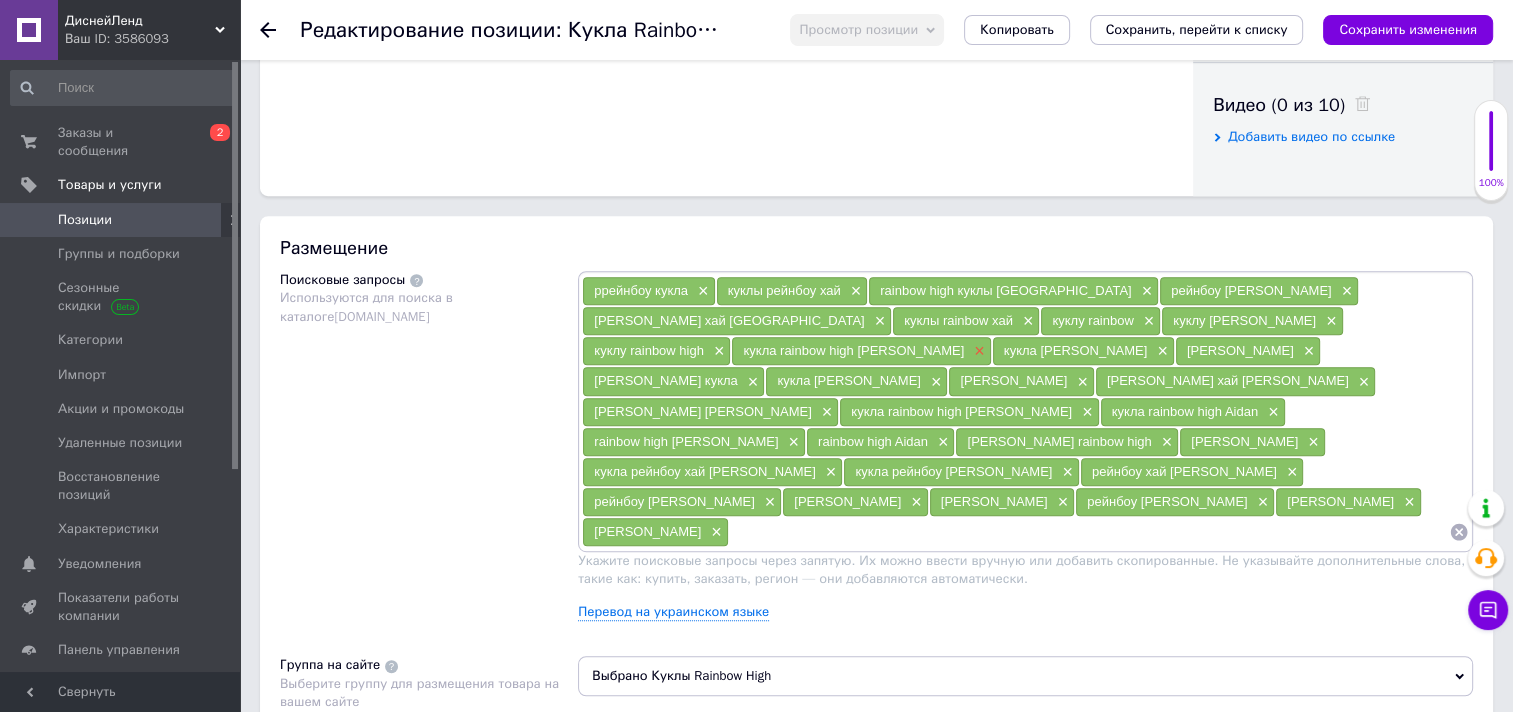 click on "×" at bounding box center [977, 351] 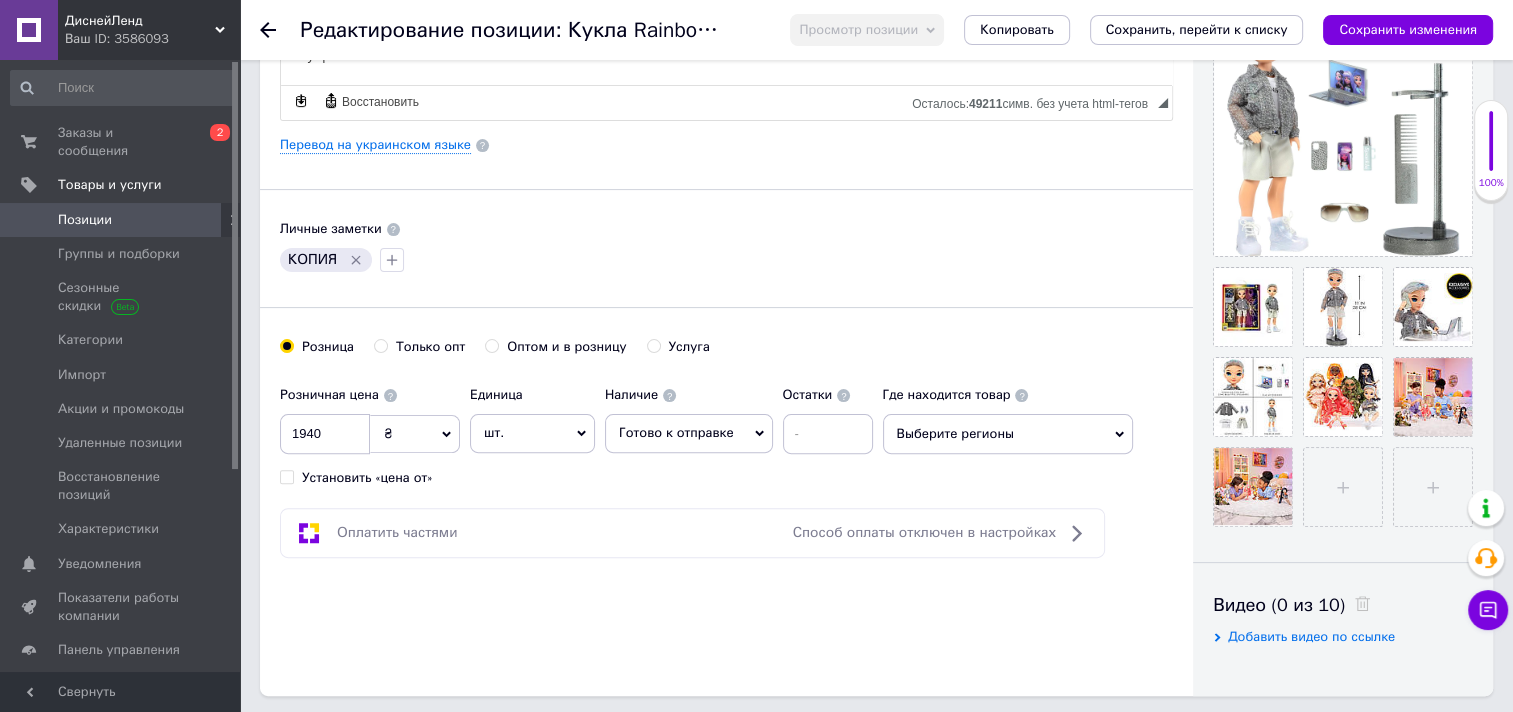 scroll, scrollTop: 100, scrollLeft: 0, axis: vertical 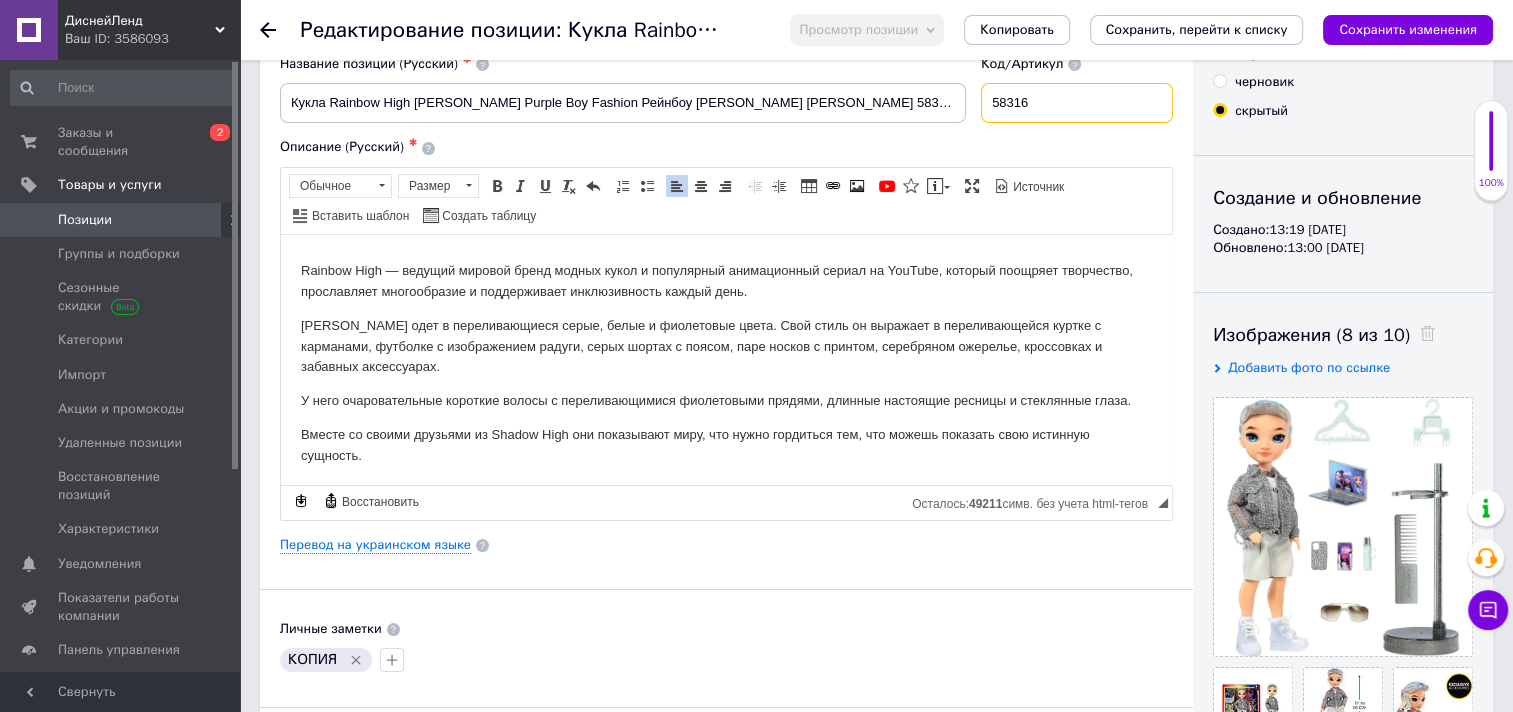 drag, startPoint x: 1030, startPoint y: 108, endPoint x: 936, endPoint y: 105, distance: 94.04786 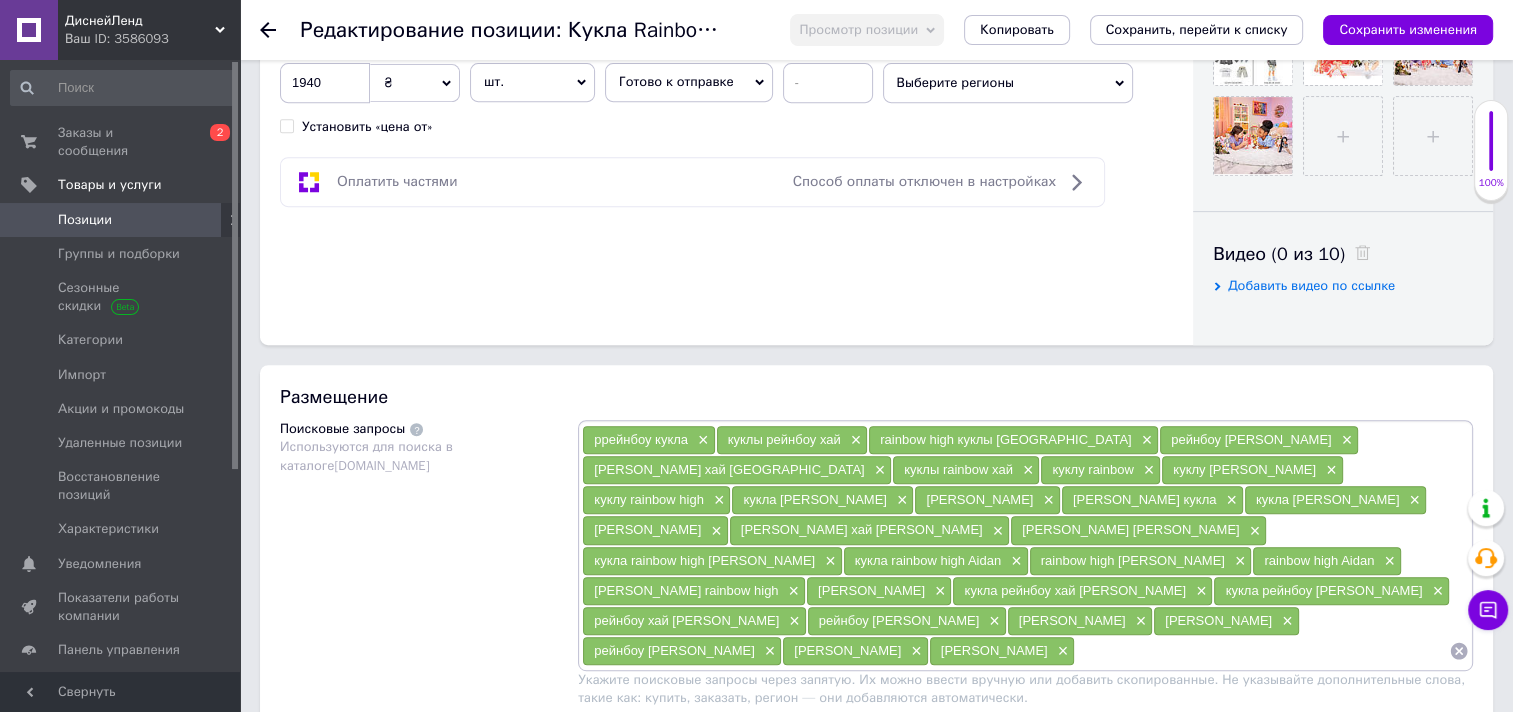 scroll, scrollTop: 1000, scrollLeft: 0, axis: vertical 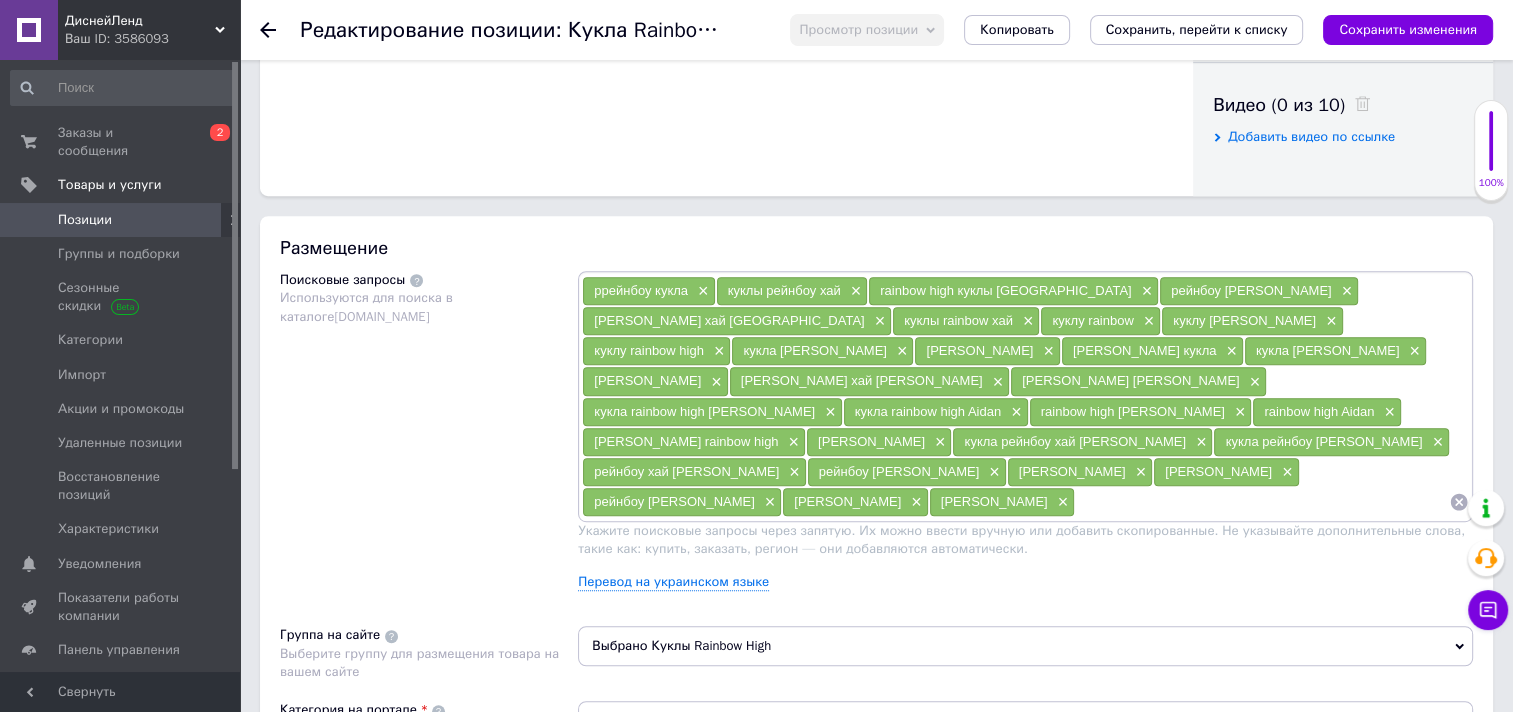click at bounding box center [1262, 502] 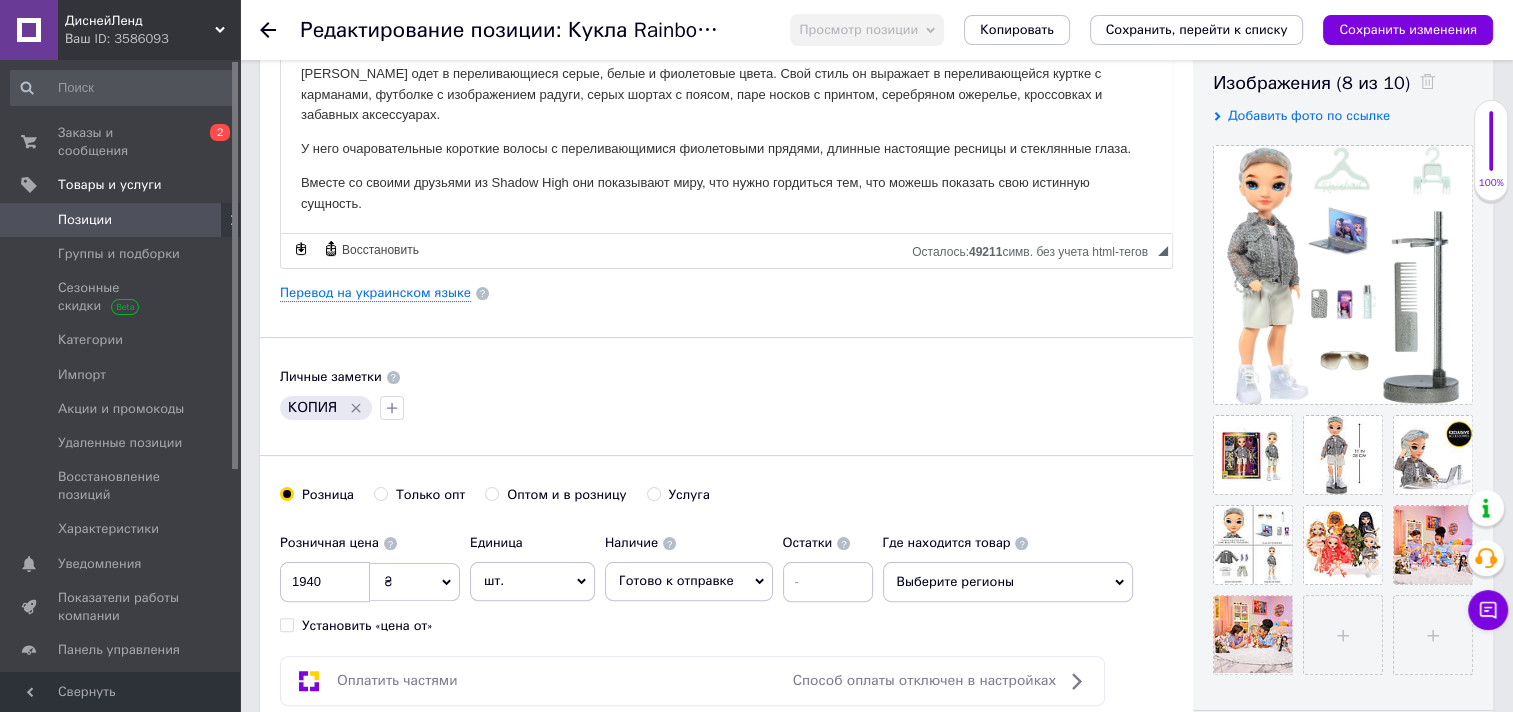 scroll, scrollTop: 100, scrollLeft: 0, axis: vertical 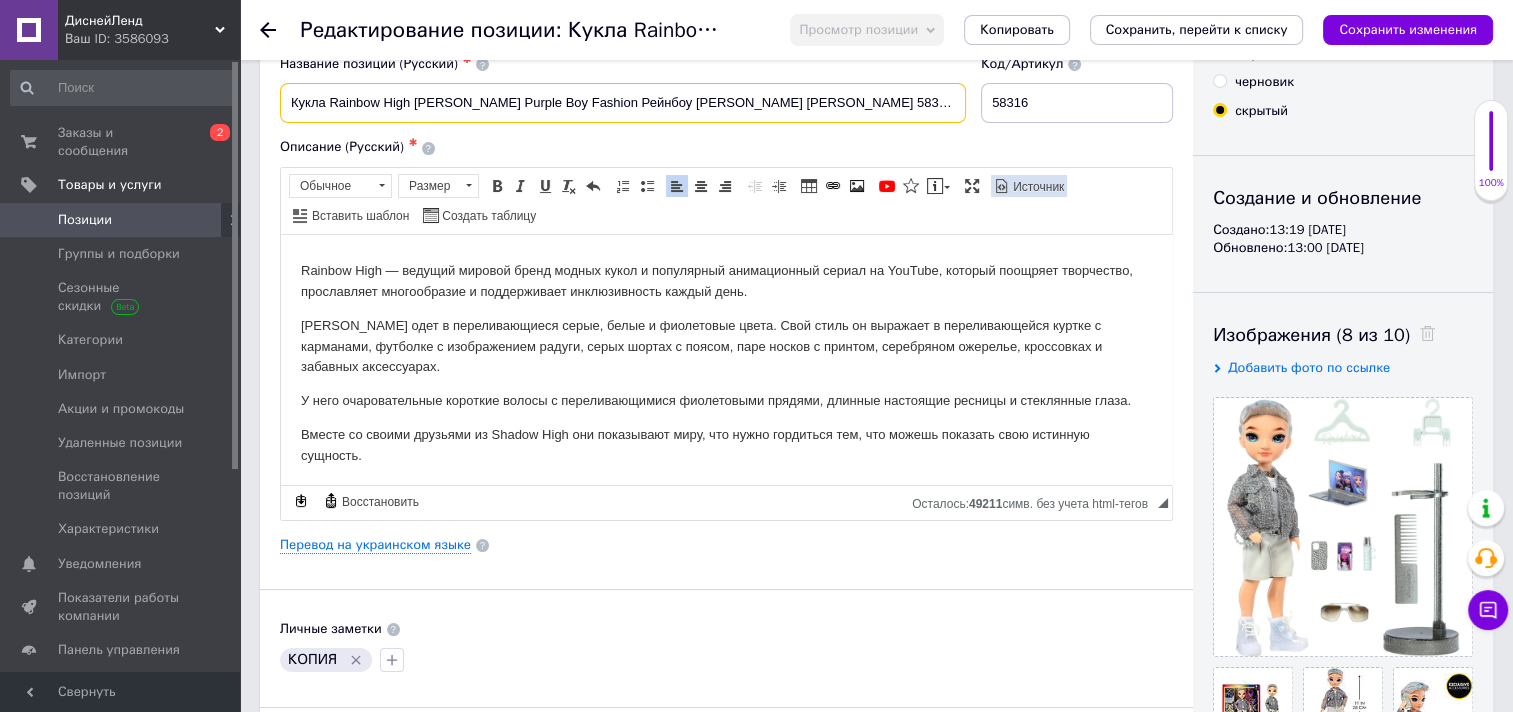 drag, startPoint x: 286, startPoint y: 105, endPoint x: 1000, endPoint y: 181, distance: 718.03345 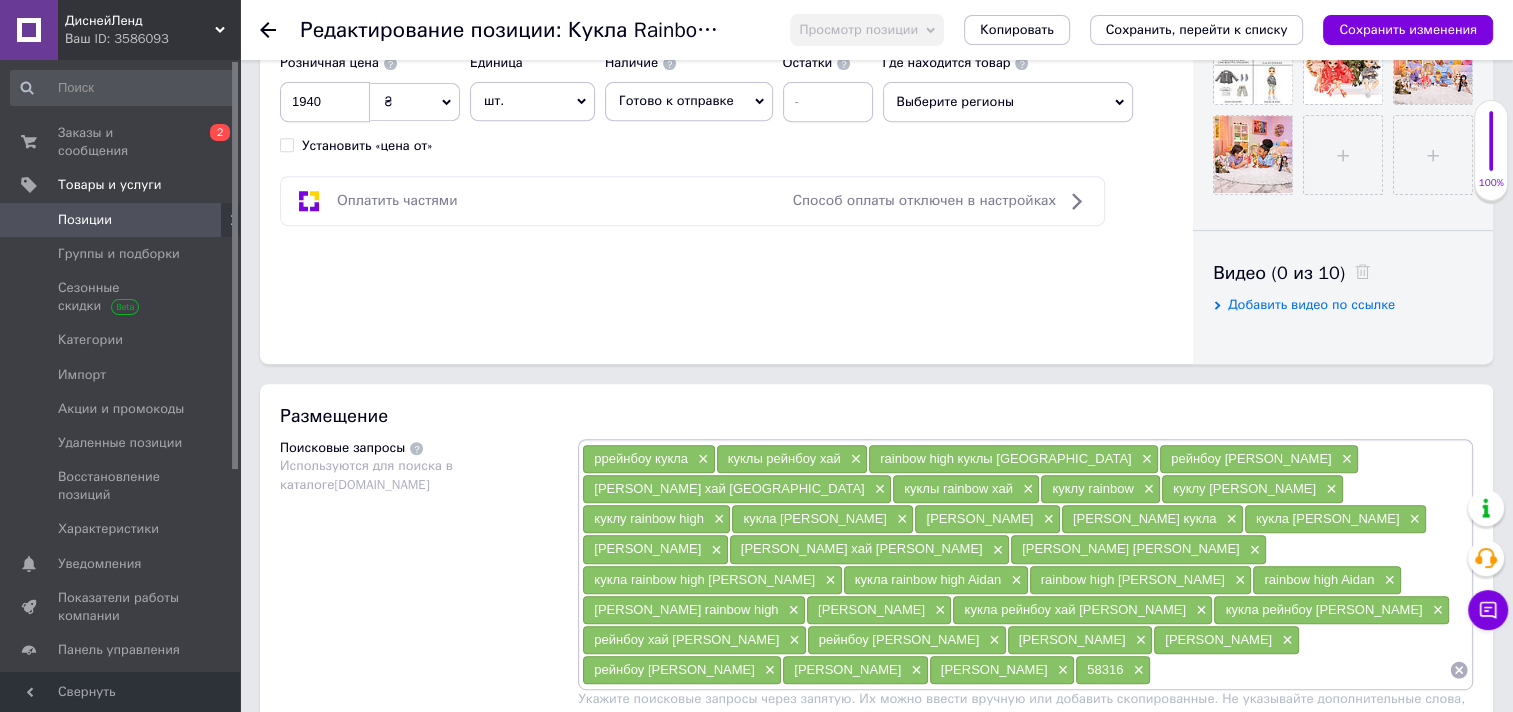 scroll, scrollTop: 1000, scrollLeft: 0, axis: vertical 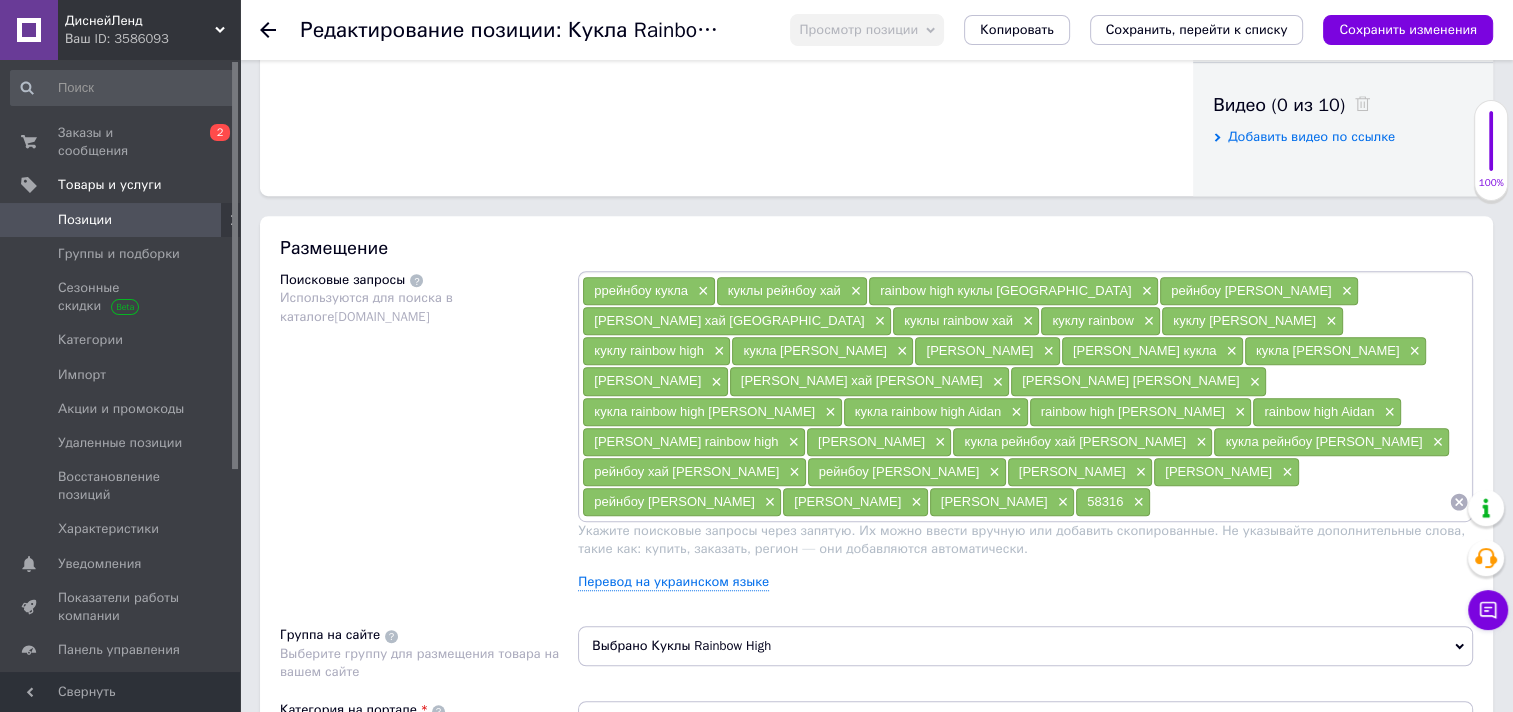click at bounding box center (1300, 502) 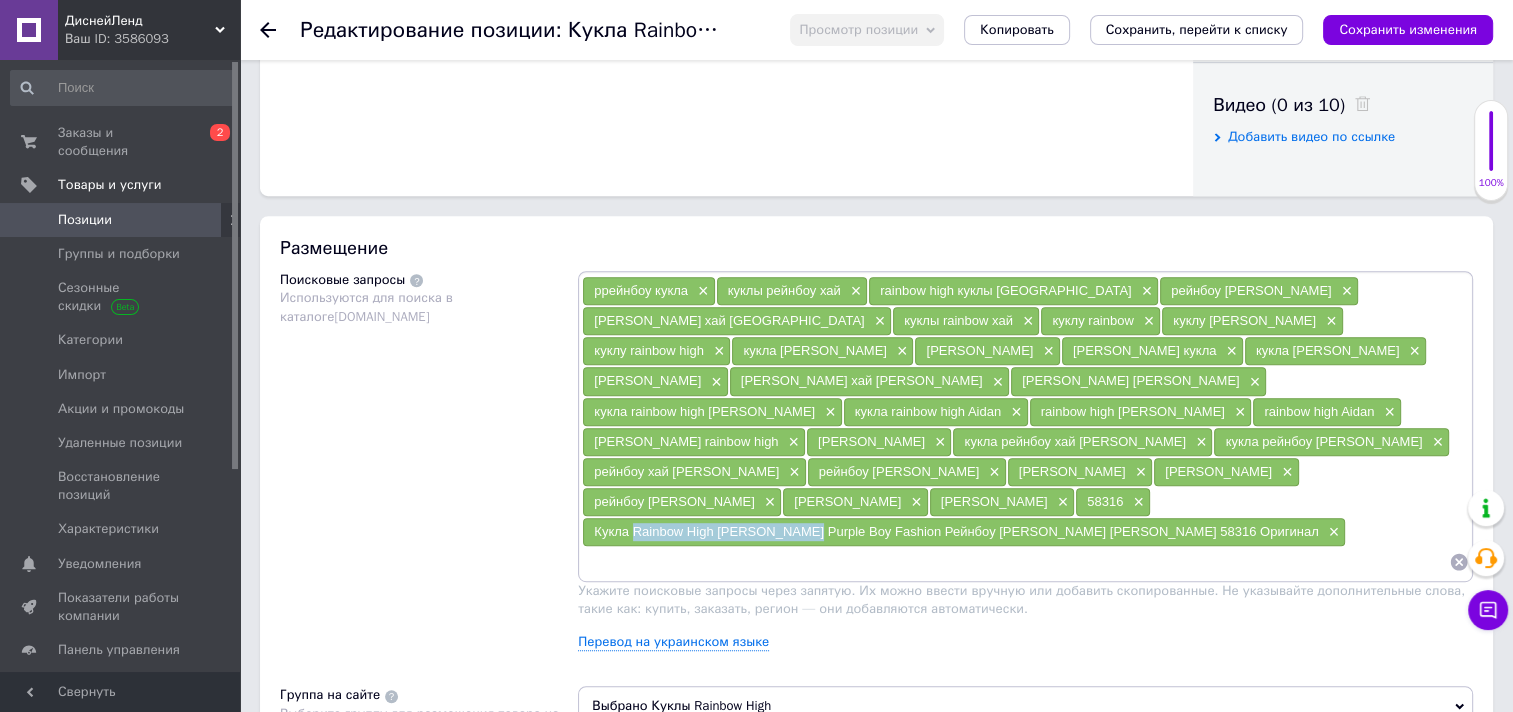 drag, startPoint x: 631, startPoint y: 494, endPoint x: 795, endPoint y: 492, distance: 164.01219 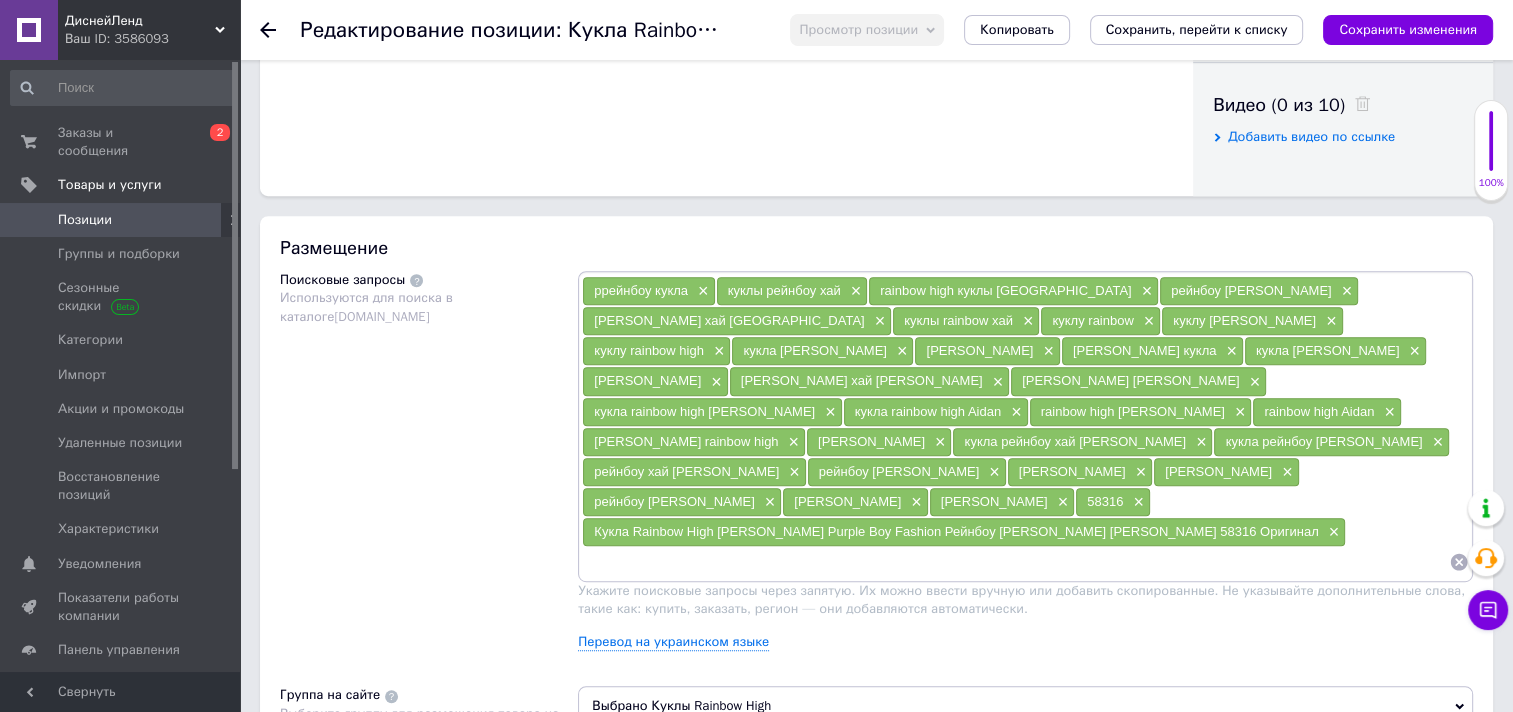 click at bounding box center (1015, 562) 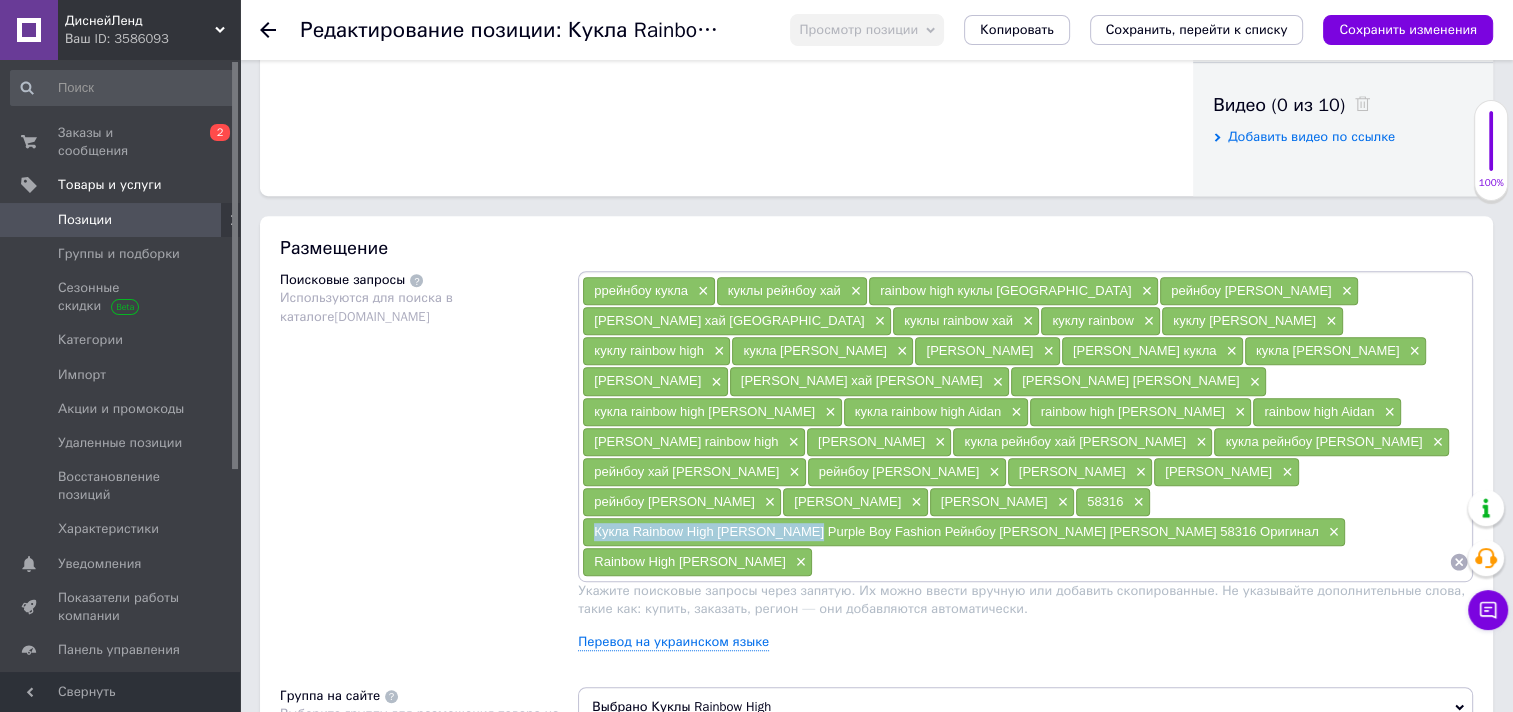 drag, startPoint x: 596, startPoint y: 495, endPoint x: 796, endPoint y: 495, distance: 200 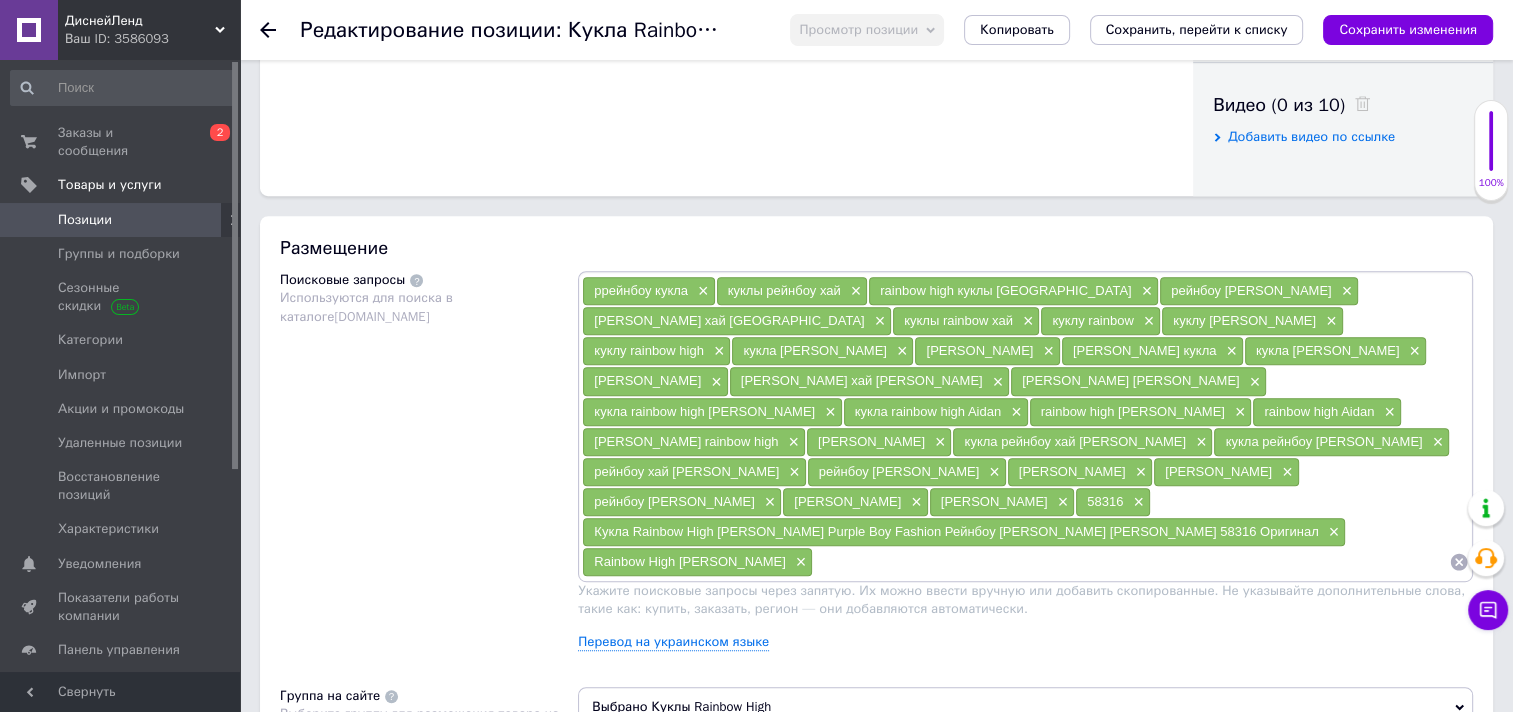 click at bounding box center (1131, 562) 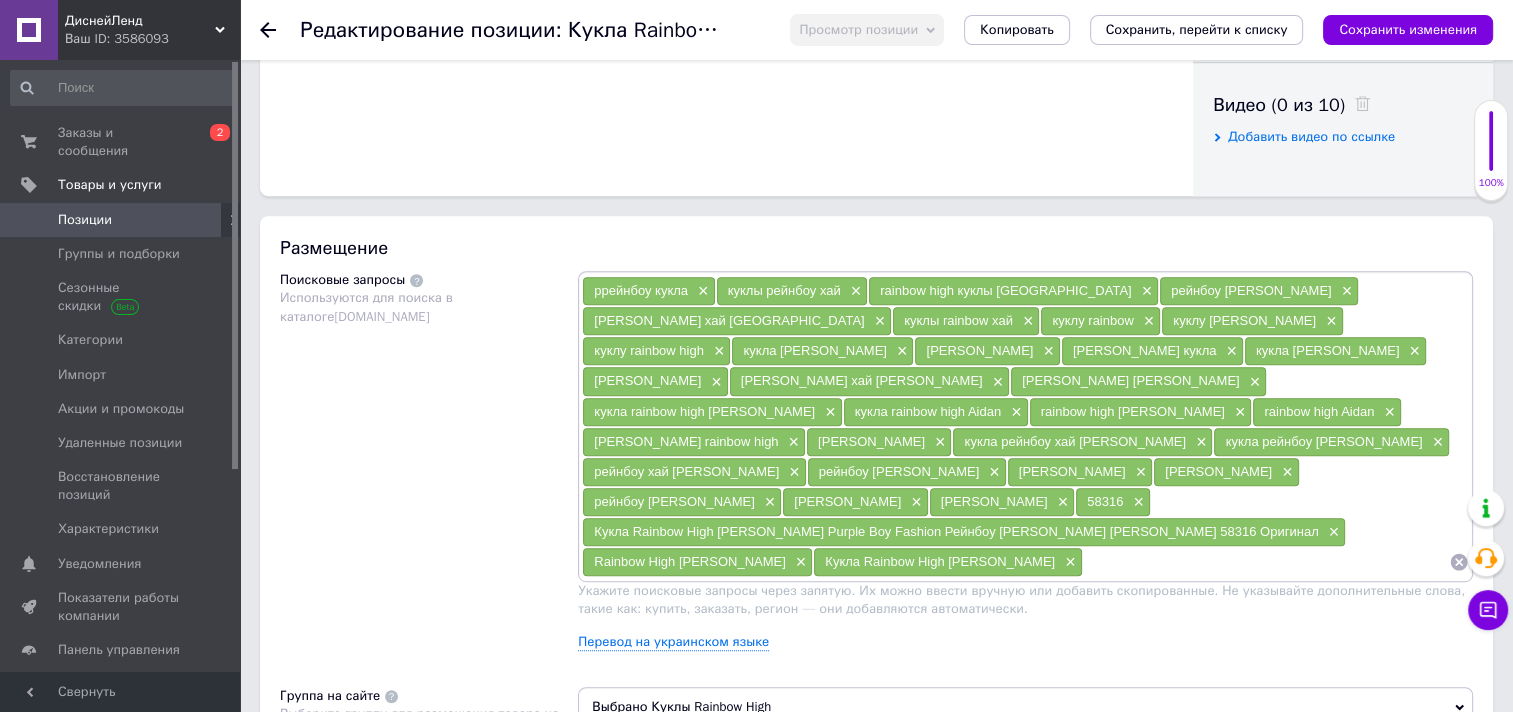 click on "Поисковые запросы Используются для поиска в каталоге  [DOMAIN_NAME]" at bounding box center (429, 468) 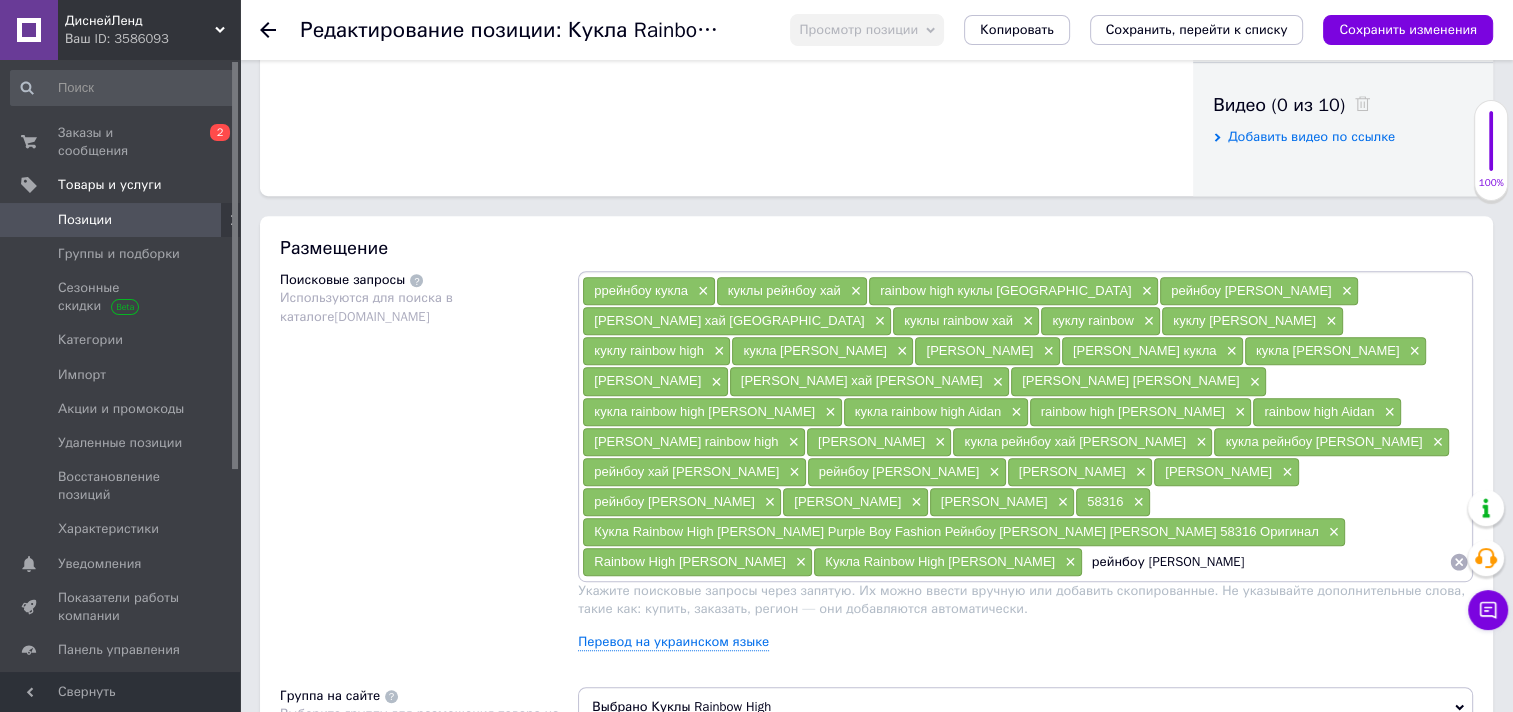 type on "рейнбоу хай мальчик" 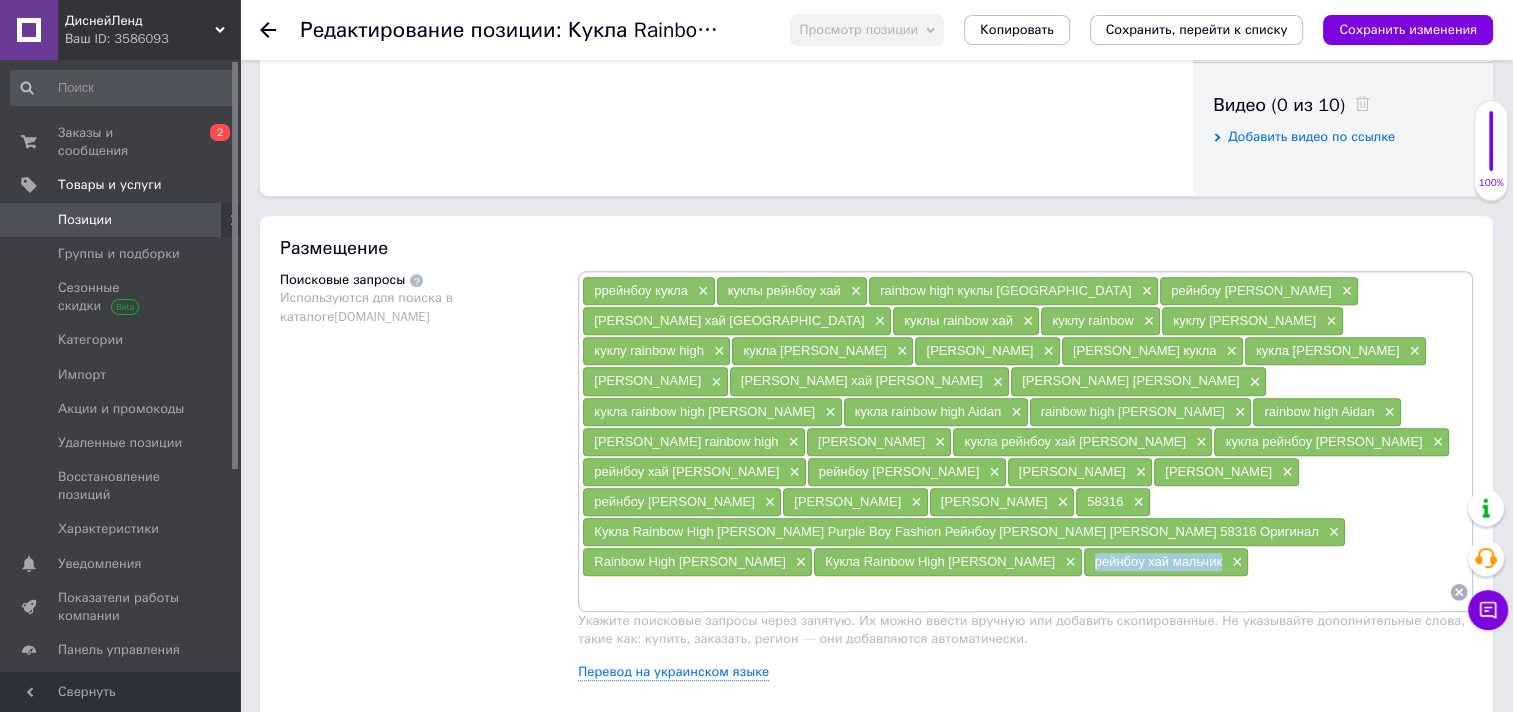 drag, startPoint x: 832, startPoint y: 530, endPoint x: 963, endPoint y: 533, distance: 131.03435 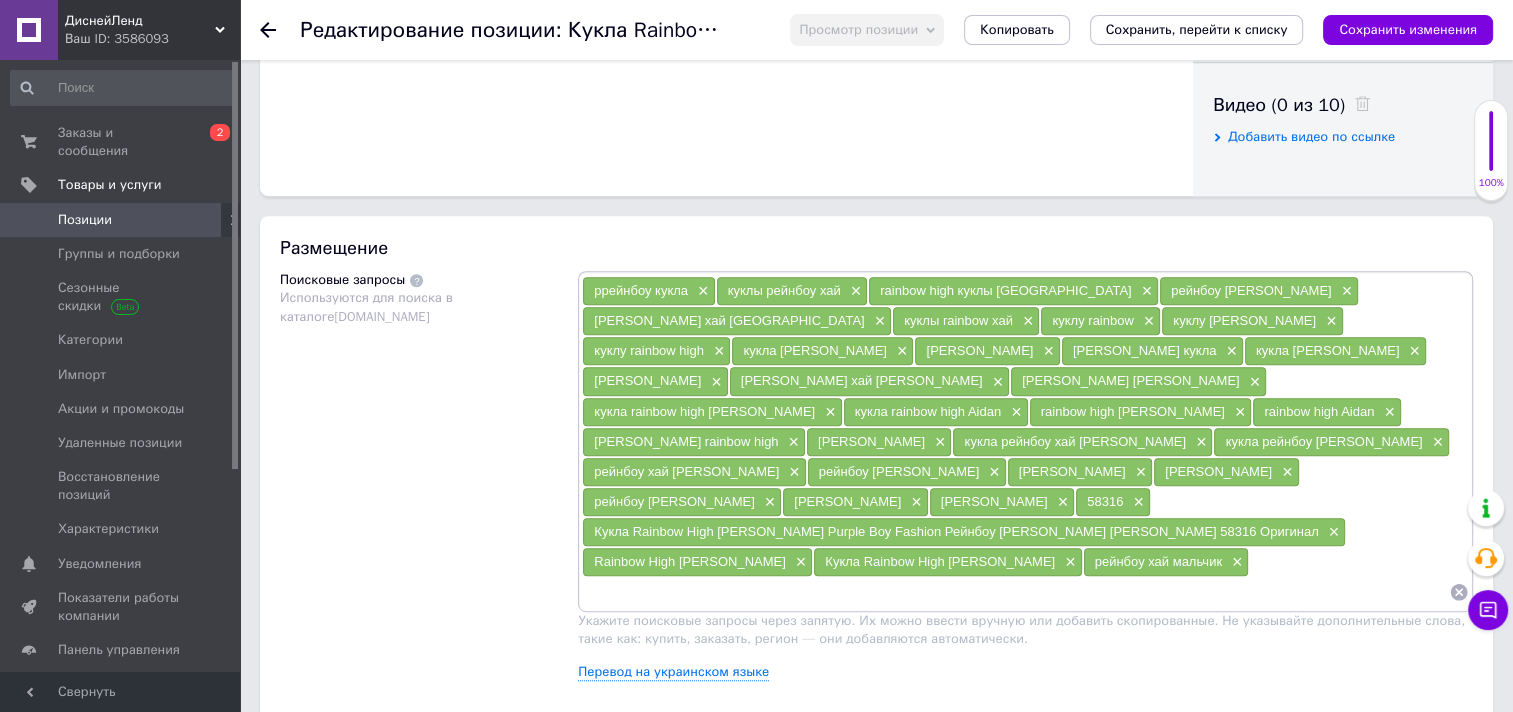 drag, startPoint x: 963, startPoint y: 533, endPoint x: 1012, endPoint y: 529, distance: 49.162994 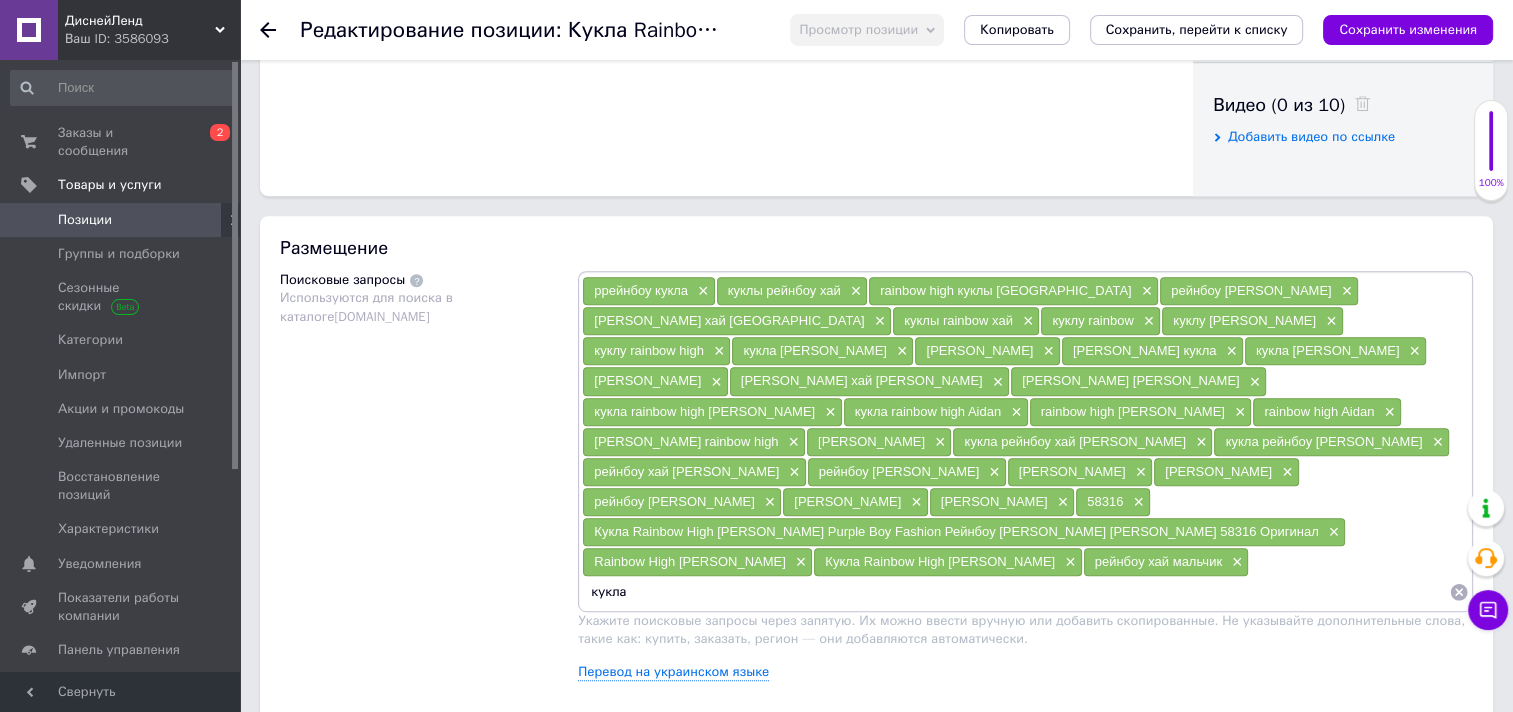 paste on "рейнбоу хай мальчик" 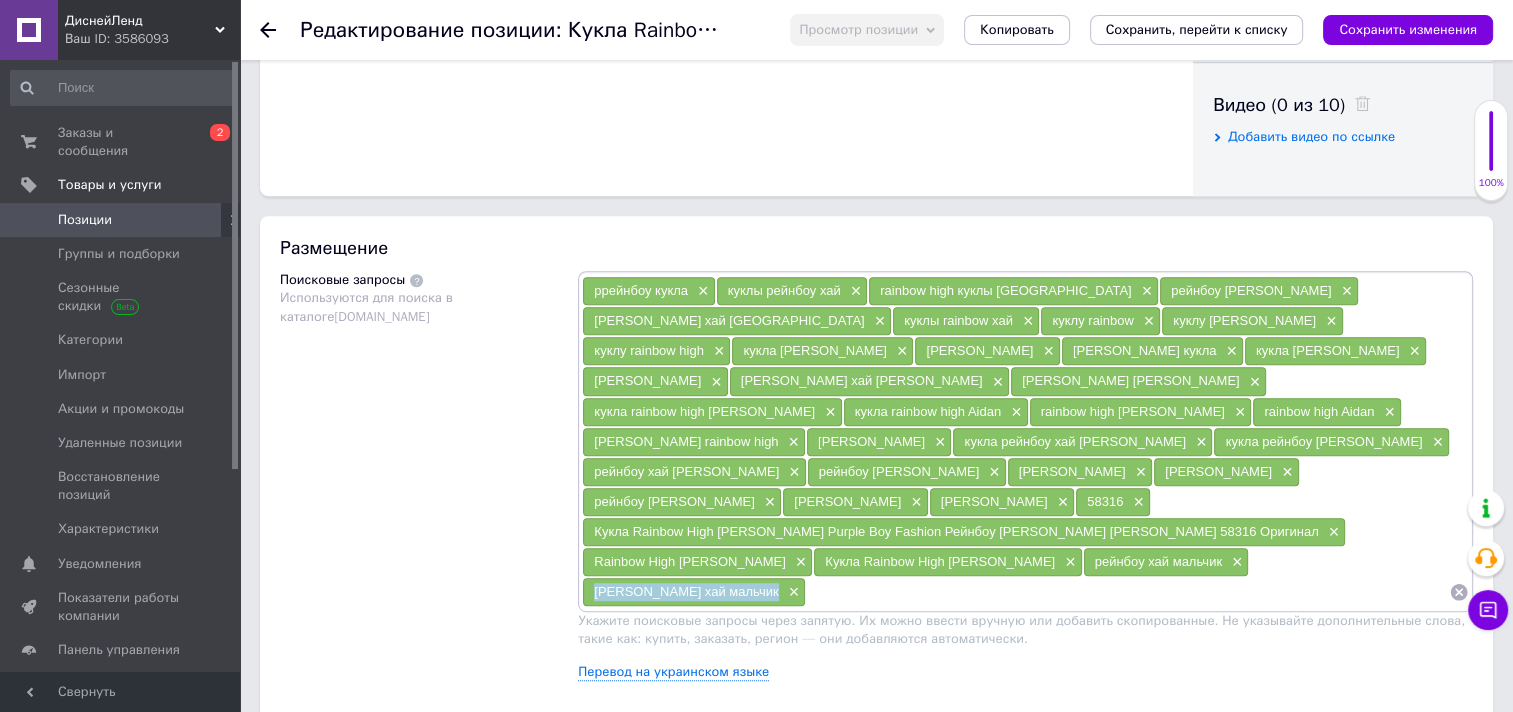 drag, startPoint x: 996, startPoint y: 528, endPoint x: 1164, endPoint y: 524, distance: 168.0476 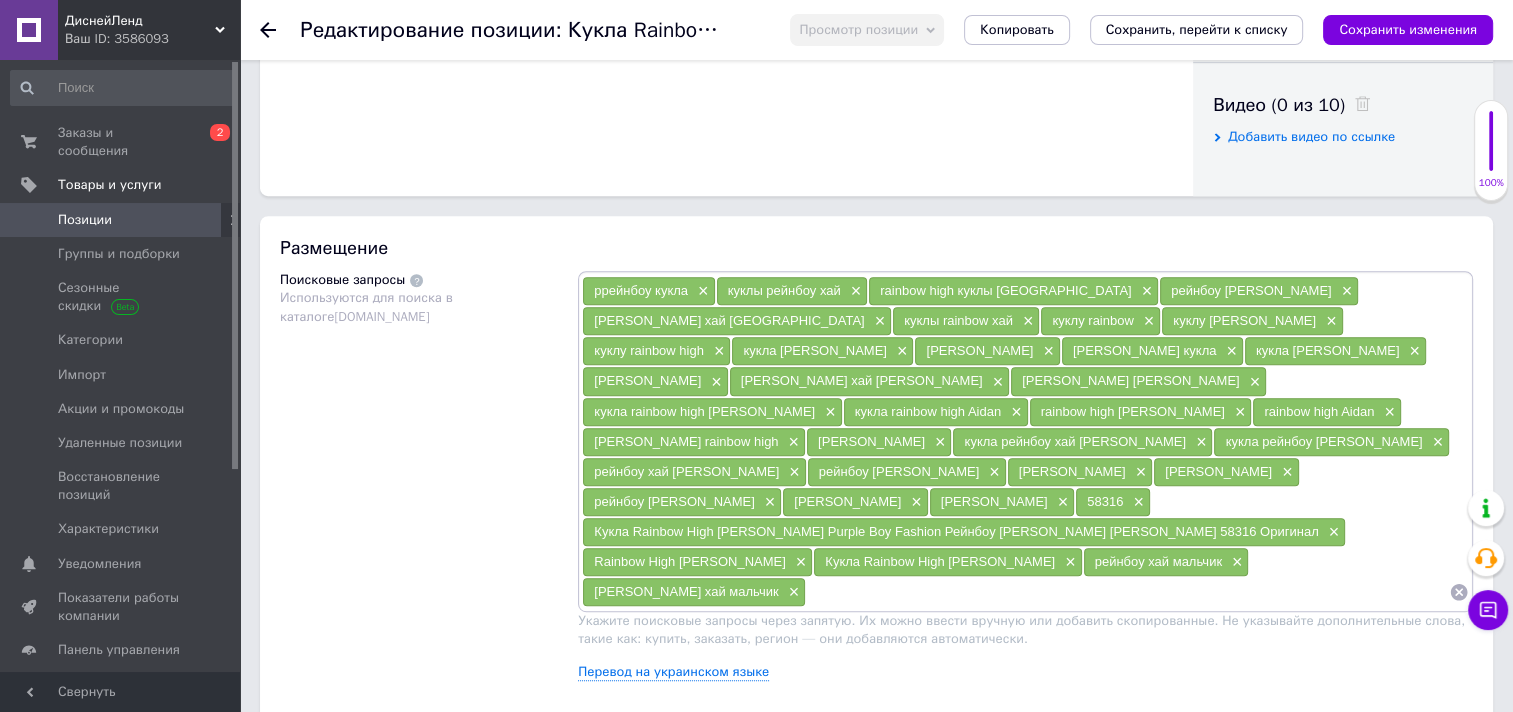 click at bounding box center [1127, 592] 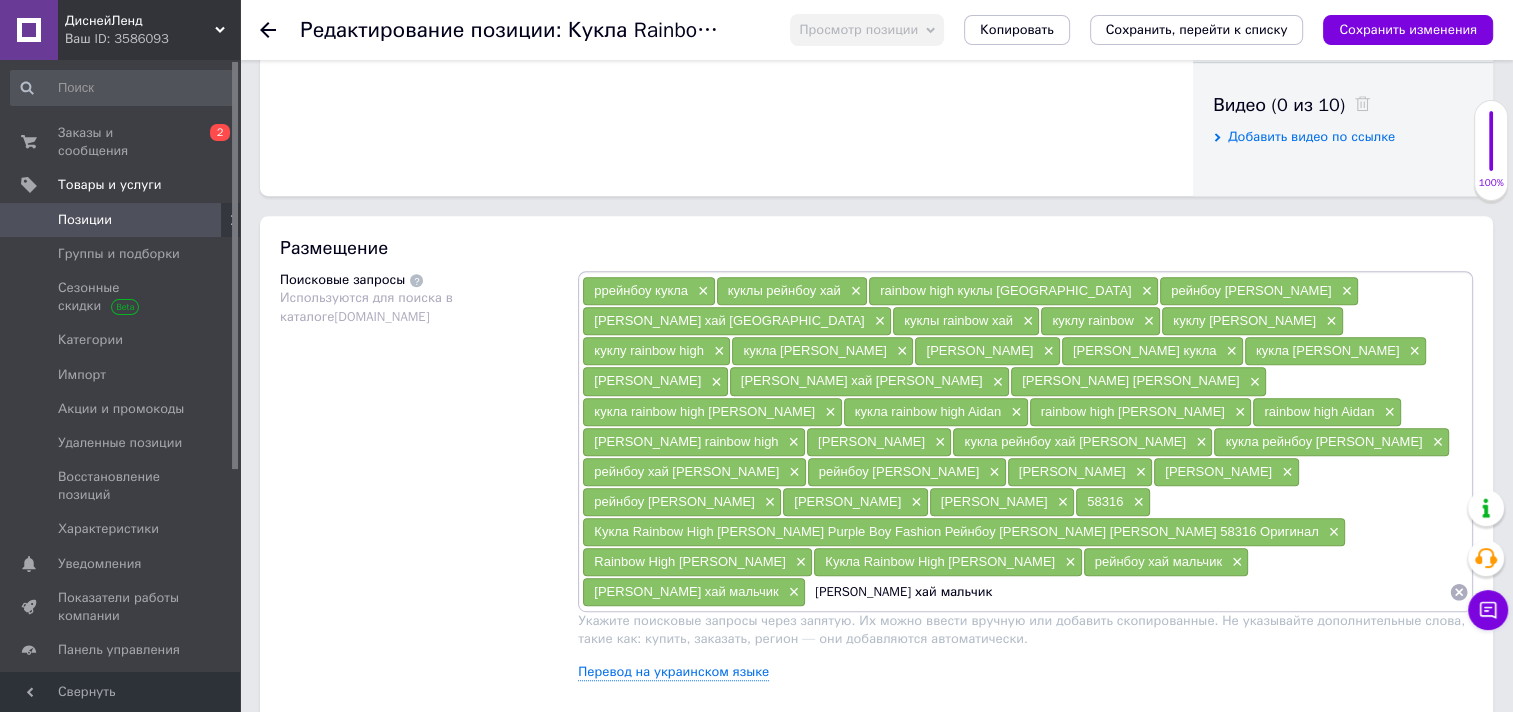 drag, startPoint x: 708, startPoint y: 557, endPoint x: 760, endPoint y: 557, distance: 52 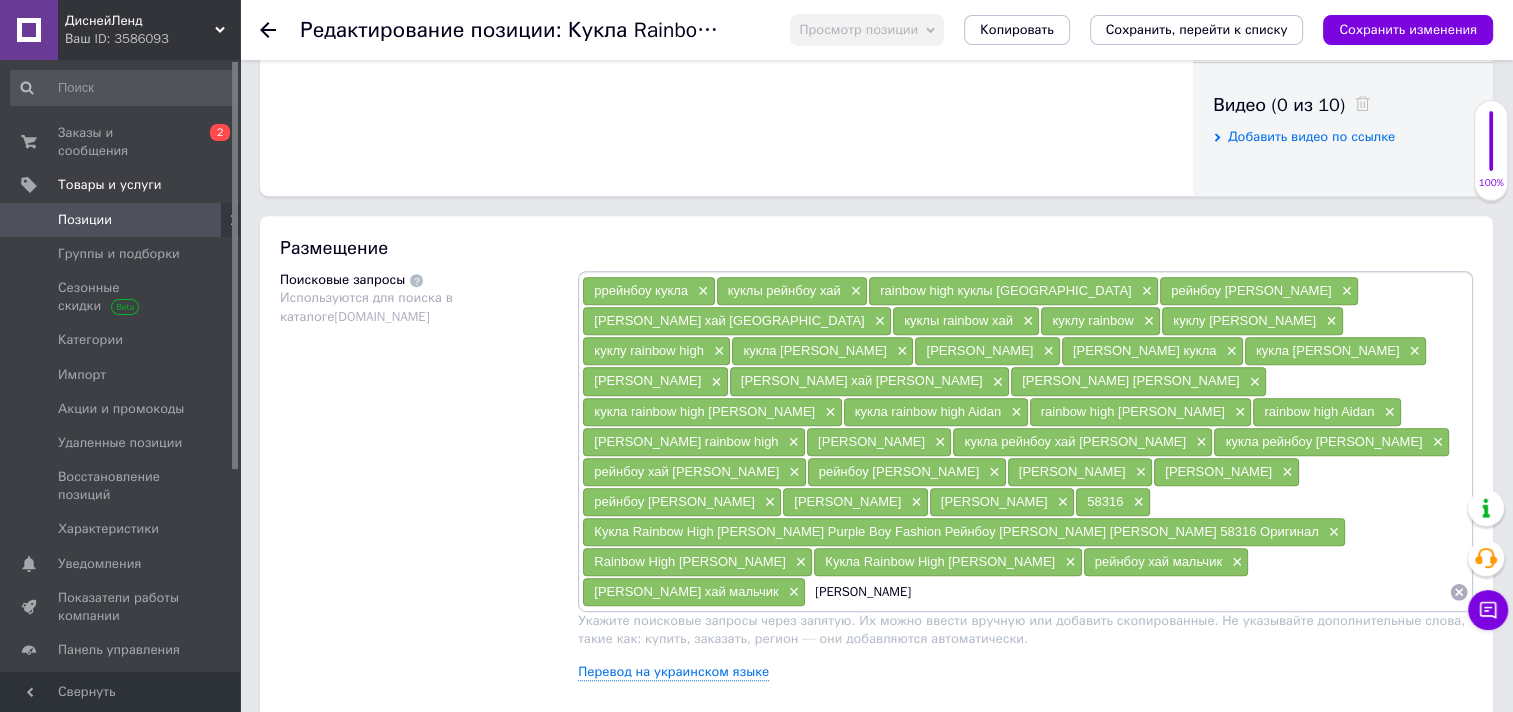 paste on "мальчик" 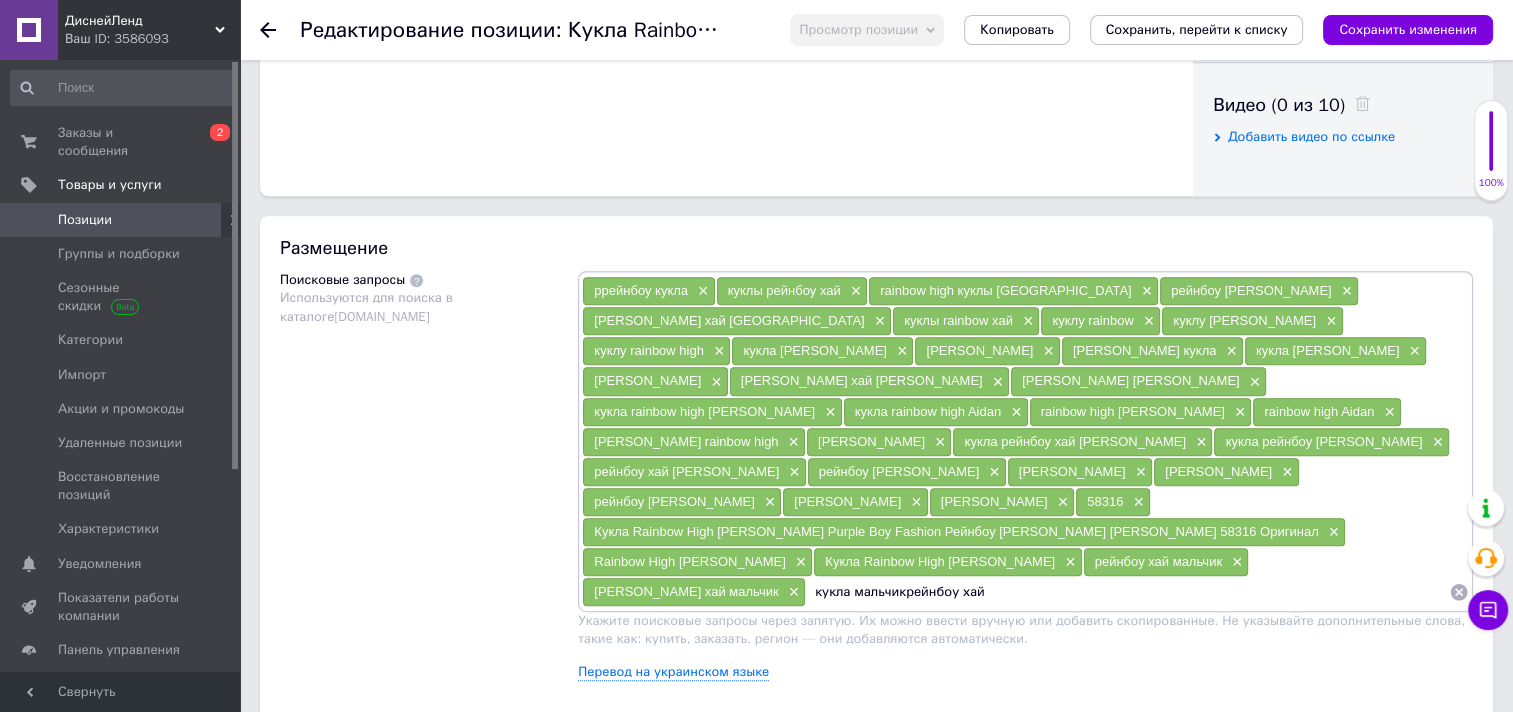 type on "кукла мальчик [PERSON_NAME]" 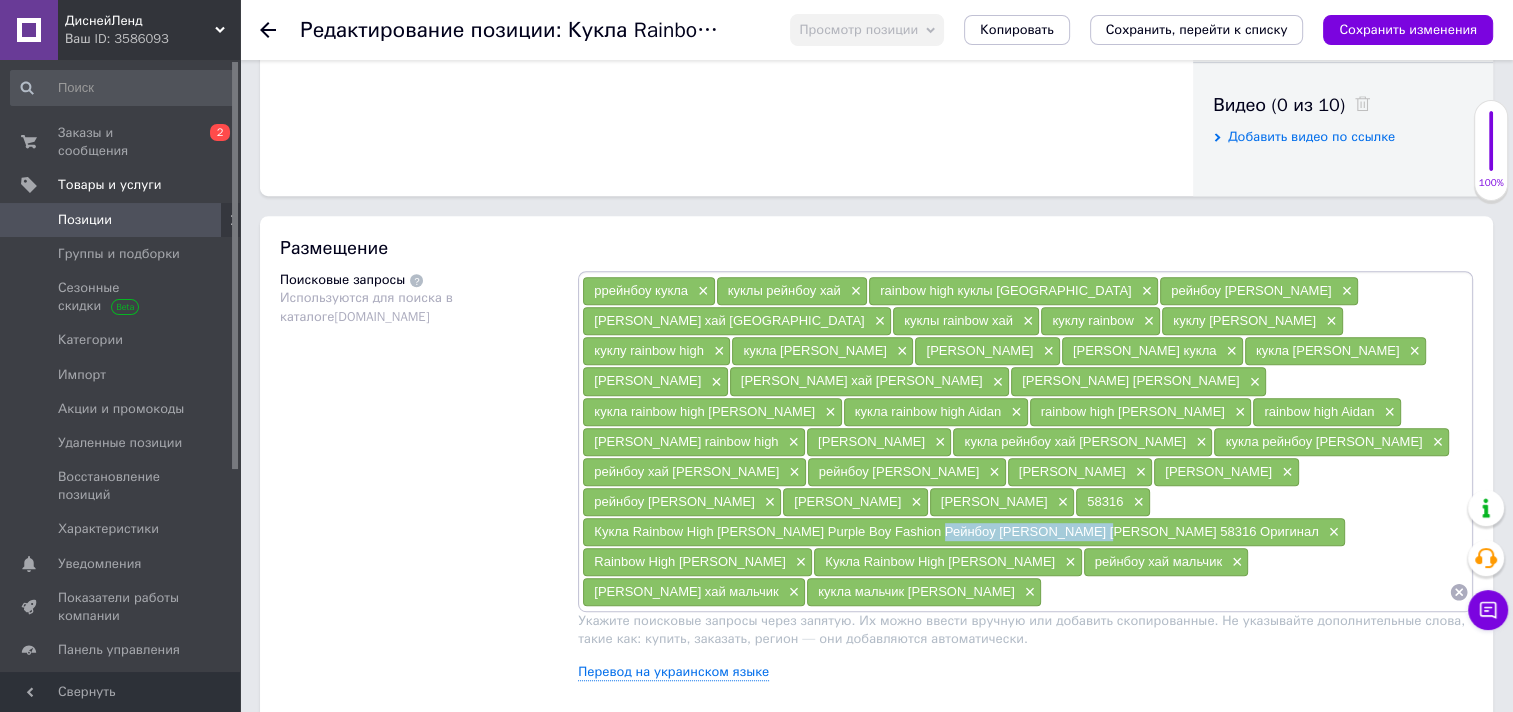drag, startPoint x: 914, startPoint y: 492, endPoint x: 1077, endPoint y: 498, distance: 163.1104 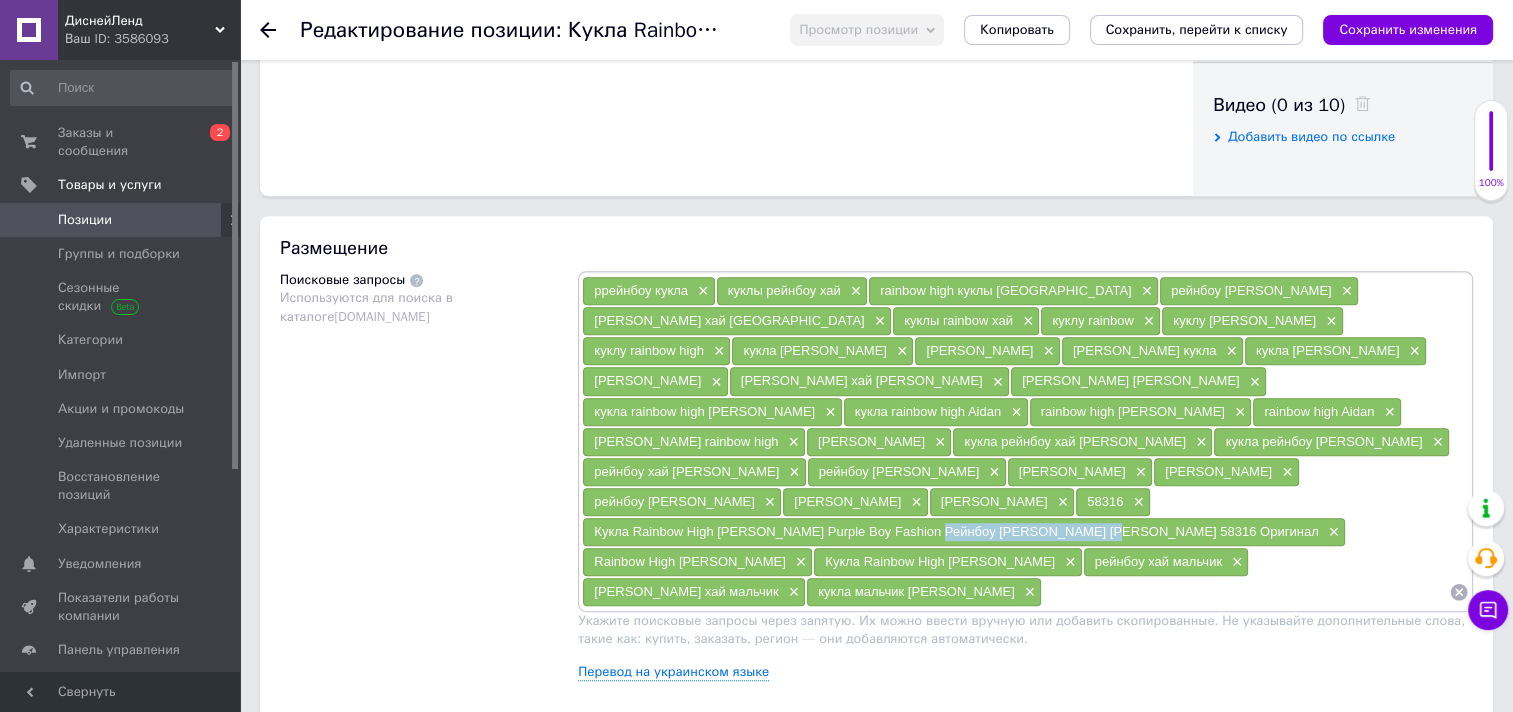 drag, startPoint x: 1082, startPoint y: 496, endPoint x: 916, endPoint y: 495, distance: 166.003 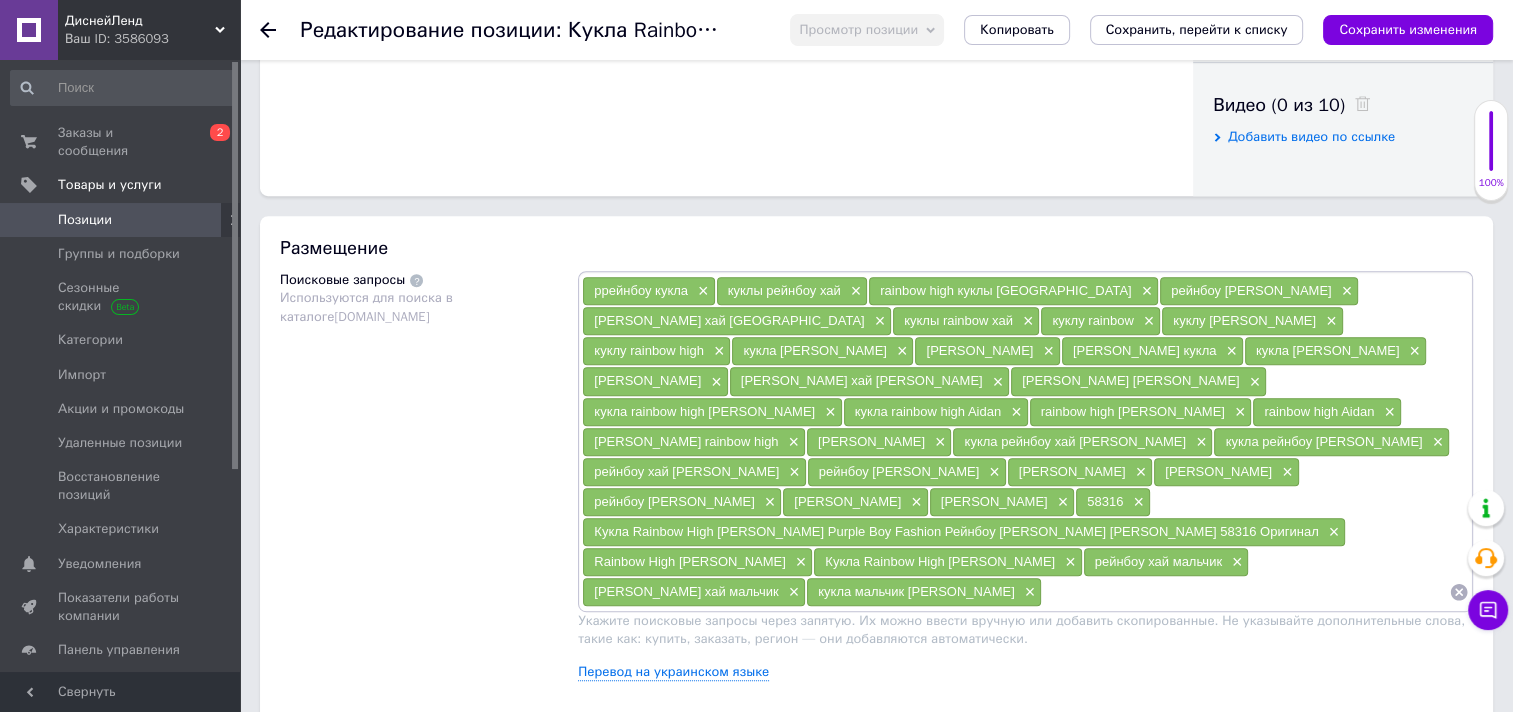 click at bounding box center [1245, 592] 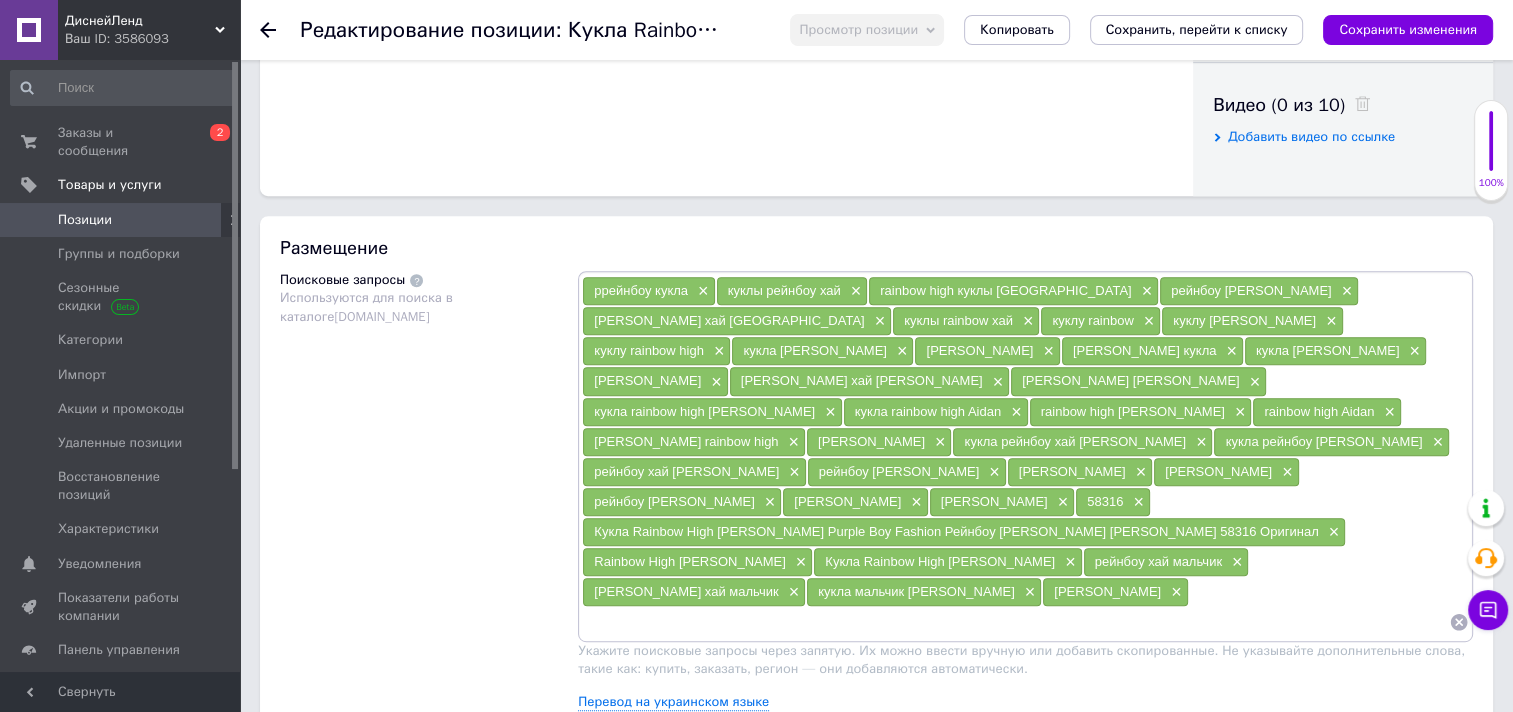 drag, startPoint x: 595, startPoint y: 558, endPoint x: 713, endPoint y: 556, distance: 118.016945 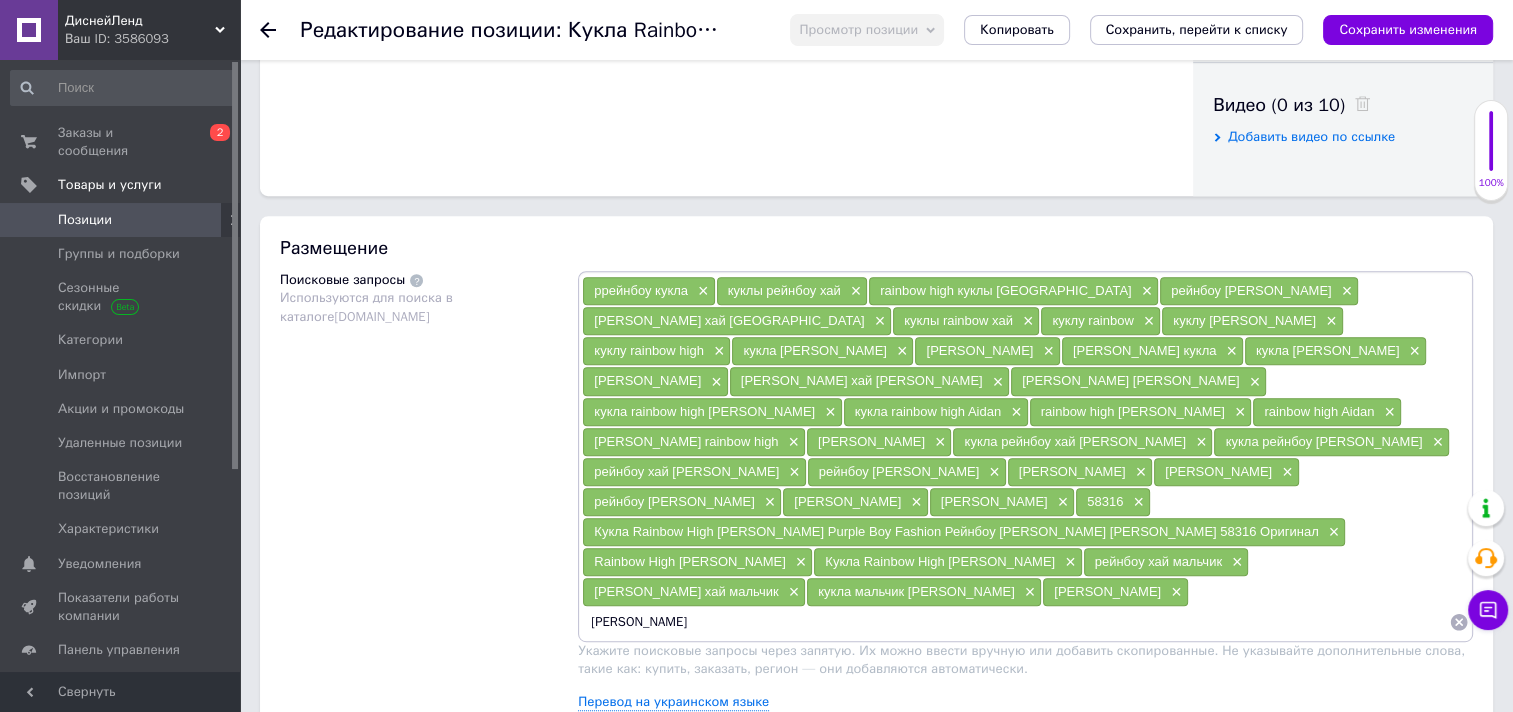 click on "[PERSON_NAME]" at bounding box center [1015, 622] 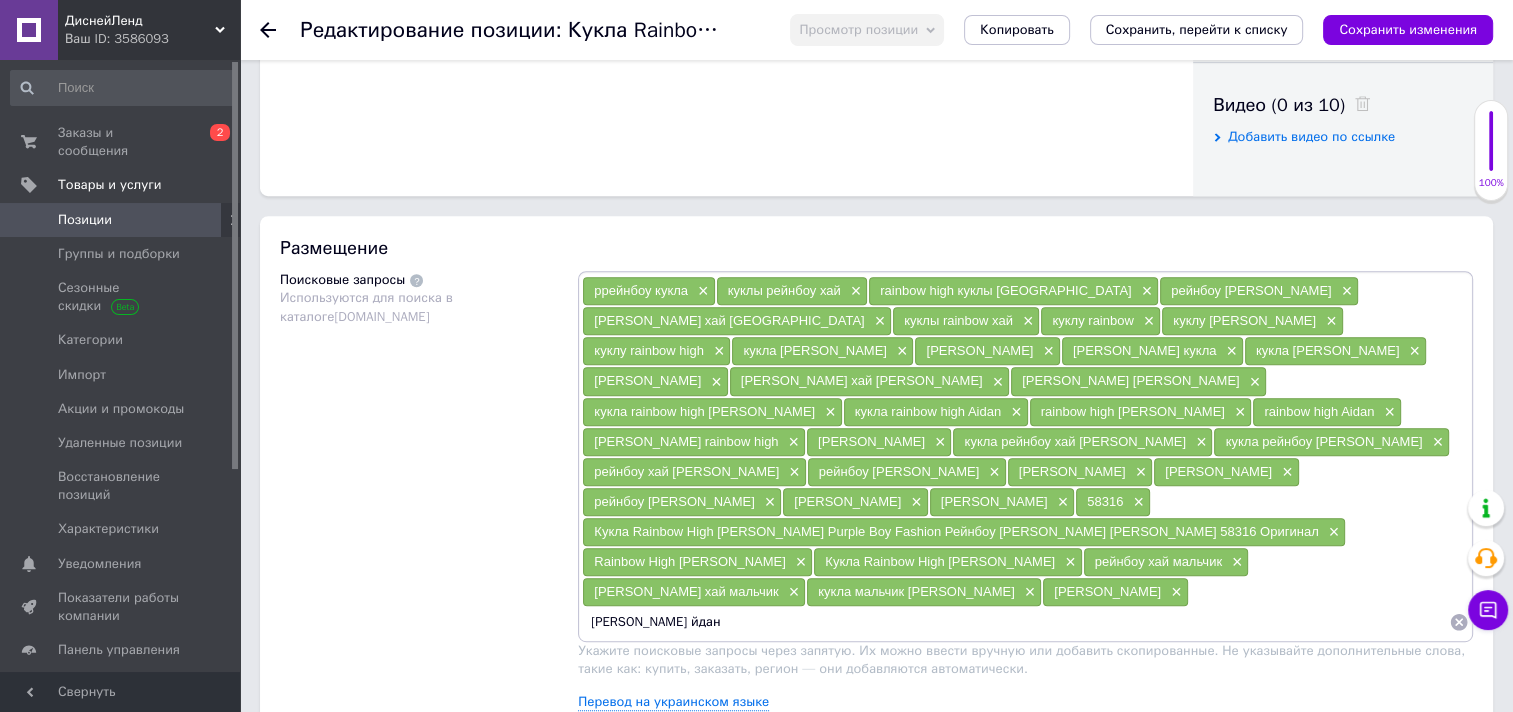 type on "[PERSON_NAME]" 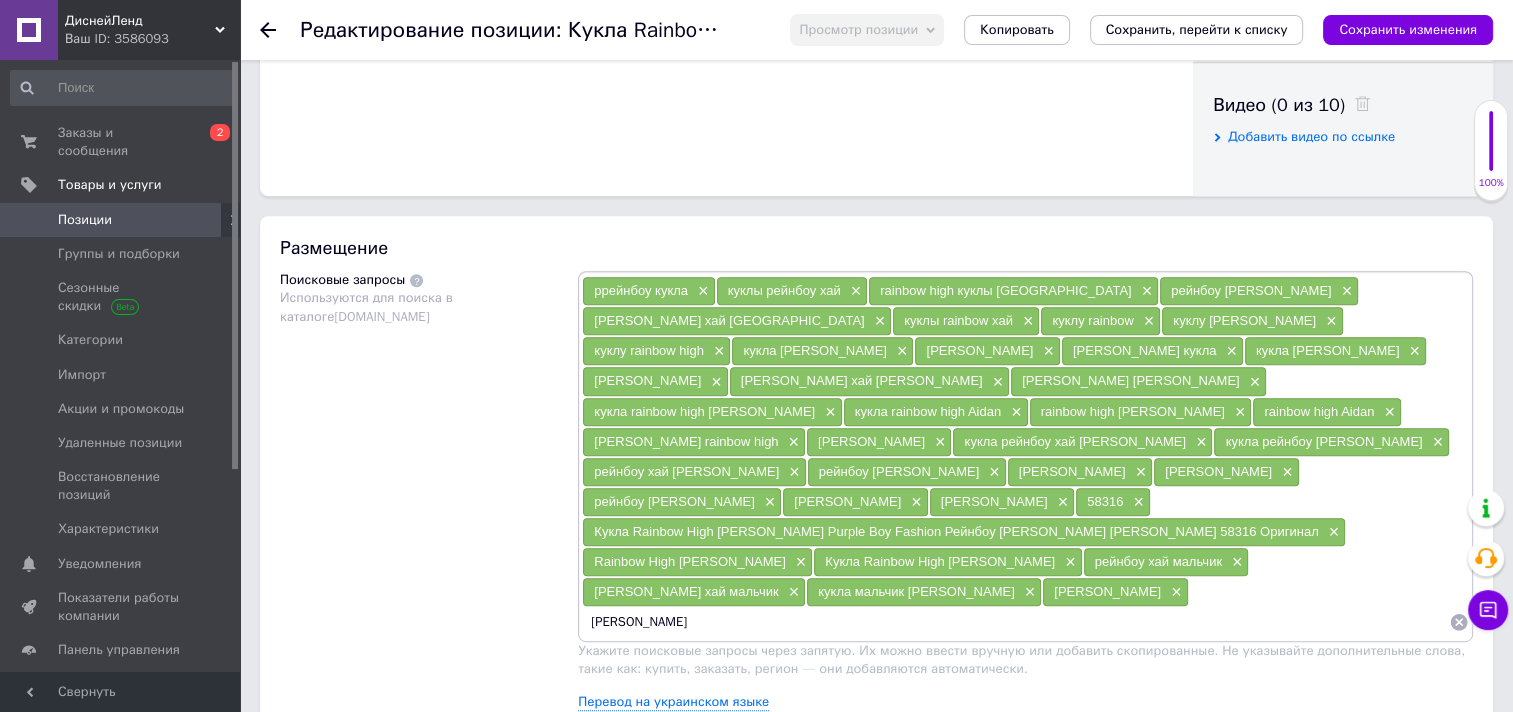type 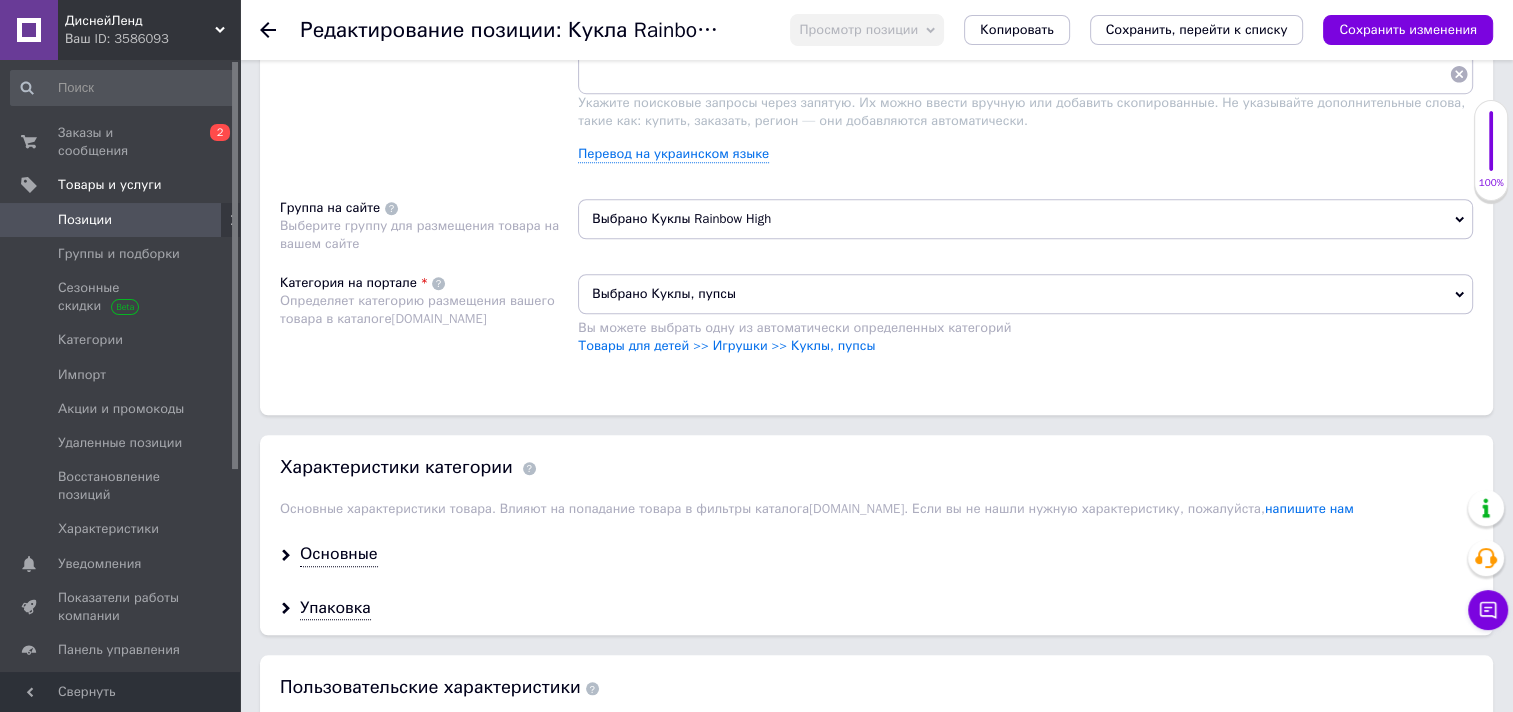 scroll, scrollTop: 1600, scrollLeft: 0, axis: vertical 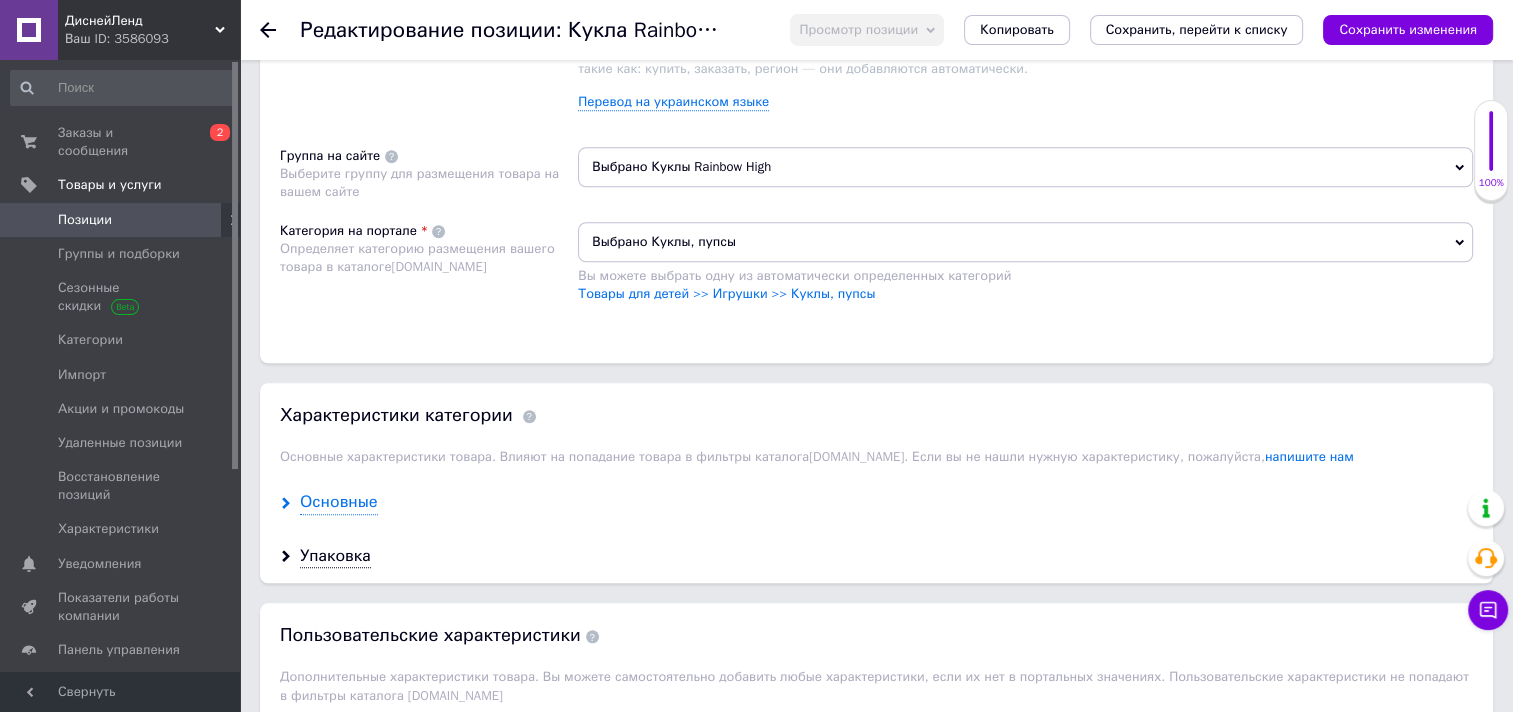 click on "Основные" at bounding box center [339, 502] 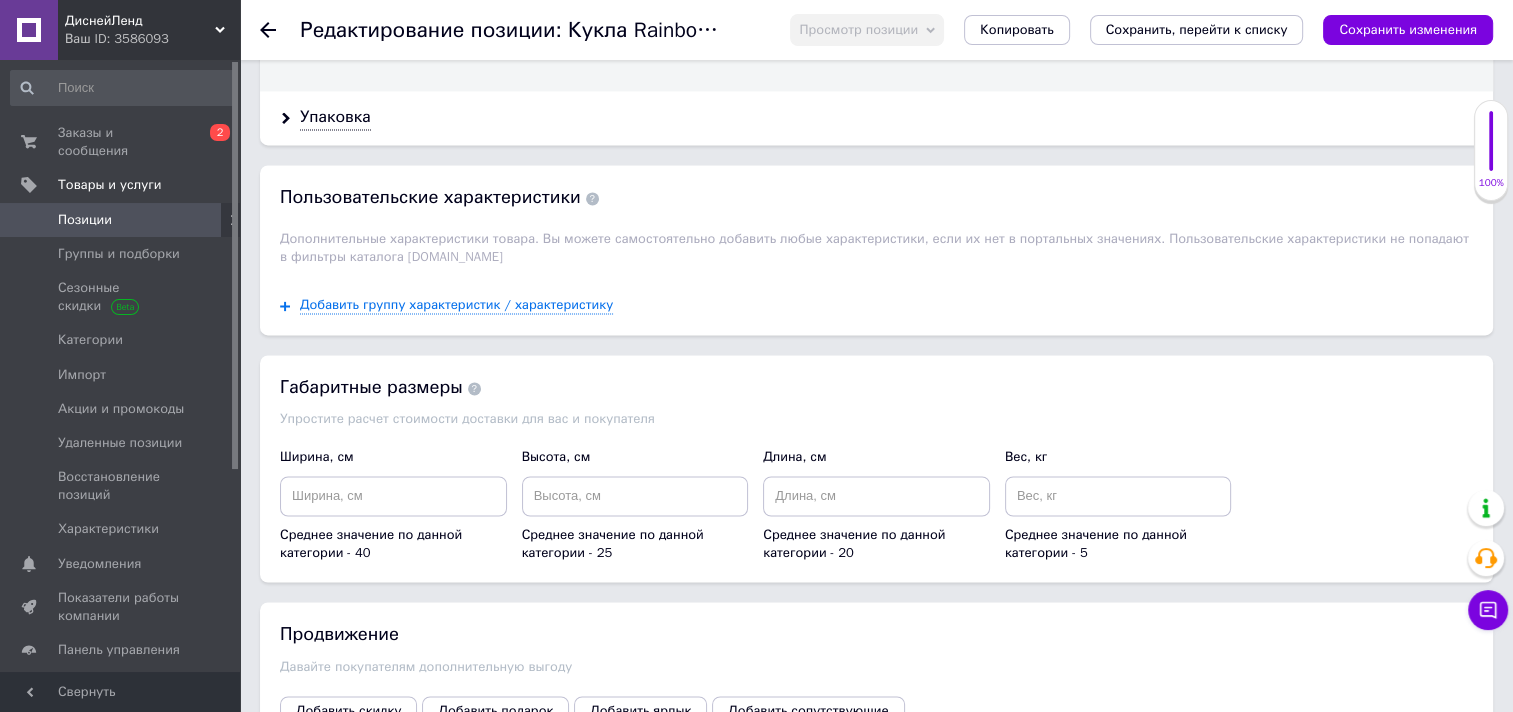 scroll, scrollTop: 3100, scrollLeft: 0, axis: vertical 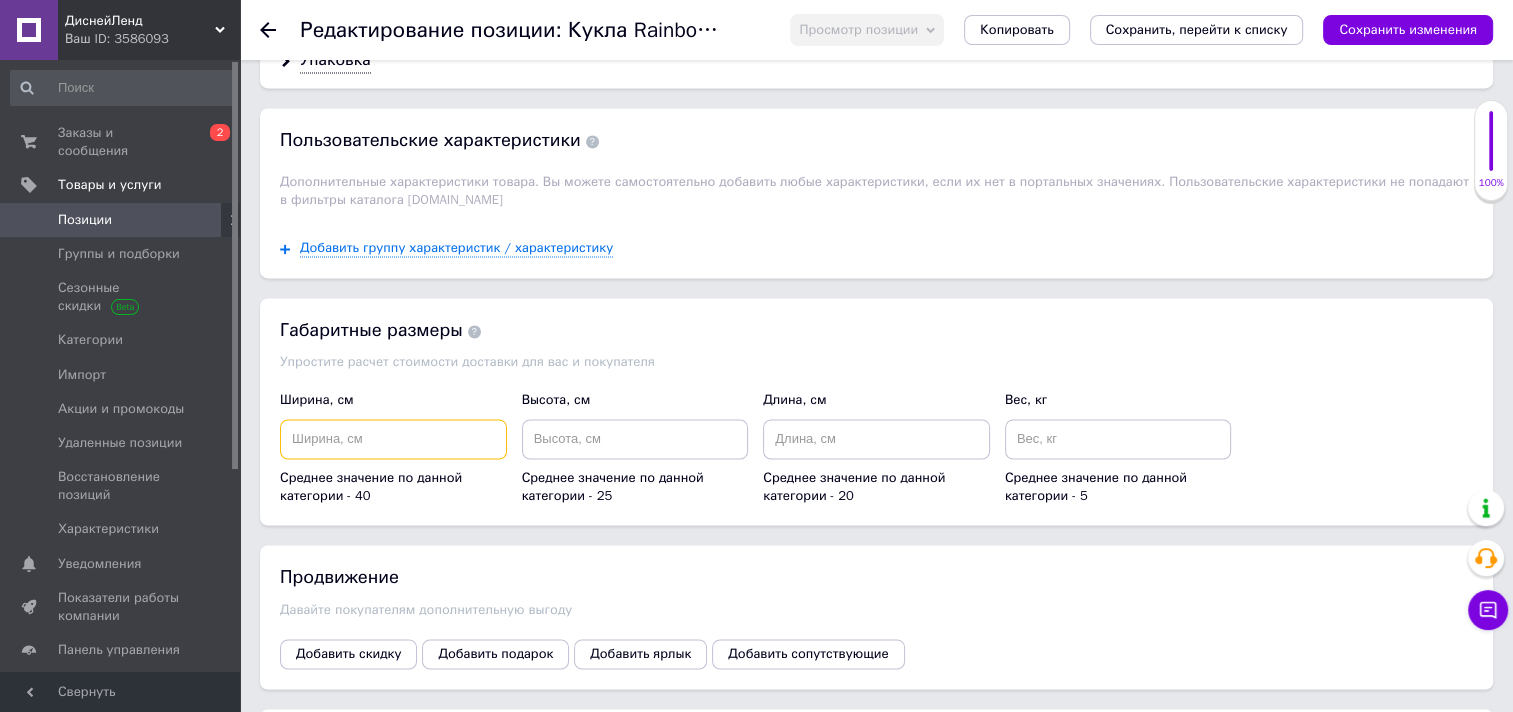 click at bounding box center (393, 439) 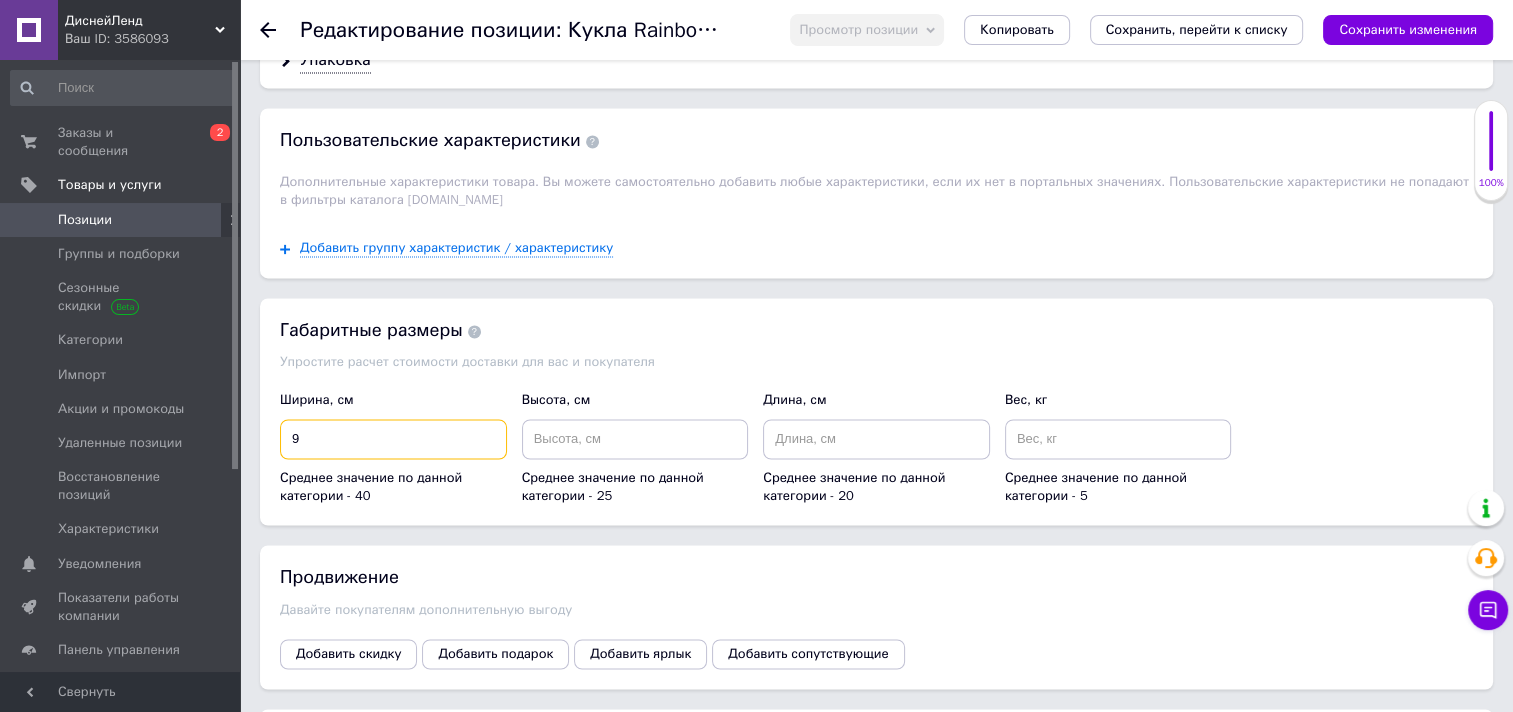 type on "9" 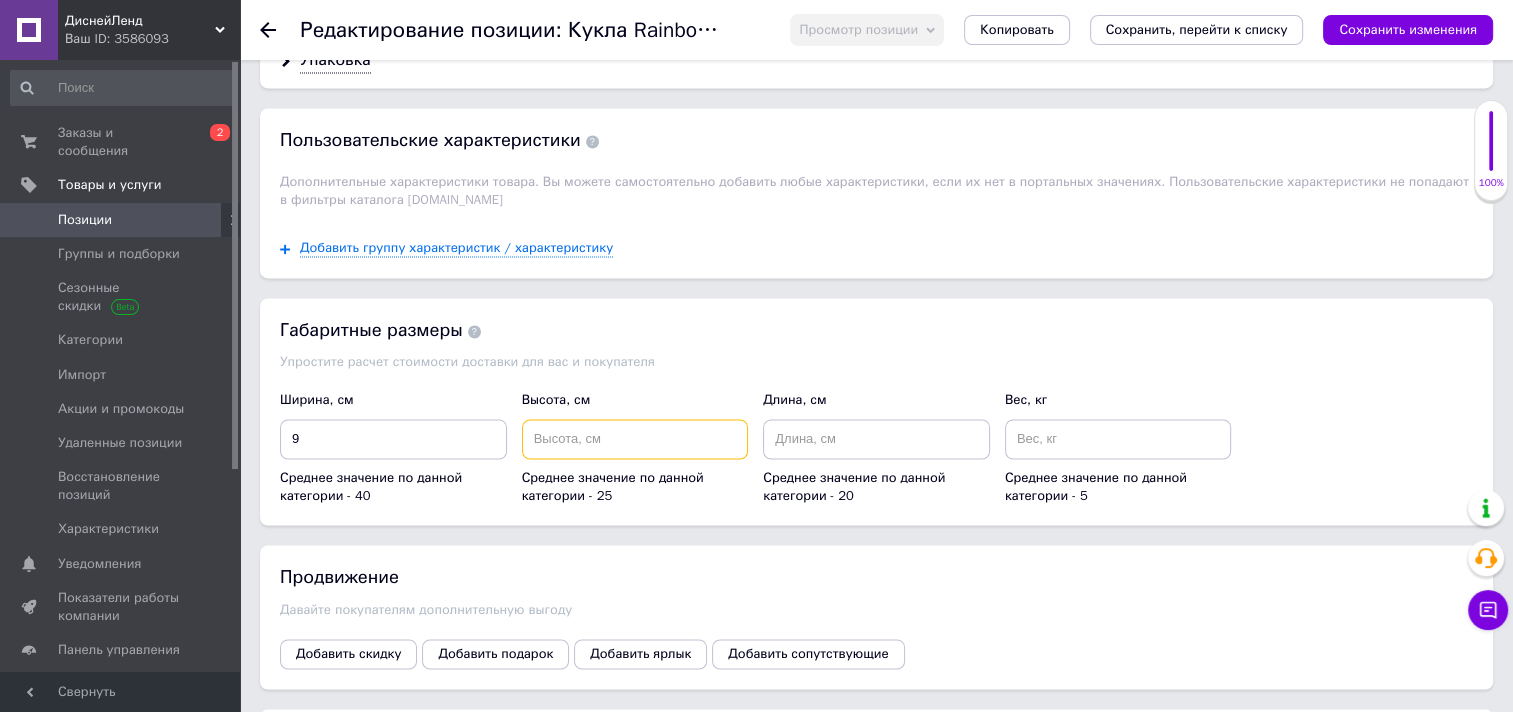 click at bounding box center [635, 439] 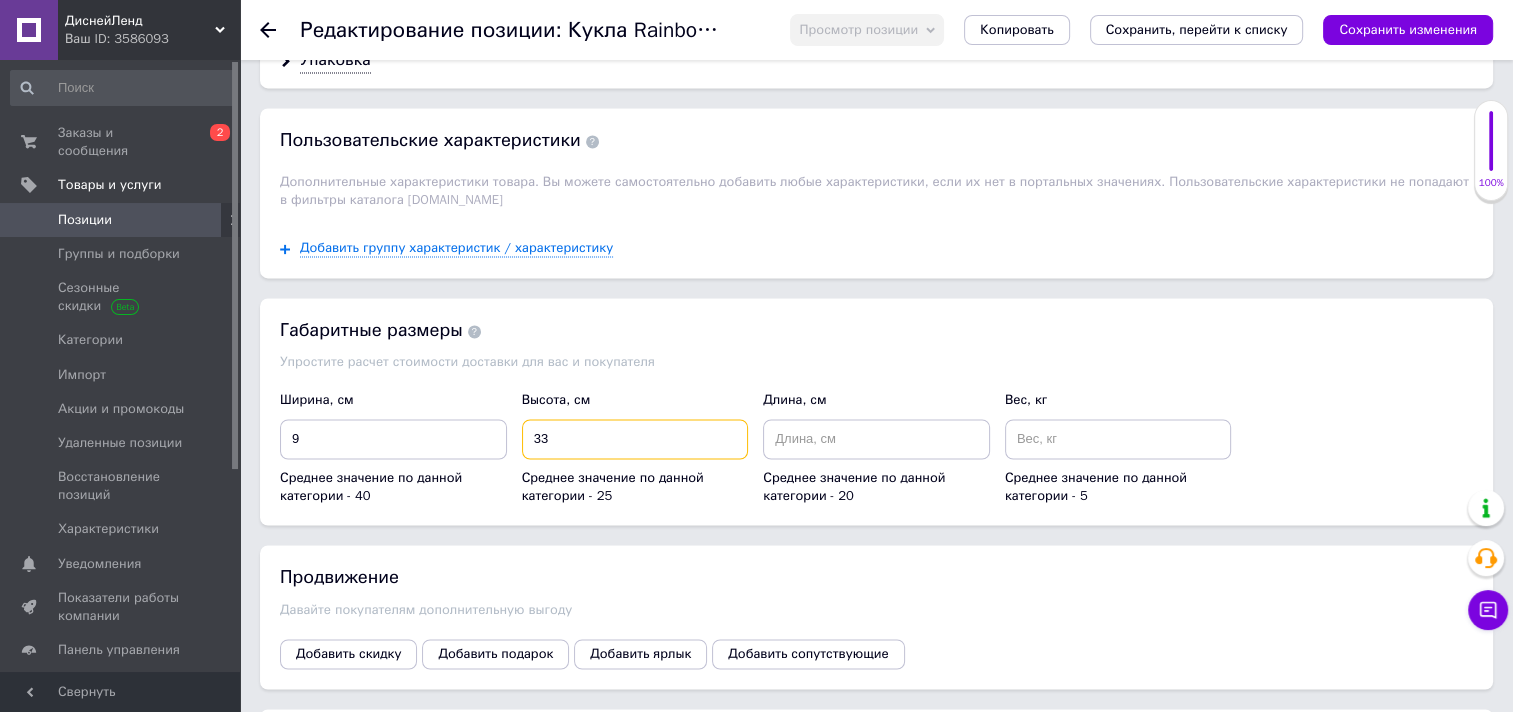 type on "33" 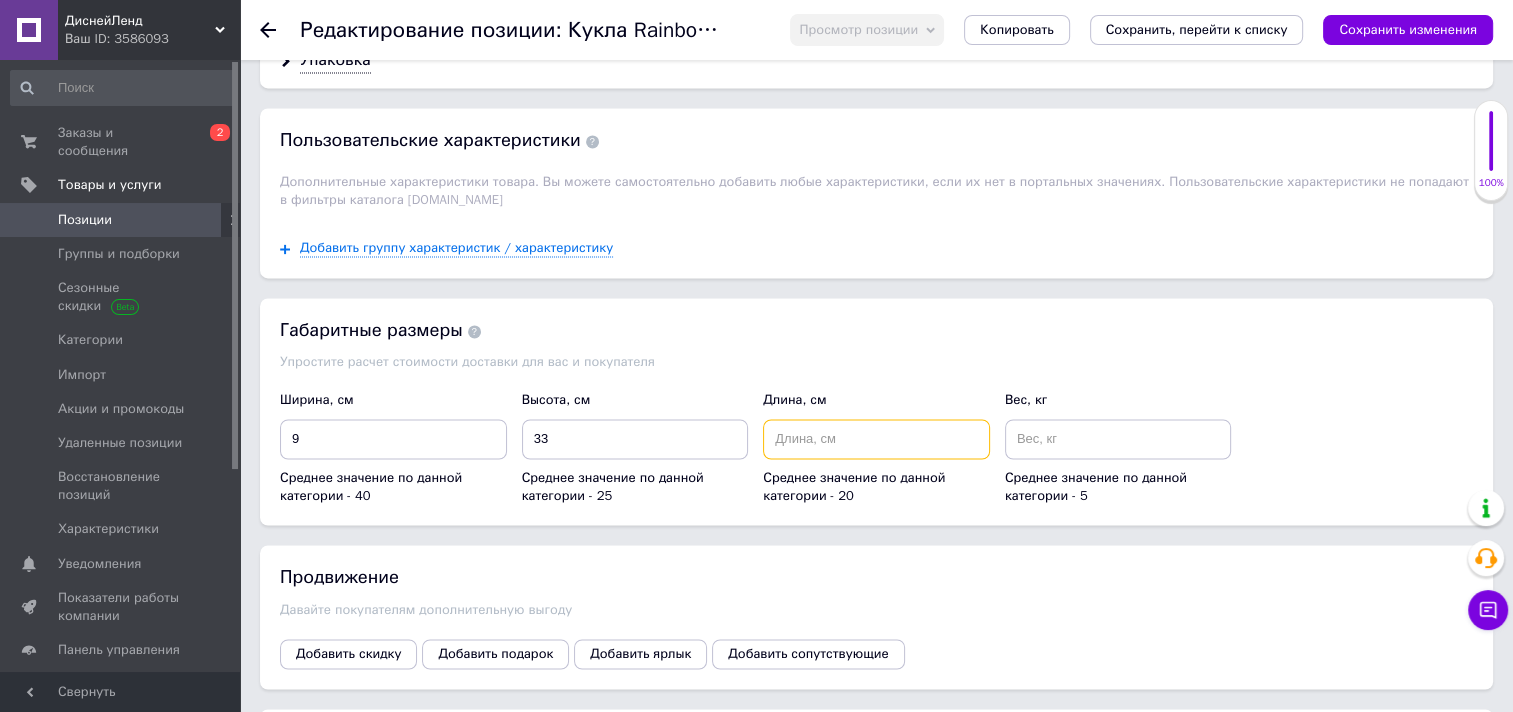 click at bounding box center [876, 439] 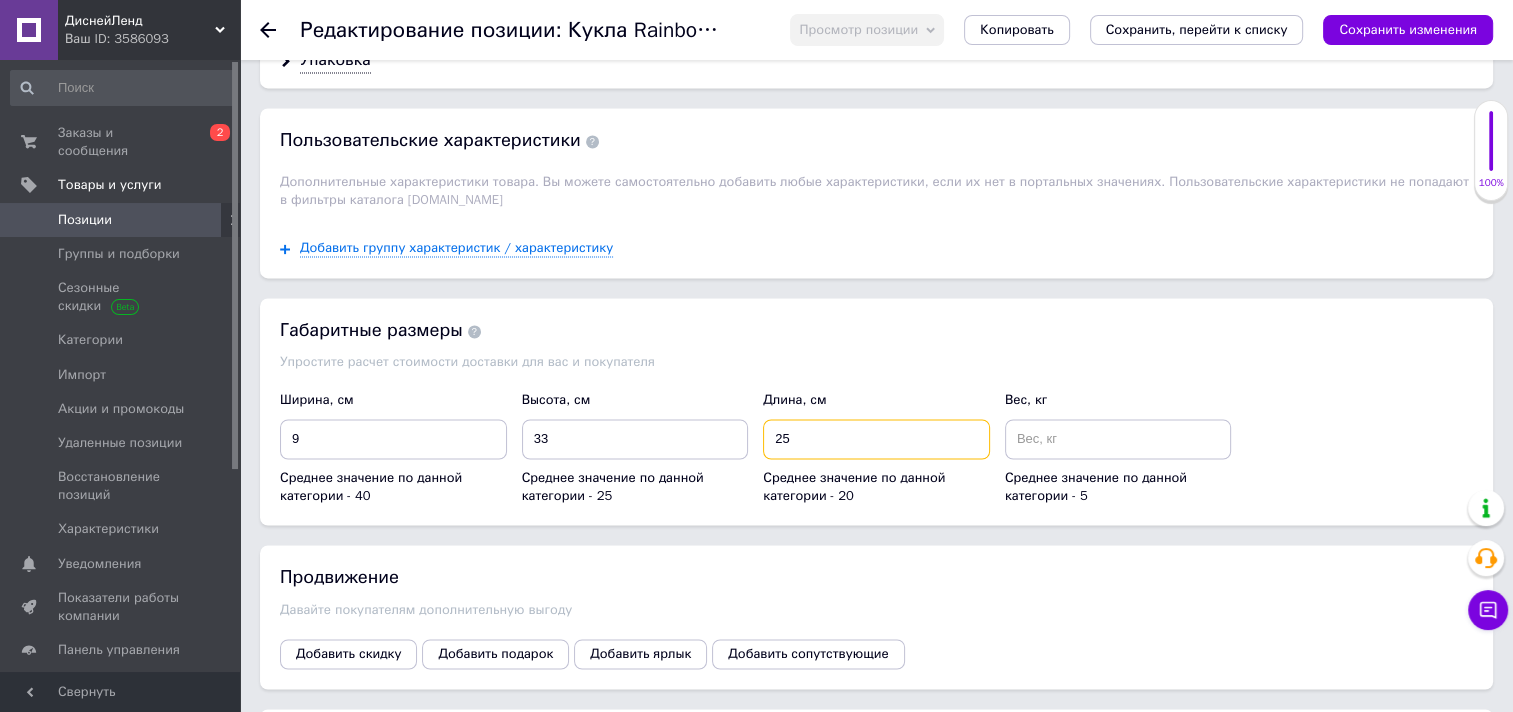 type on "25" 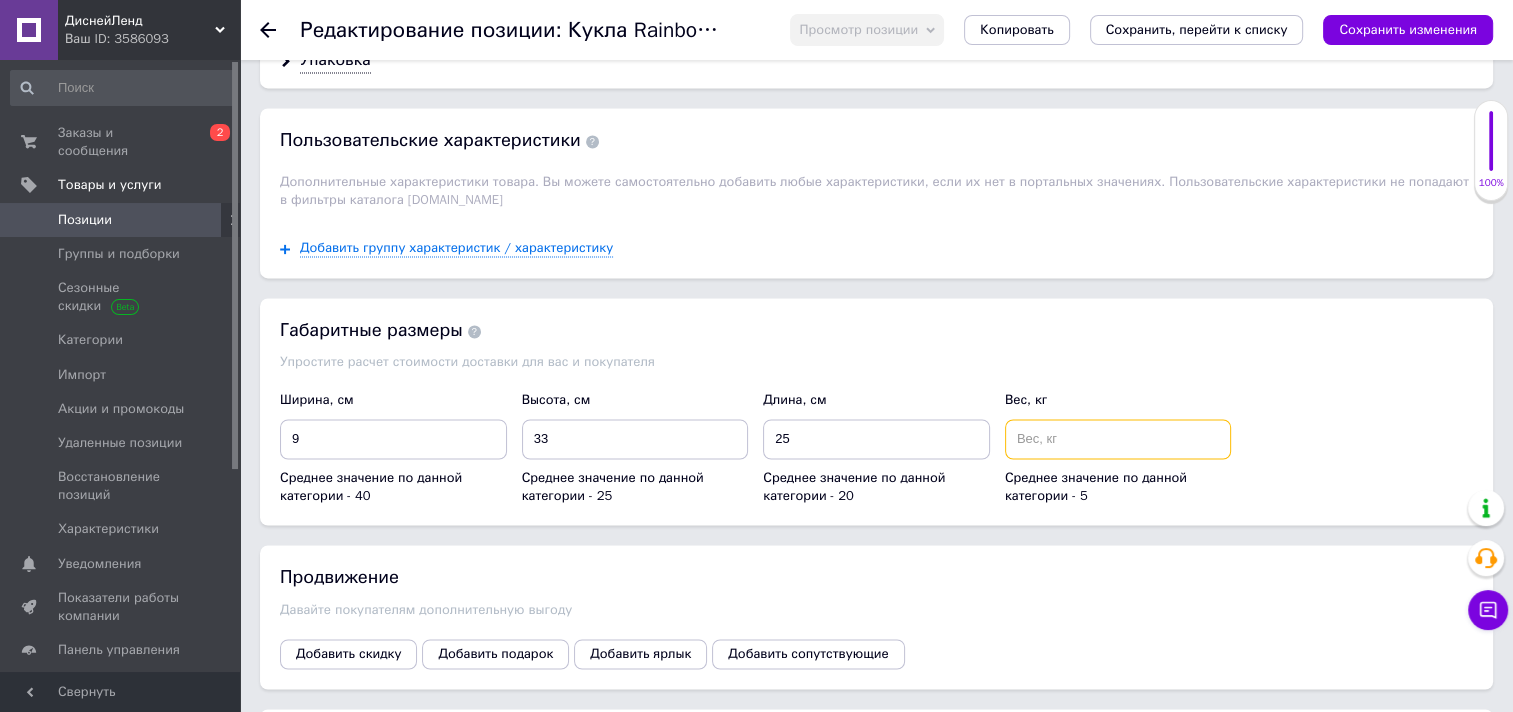 click at bounding box center (1118, 439) 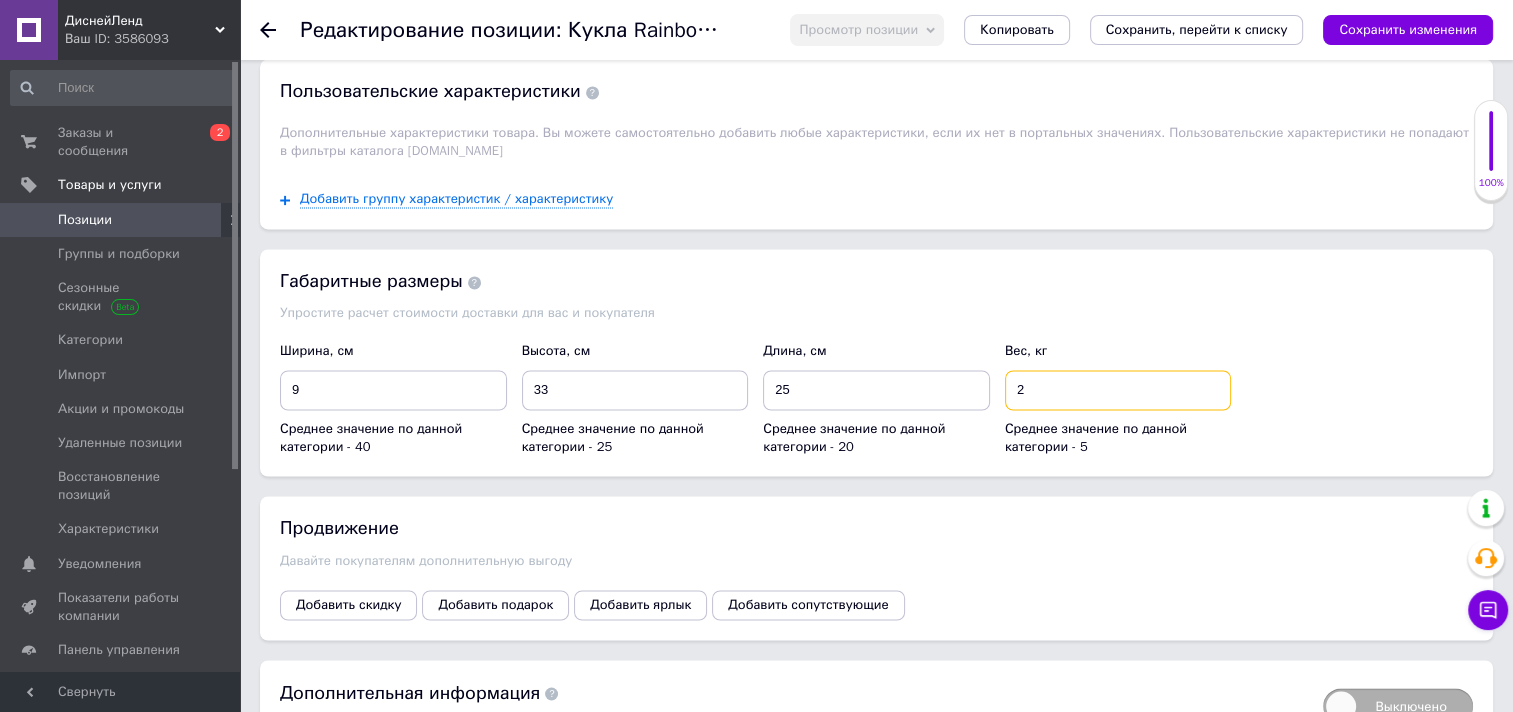 scroll, scrollTop: 3194, scrollLeft: 0, axis: vertical 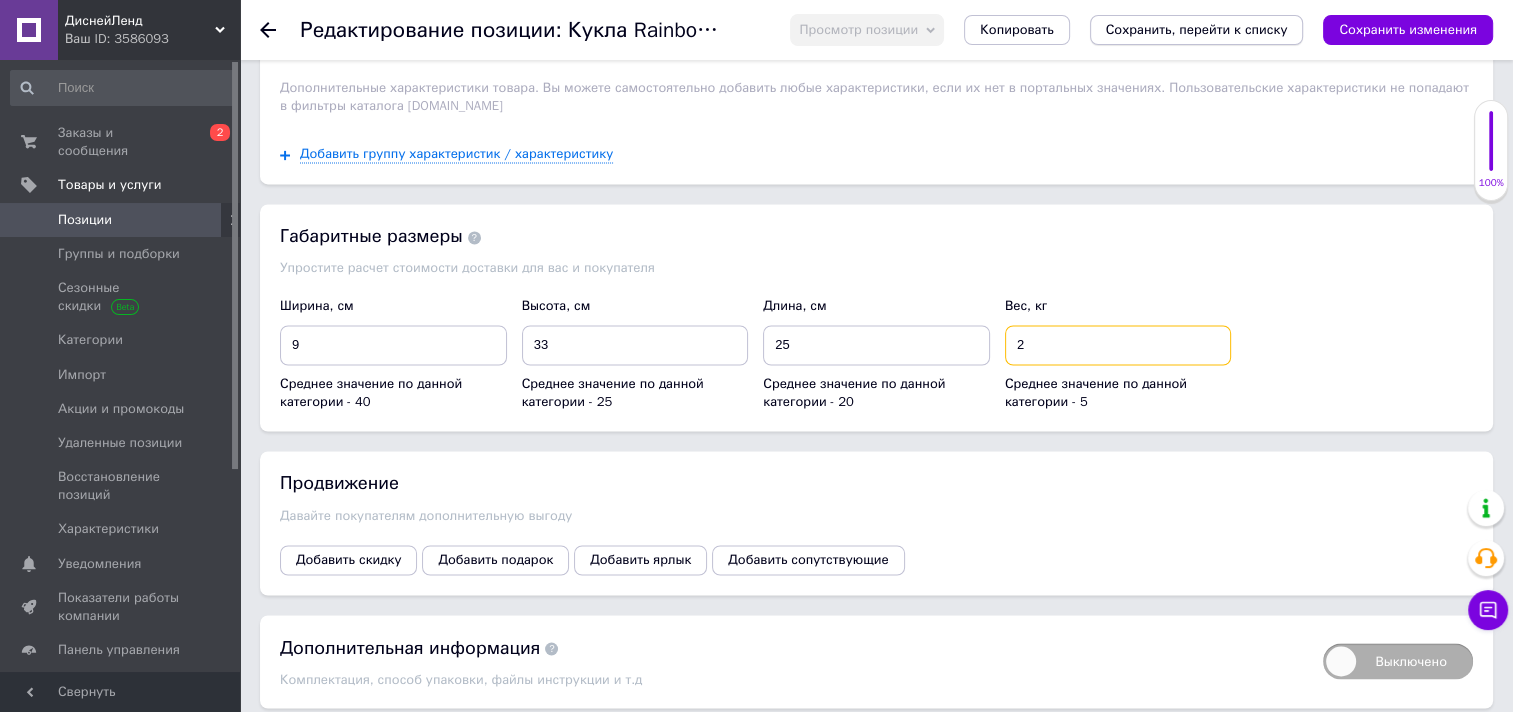 type on "2" 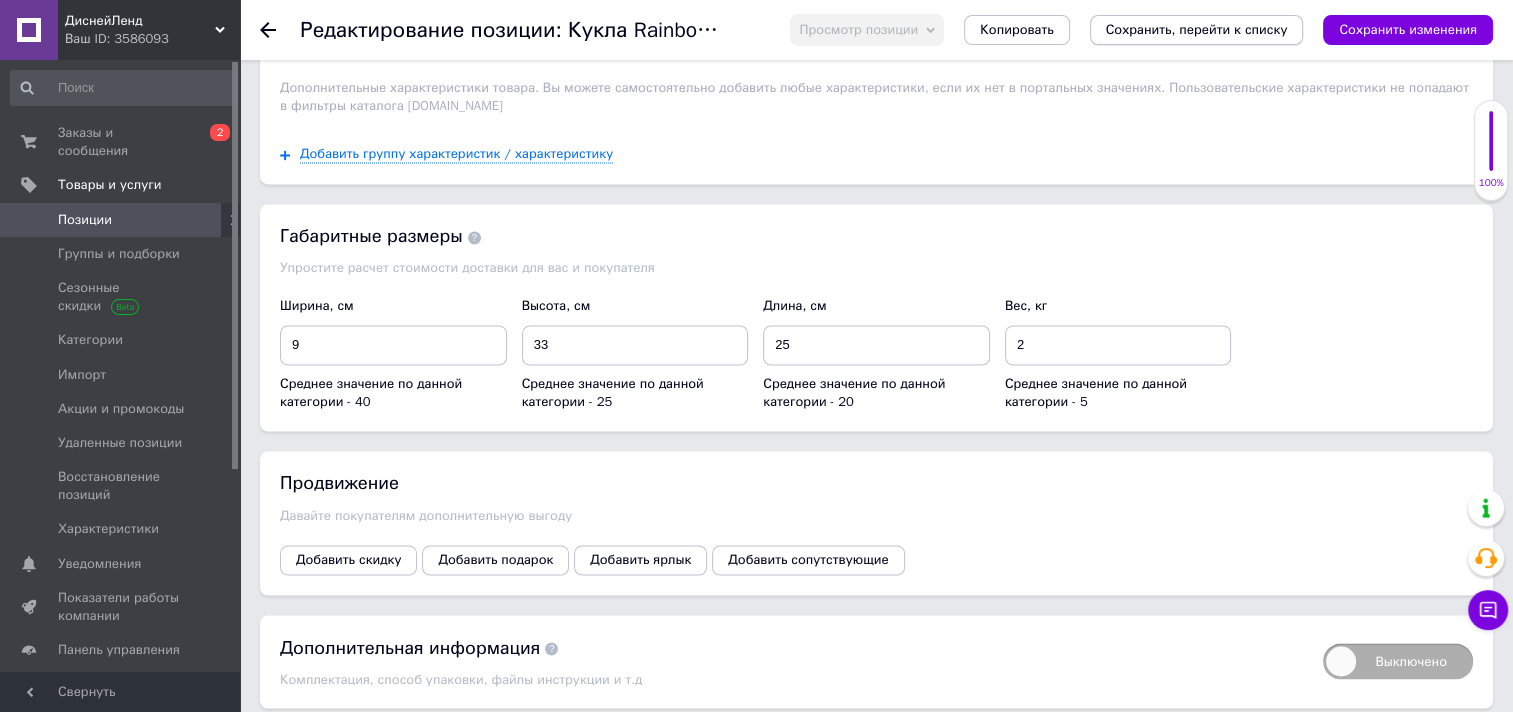 click on "Сохранить, перейти к списку" at bounding box center (1197, 29) 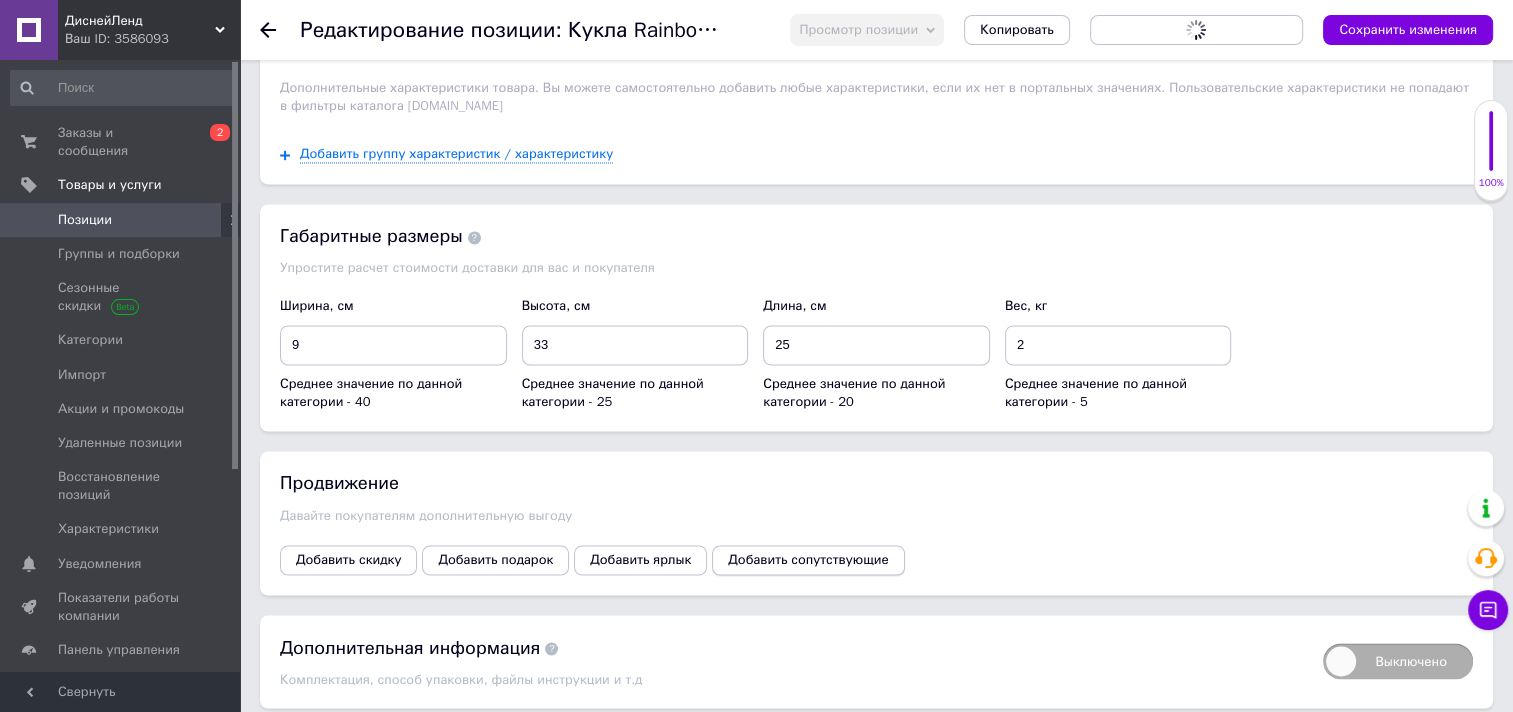 scroll, scrollTop: 0, scrollLeft: 0, axis: both 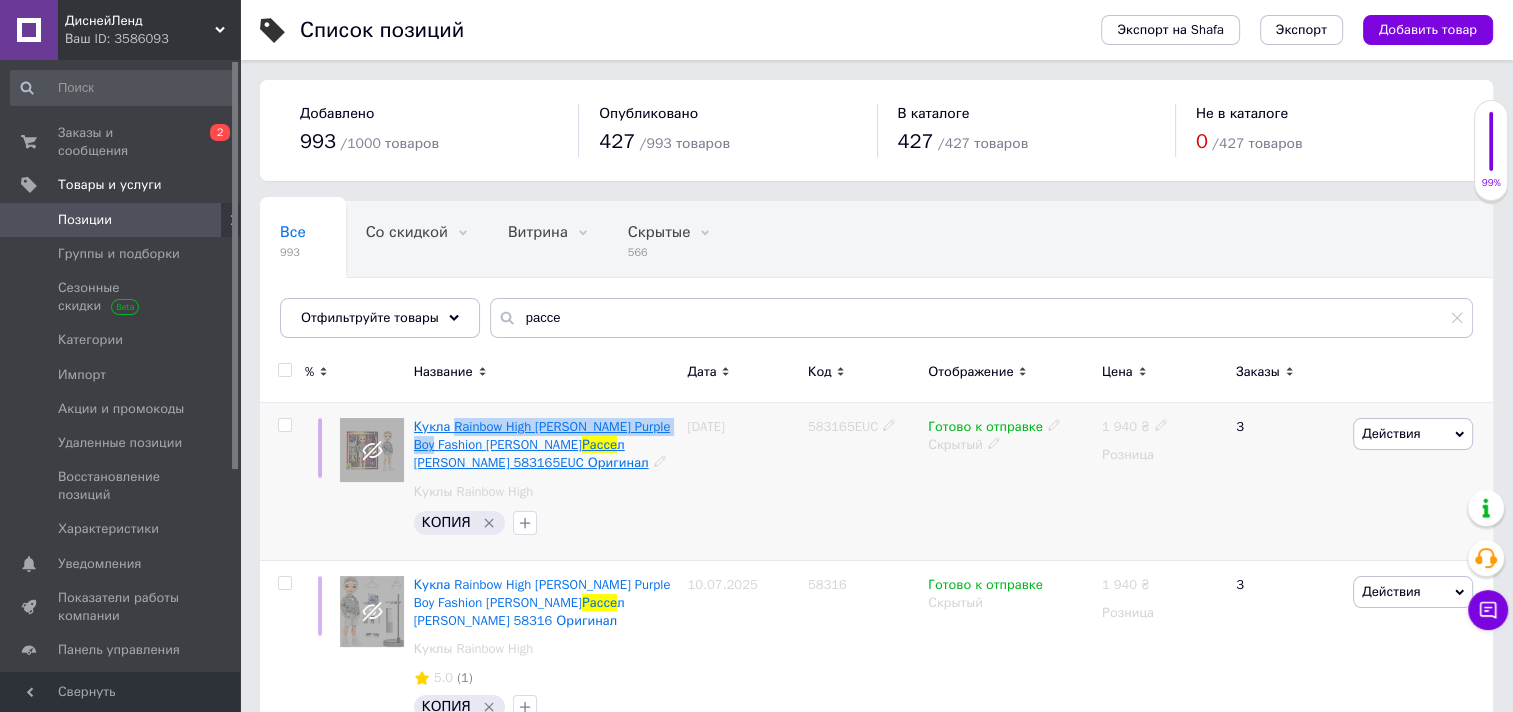 drag, startPoint x: 676, startPoint y: 427, endPoint x: 454, endPoint y: 430, distance: 222.02026 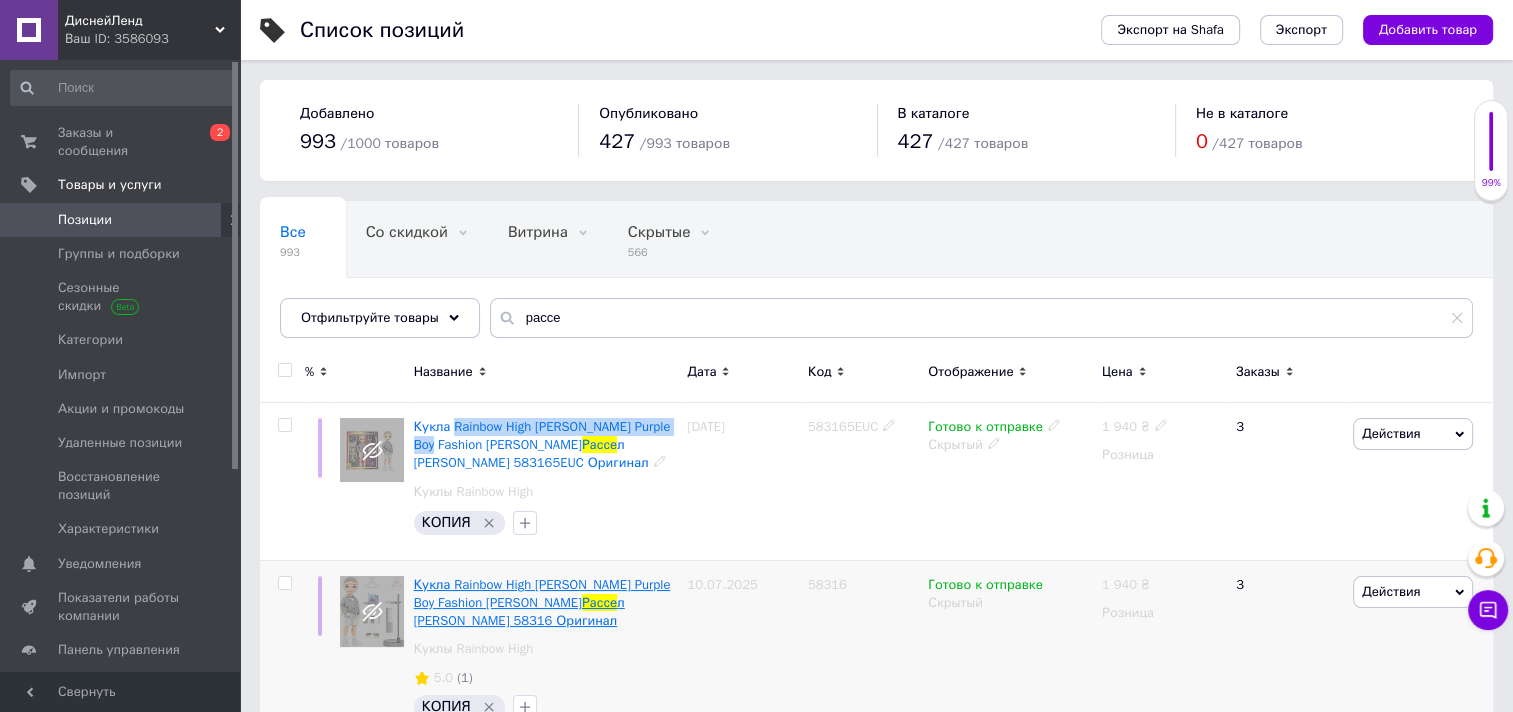 copy on "Rainbow High [PERSON_NAME] Purple Boy" 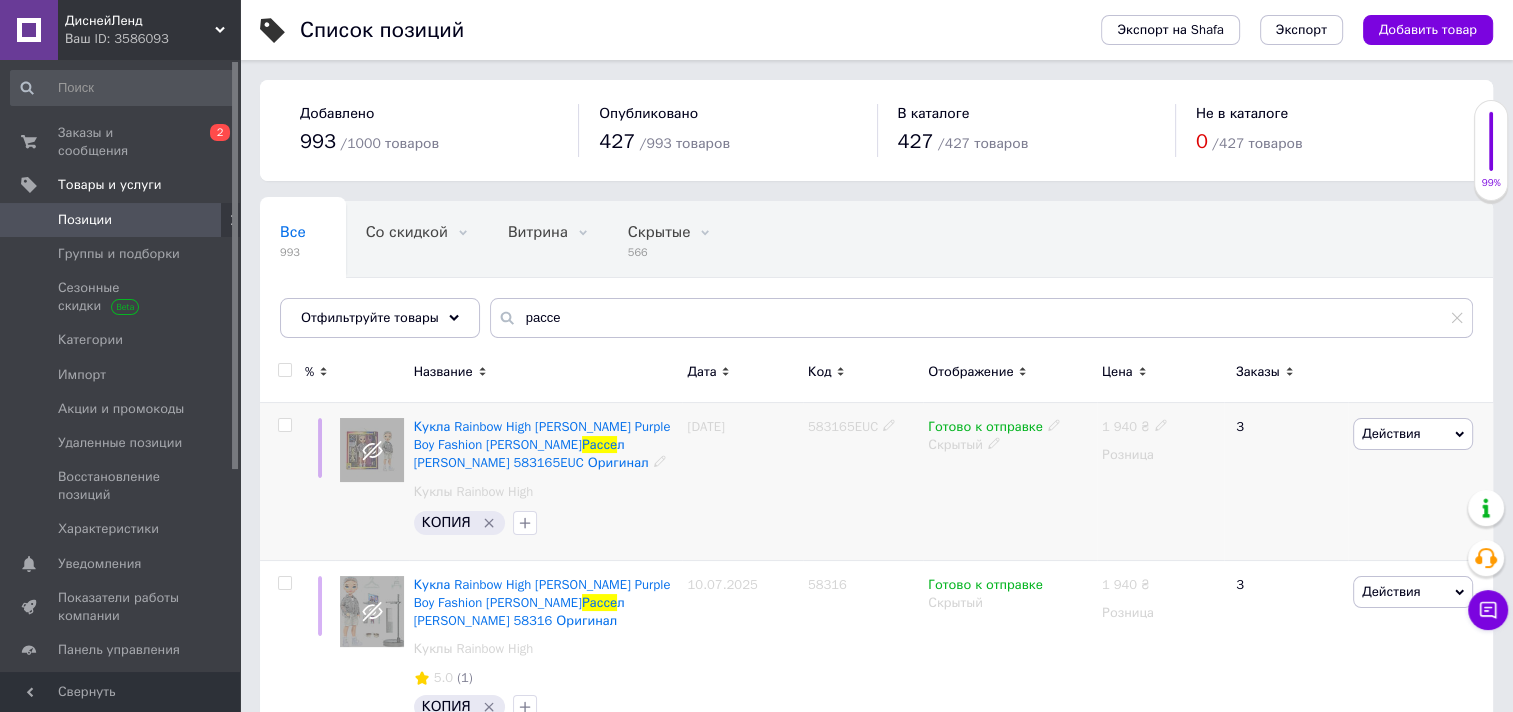 click 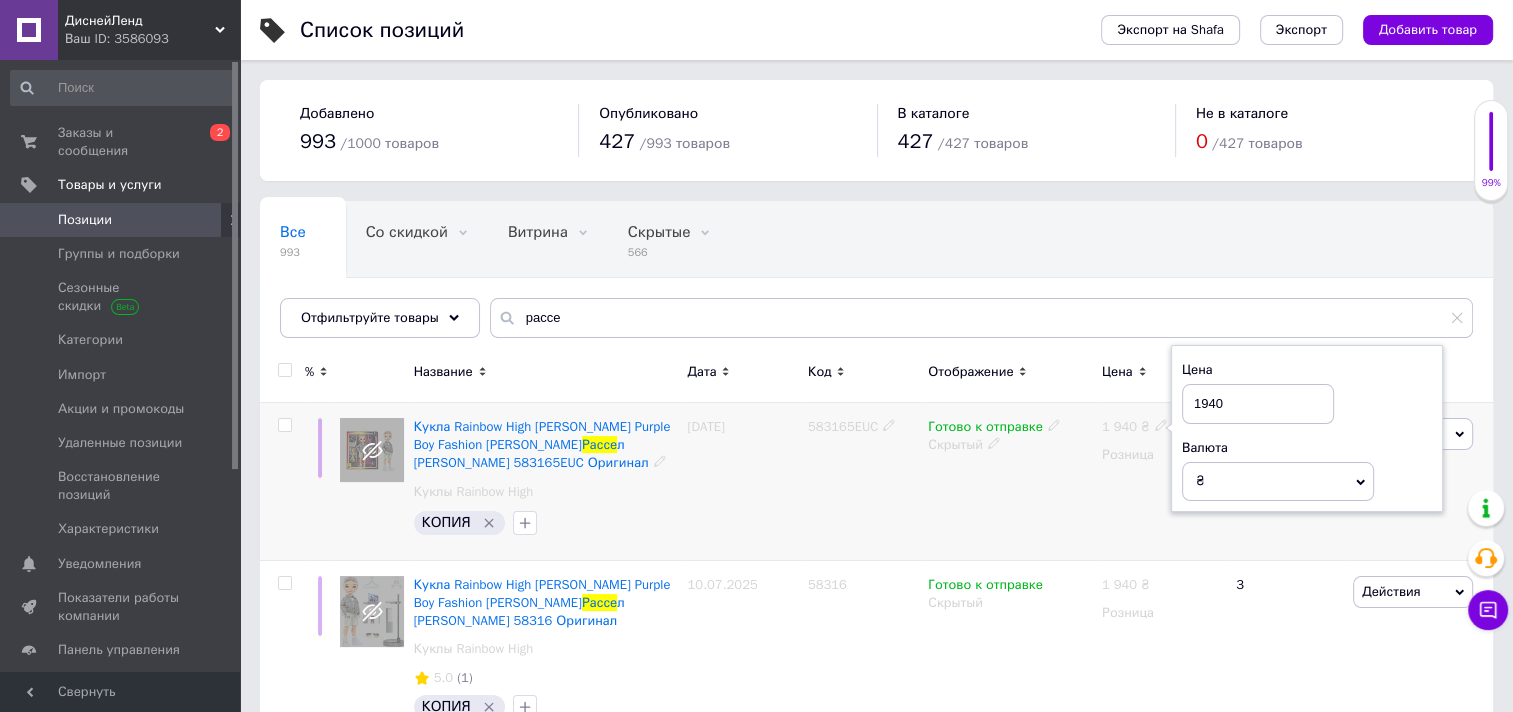 drag, startPoint x: 1224, startPoint y: 398, endPoint x: 1202, endPoint y: 399, distance: 22.022715 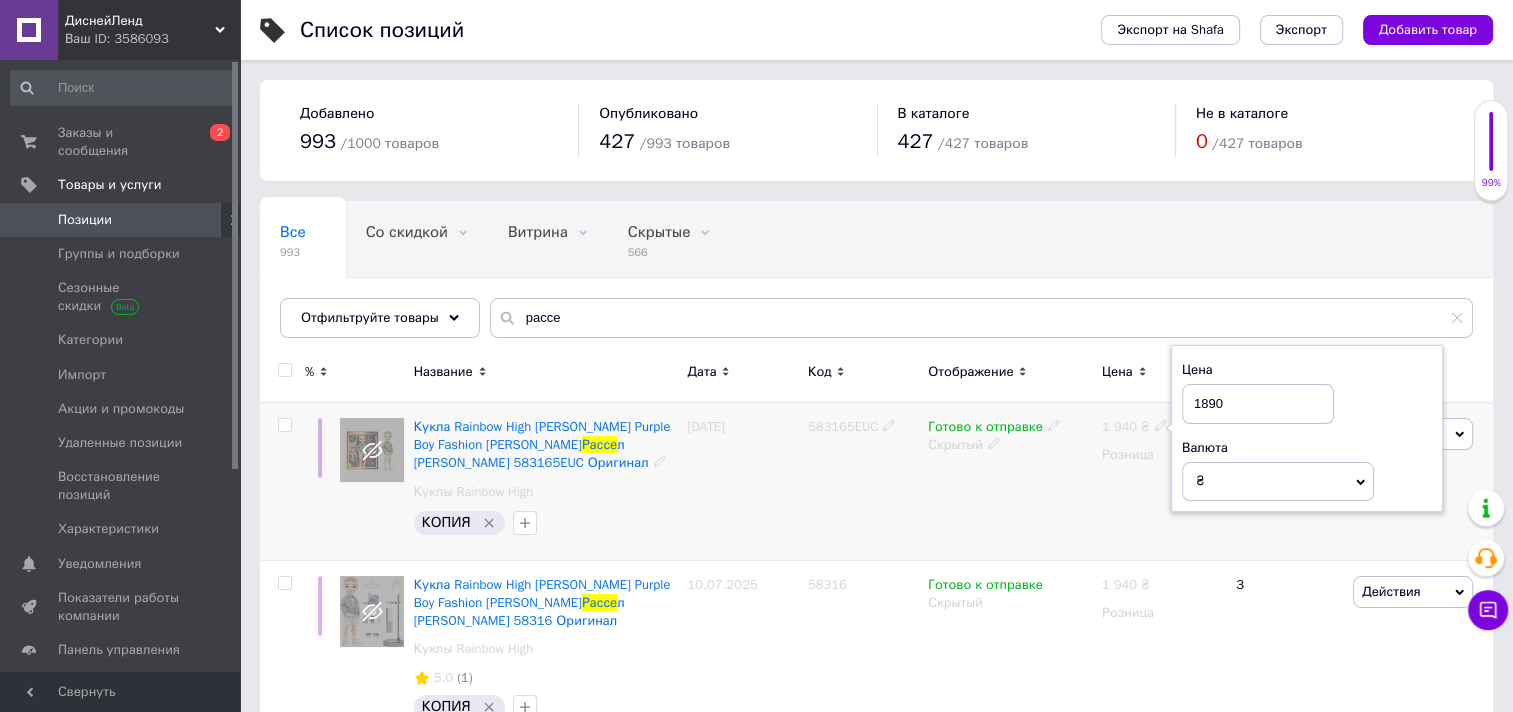 type on "1890" 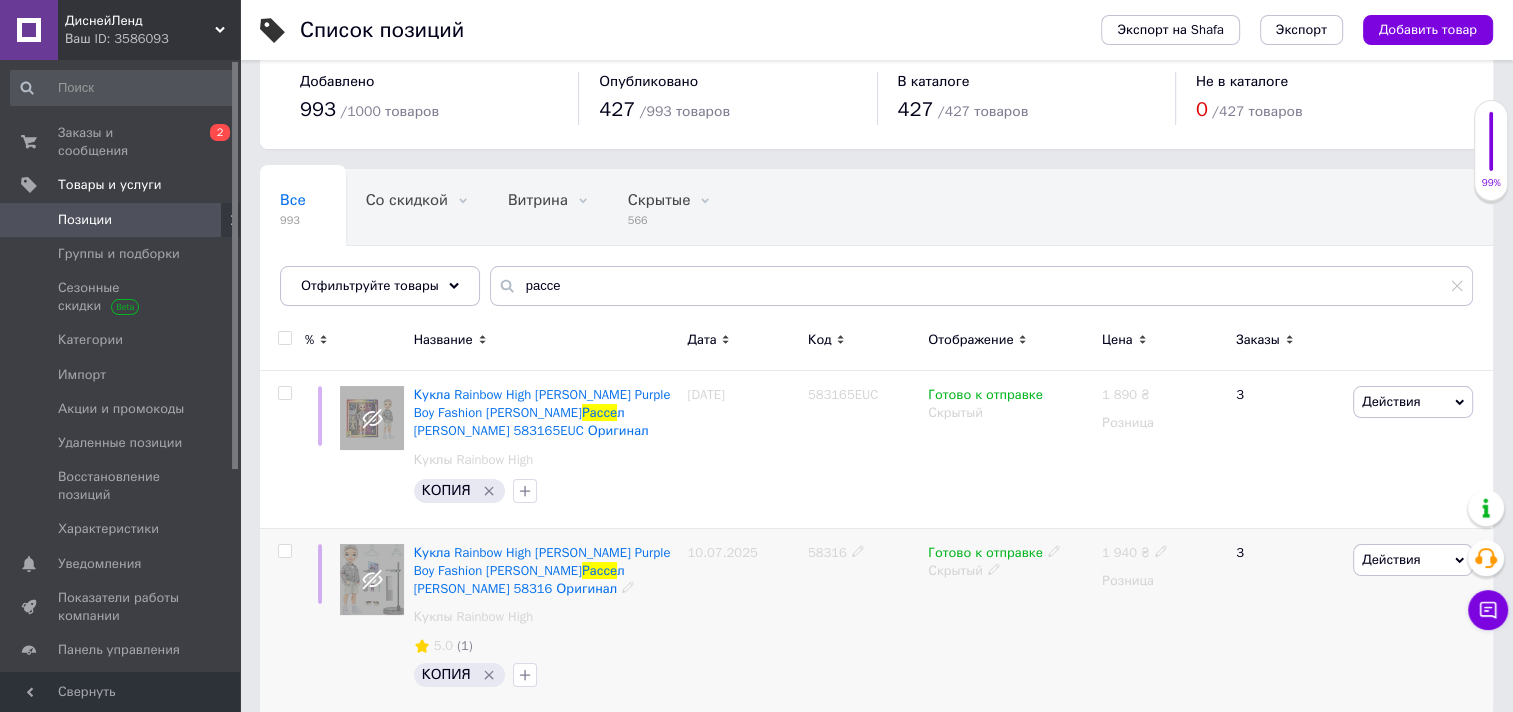 scroll, scrollTop: 51, scrollLeft: 0, axis: vertical 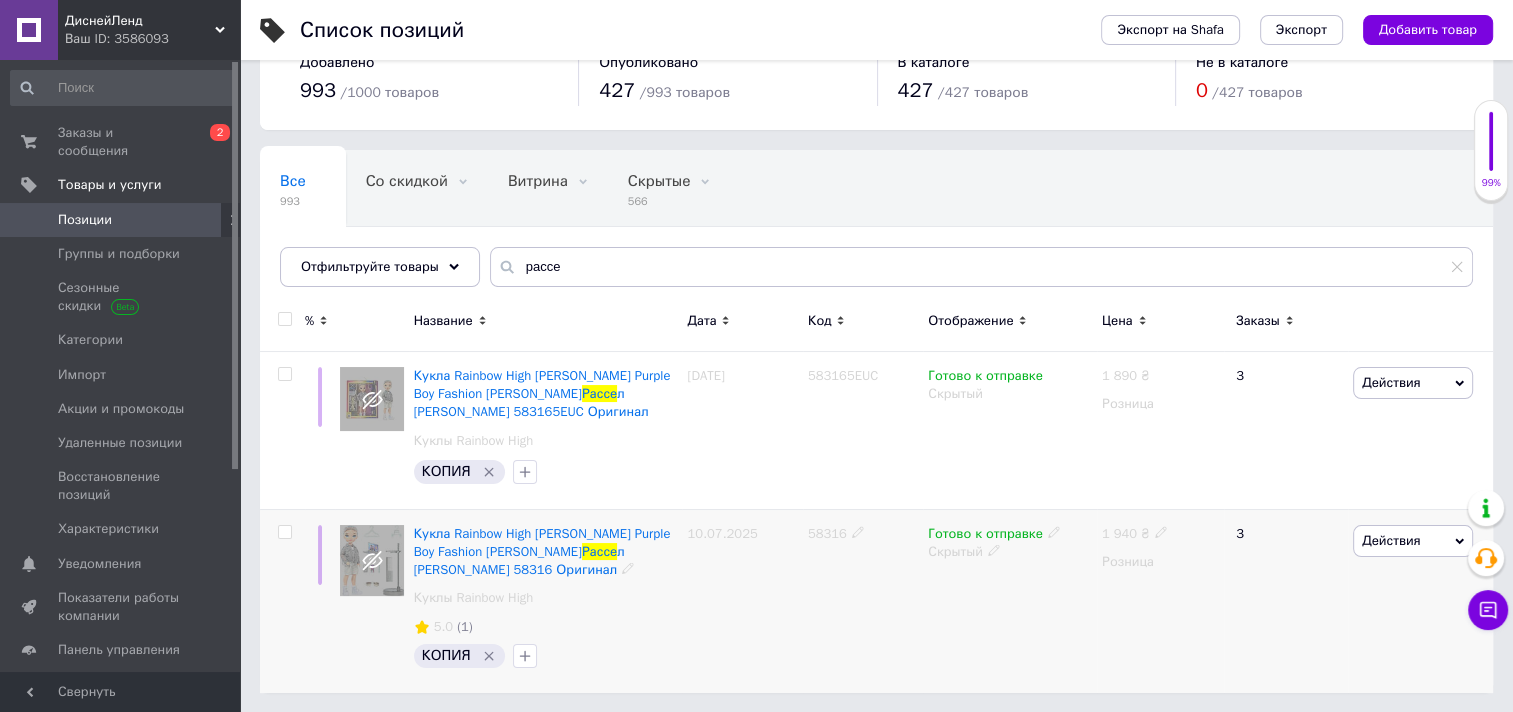 click 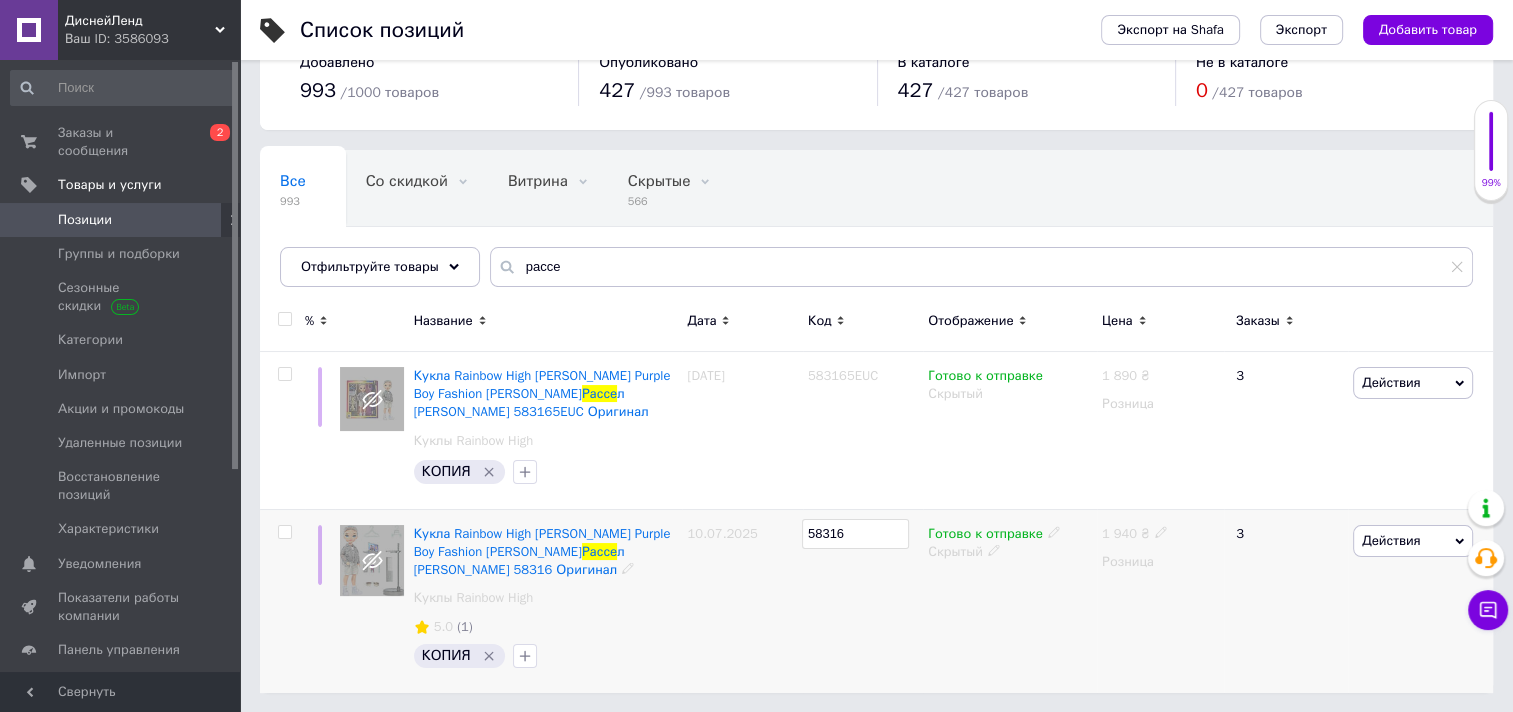 type on "583165" 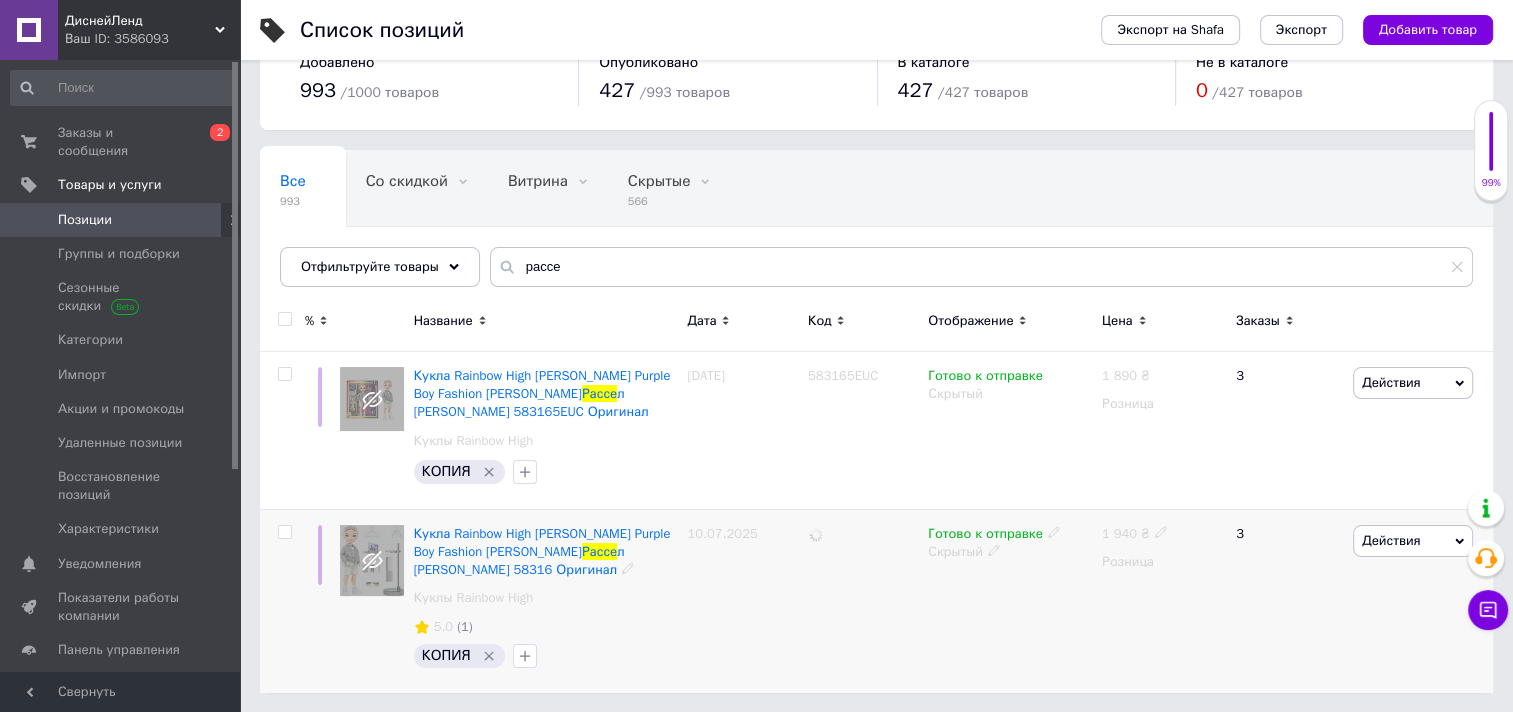 click at bounding box center (863, 601) 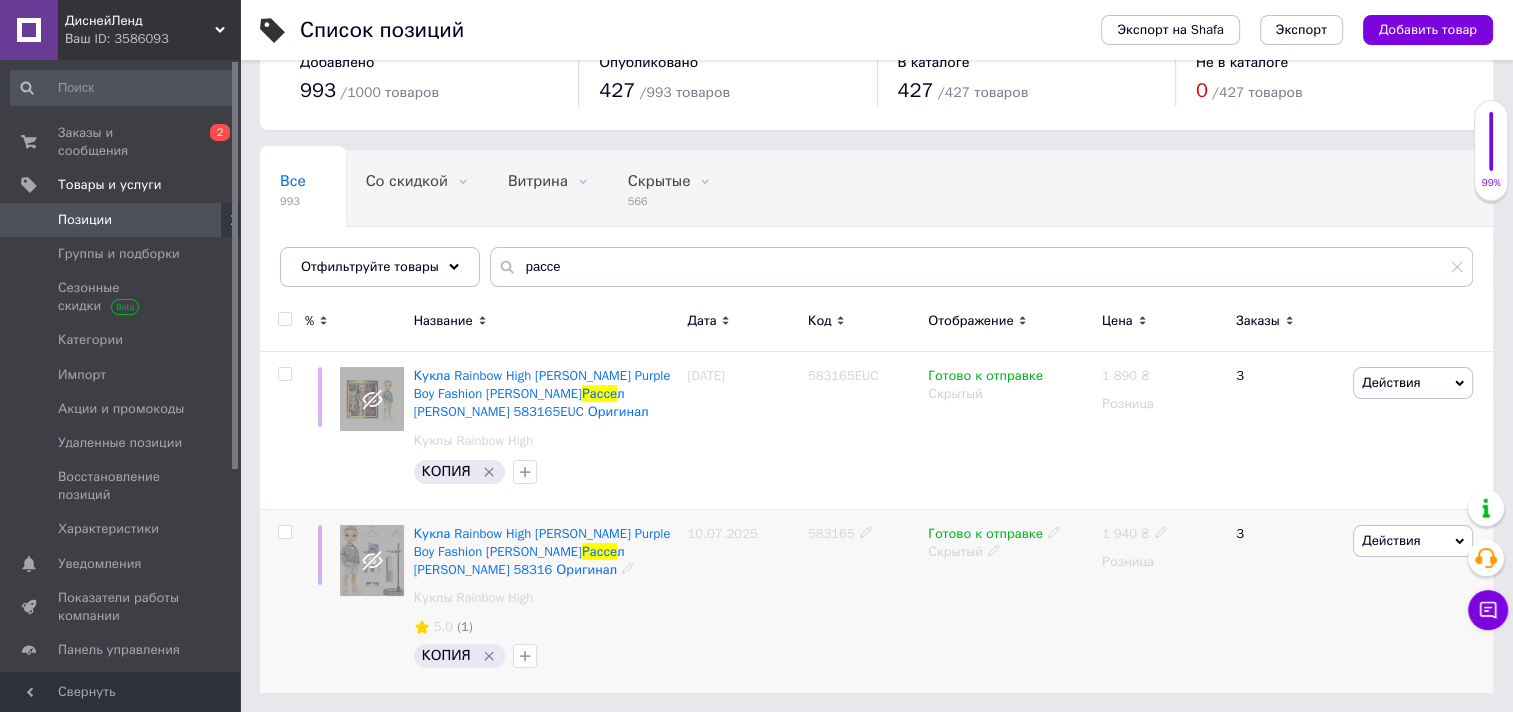 click 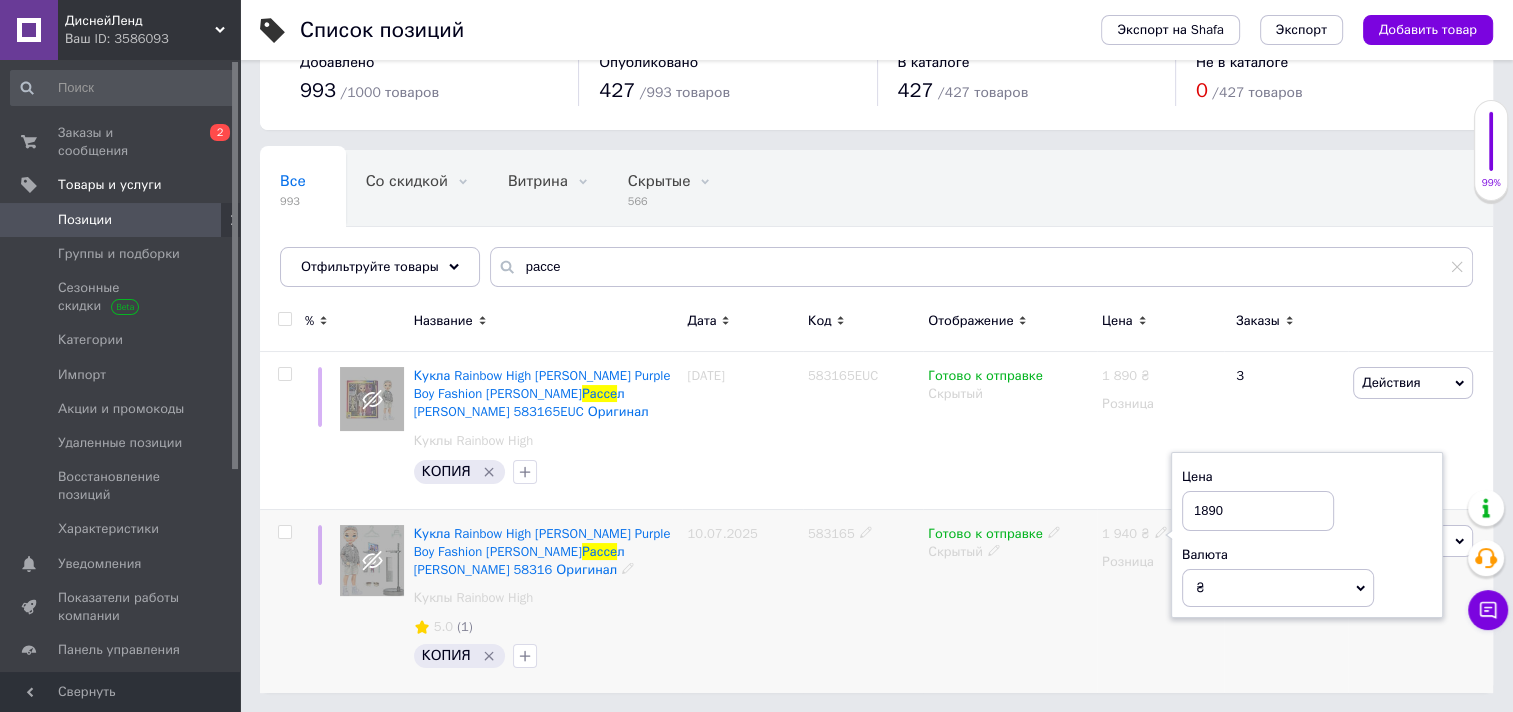 type on "1890" 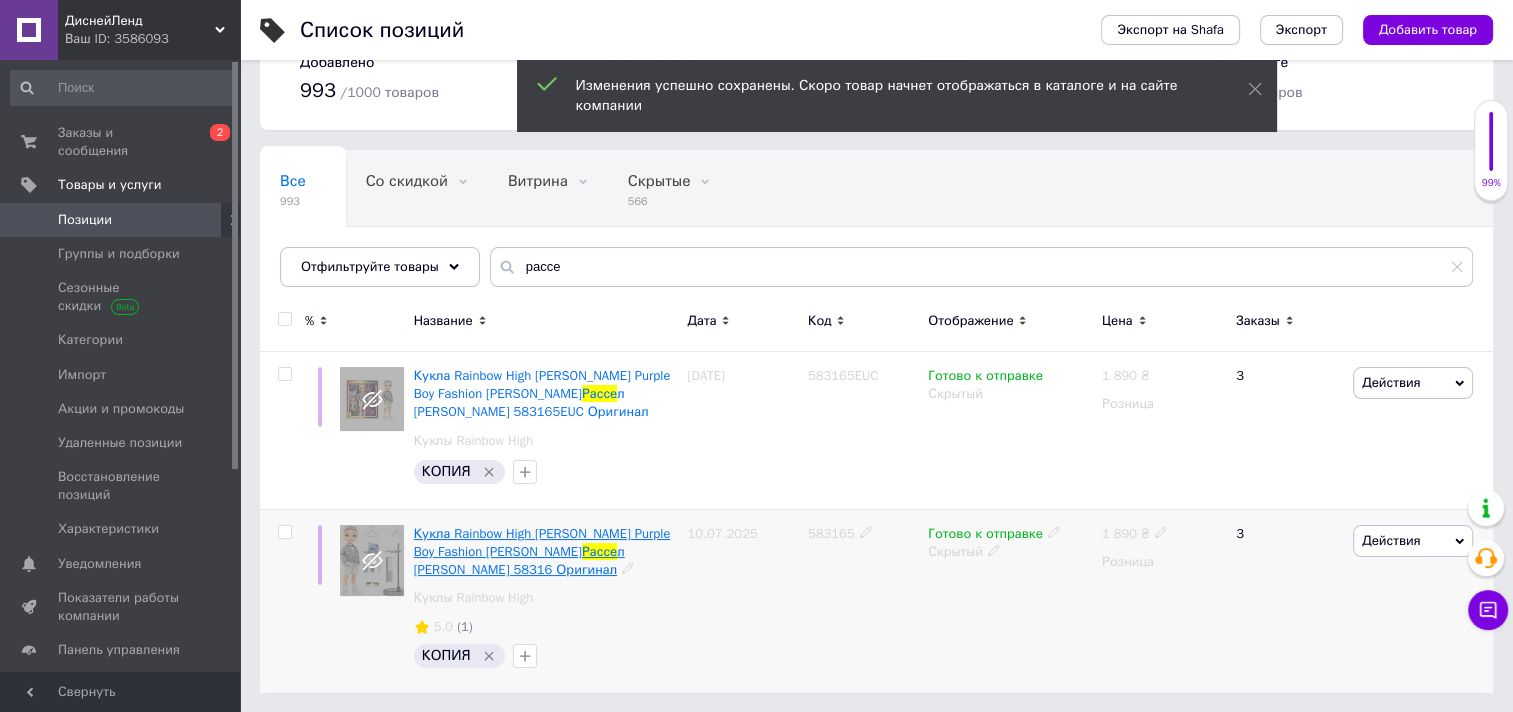 click on "л [PERSON_NAME] 58316 Оригинал" at bounding box center [519, 560] 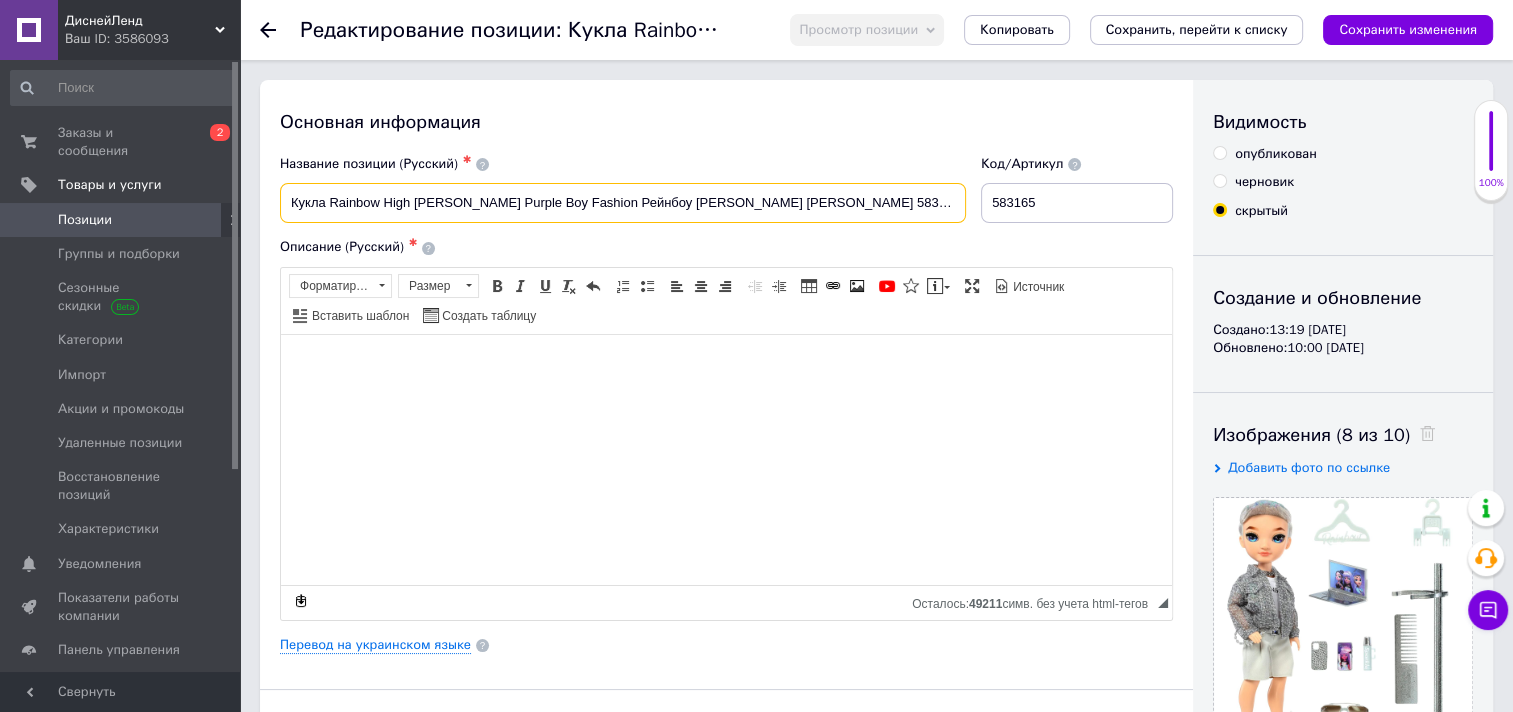 click on "Кукла Rainbow High [PERSON_NAME] Purple Boy Fashion Рейнбоу [PERSON_NAME] [PERSON_NAME] 58316 Оригинал" at bounding box center (623, 203) 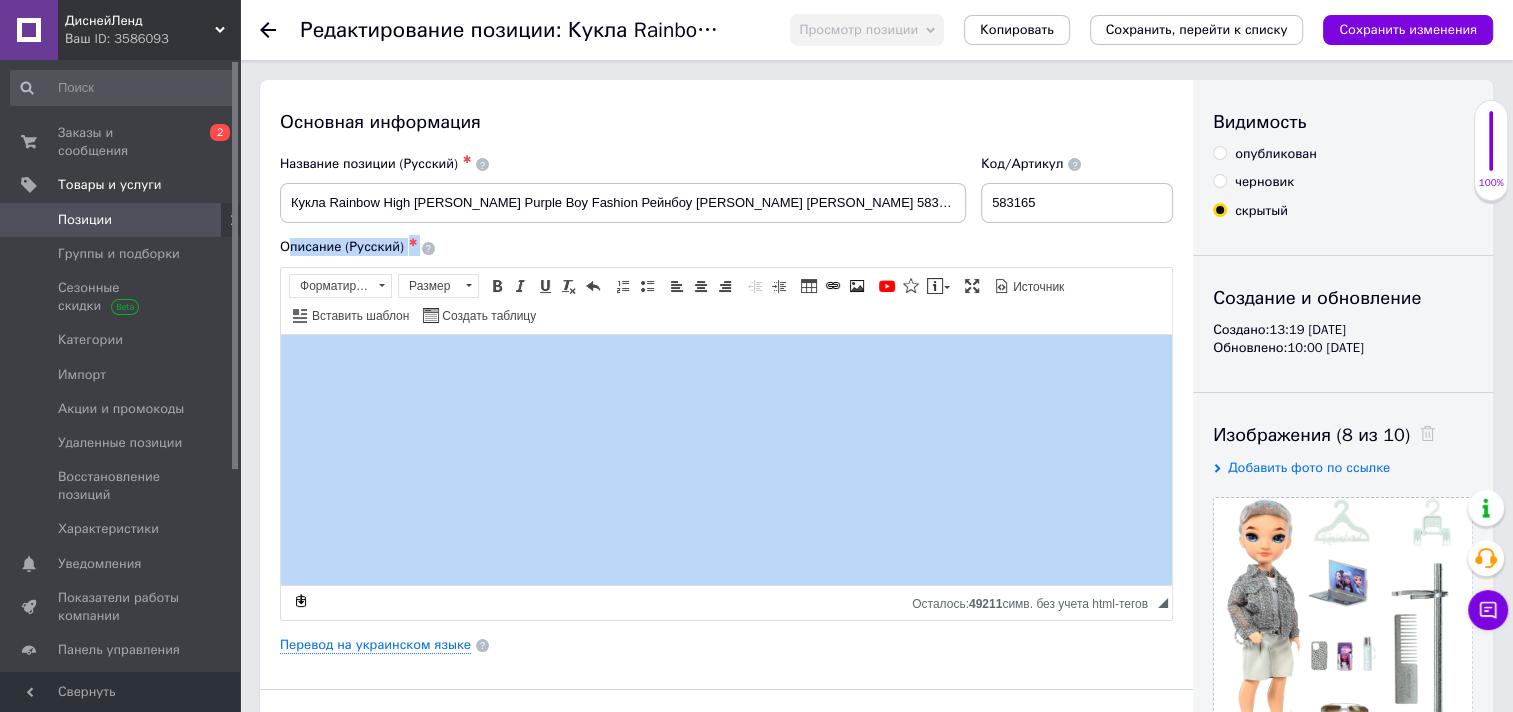 drag, startPoint x: 452, startPoint y: 256, endPoint x: 291, endPoint y: 250, distance: 161.11176 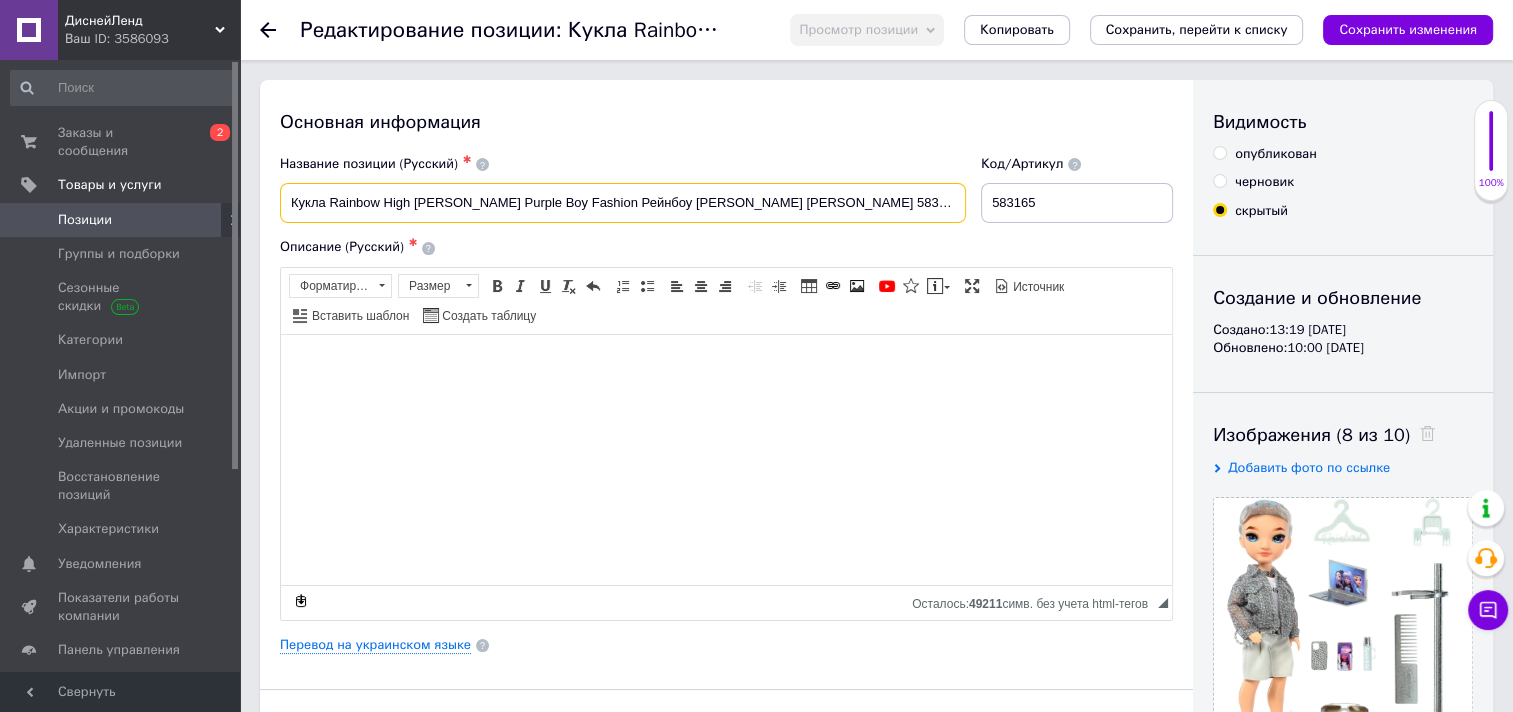 drag, startPoint x: 291, startPoint y: 250, endPoint x: 925, endPoint y: 189, distance: 636.9278 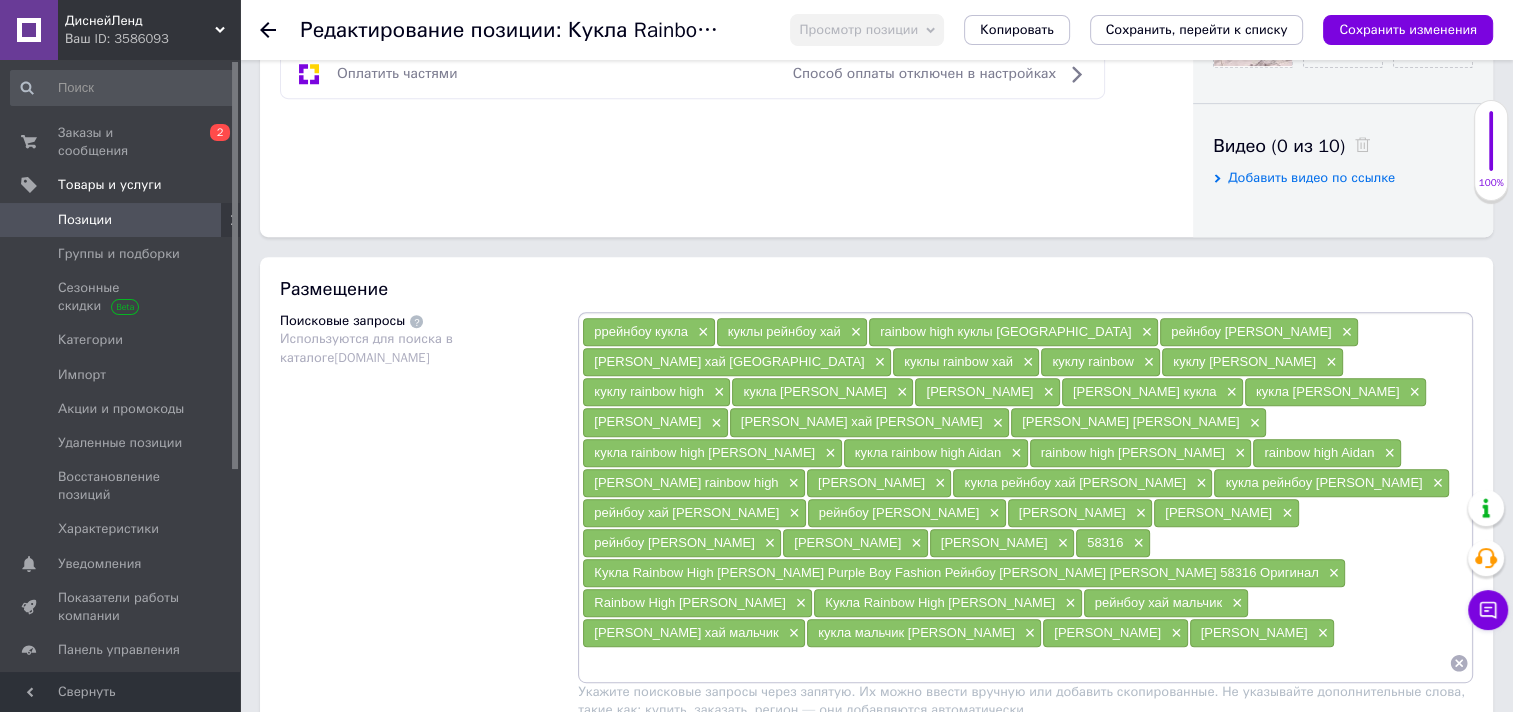 scroll, scrollTop: 1100, scrollLeft: 0, axis: vertical 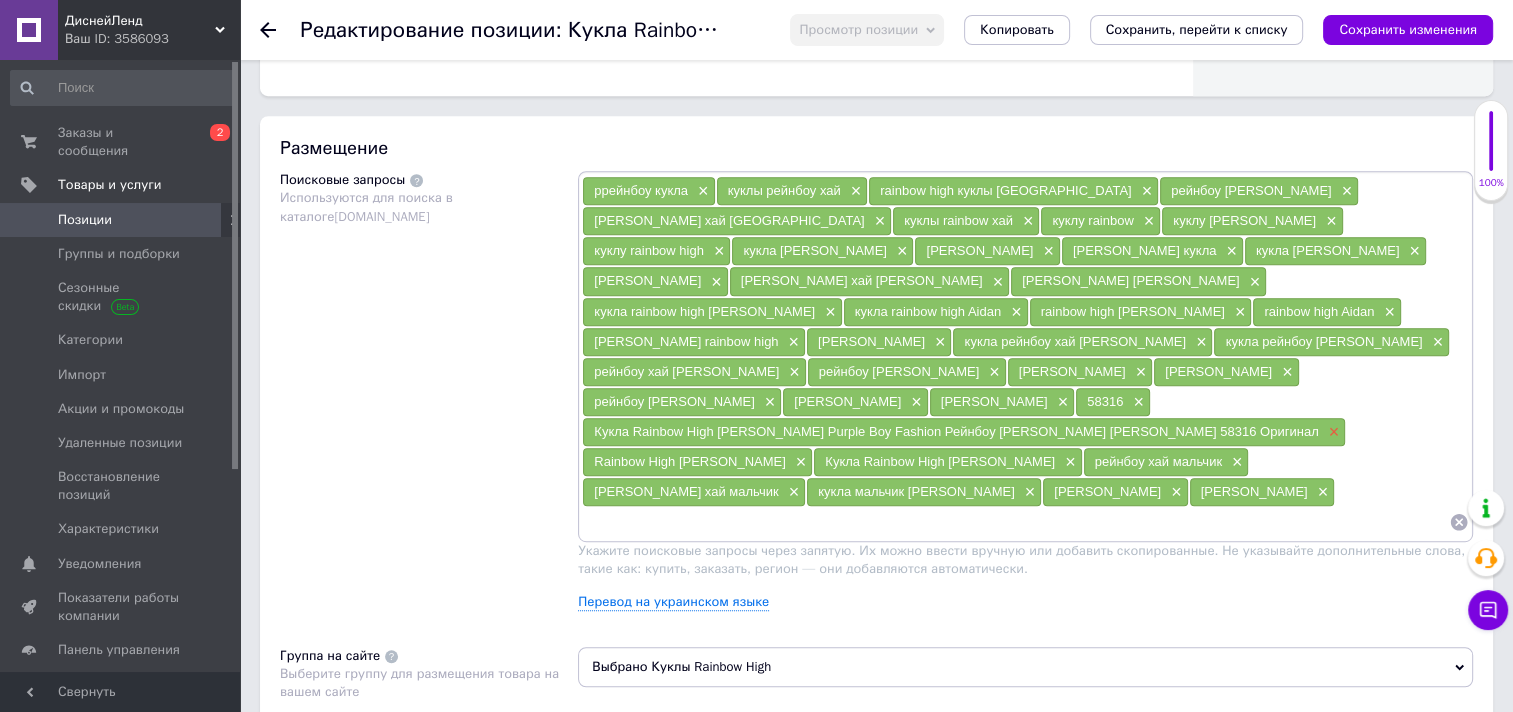 click on "×" at bounding box center (1332, 432) 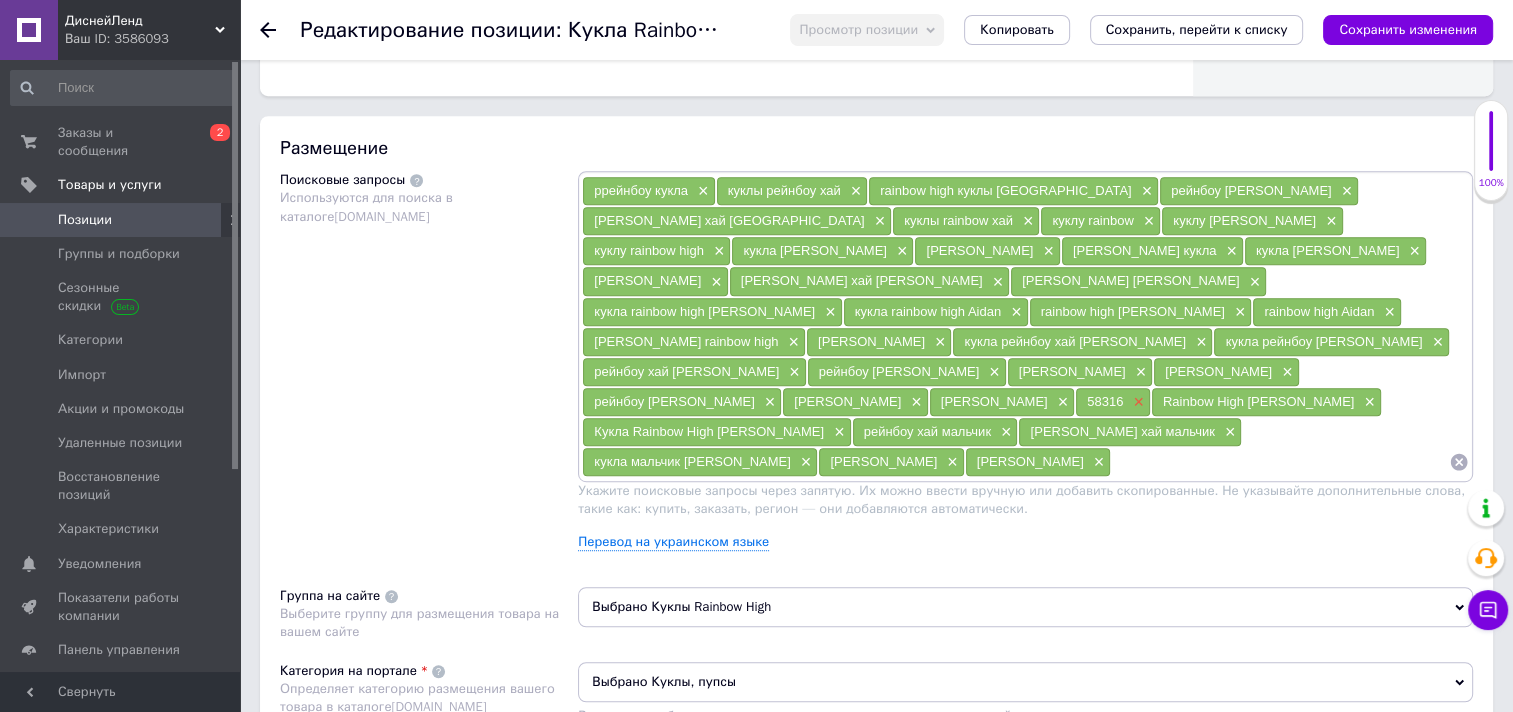 click on "×" at bounding box center [1136, 402] 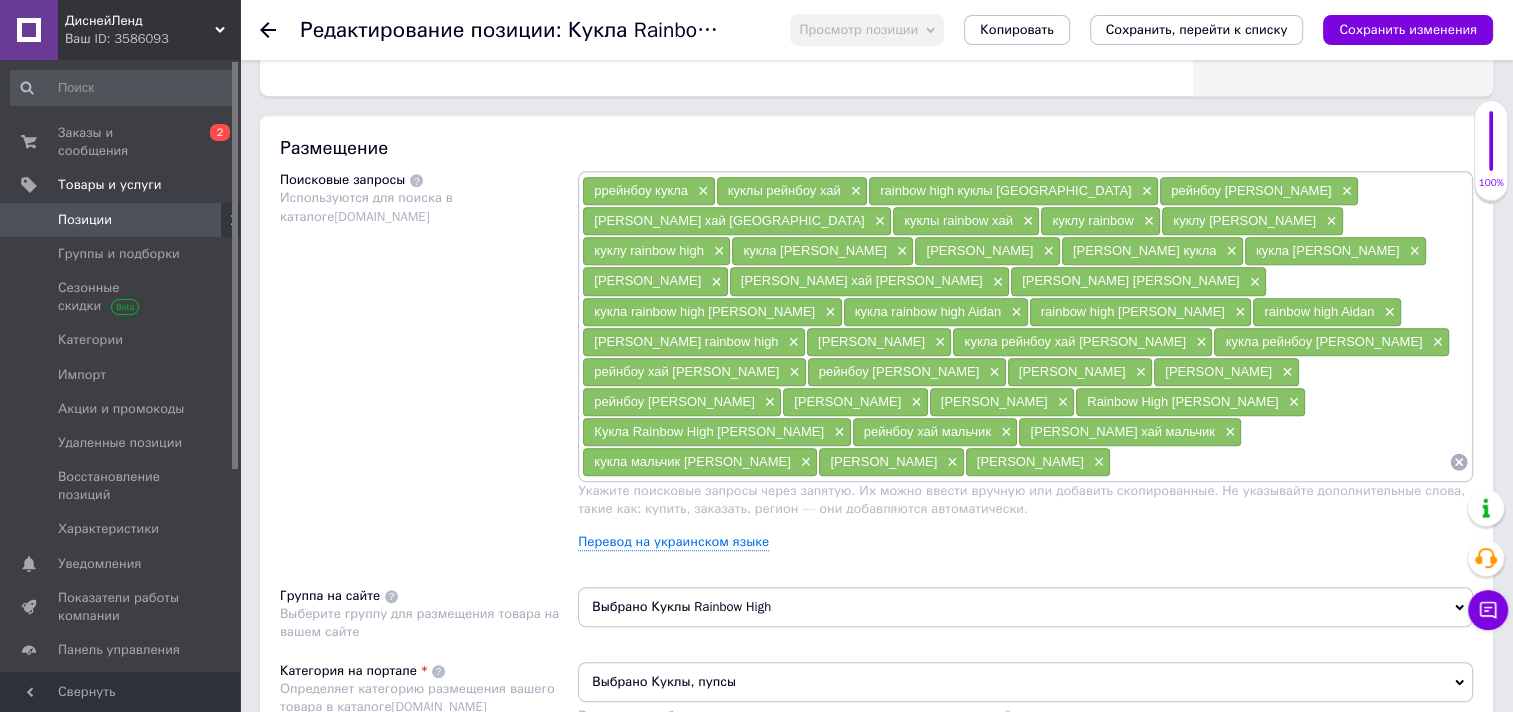 click at bounding box center (1280, 462) 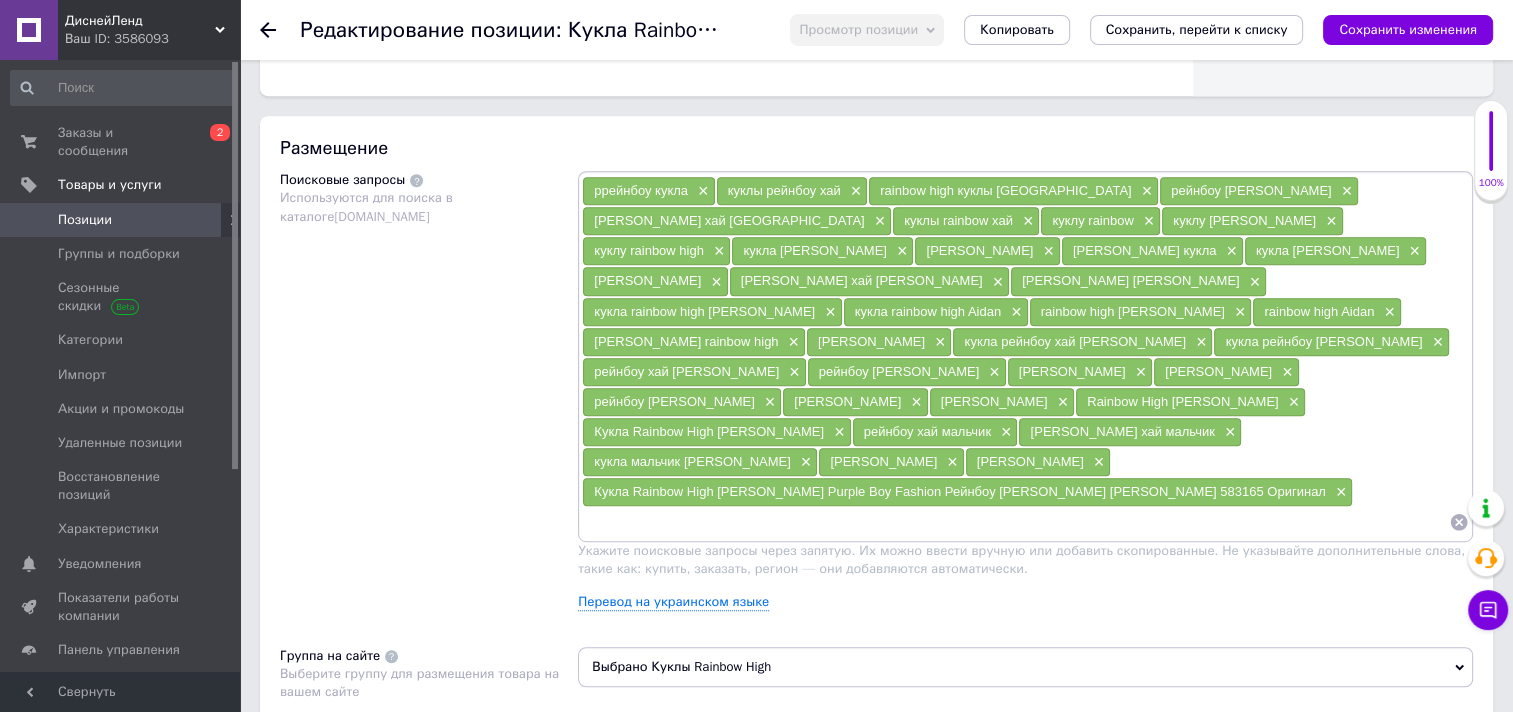 click on "Кукла Rainbow High [PERSON_NAME] Purple Boy Fashion Рейнбоу [PERSON_NAME] [PERSON_NAME] 583165 Оригинал" at bounding box center (960, 491) 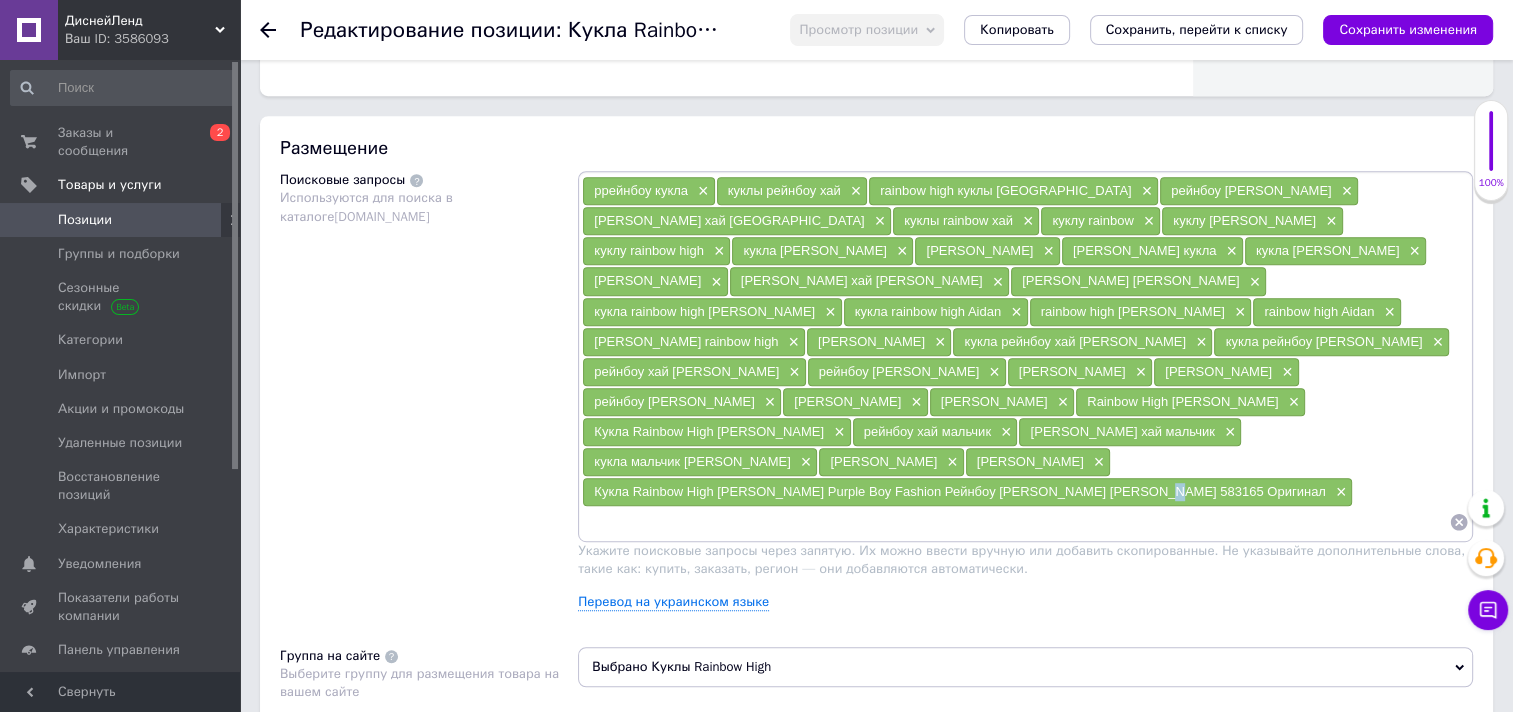 click on "Кукла Rainbow High [PERSON_NAME] Purple Boy Fashion Рейнбоу [PERSON_NAME] [PERSON_NAME] 583165 Оригинал" at bounding box center (960, 491) 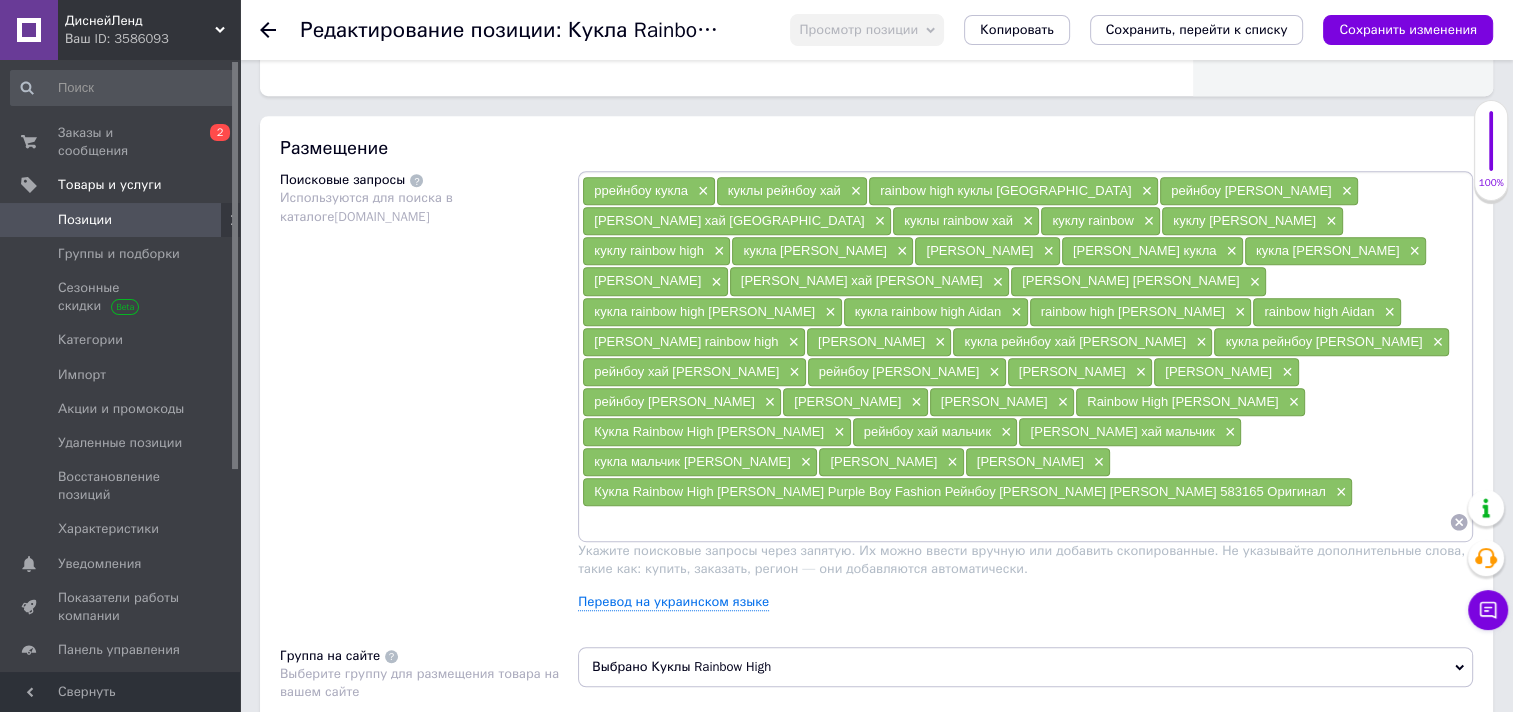 click on "Кукла Rainbow High [PERSON_NAME] Purple Boy Fashion Рейнбоу [PERSON_NAME] [PERSON_NAME] 583165 Оригинал" at bounding box center [960, 491] 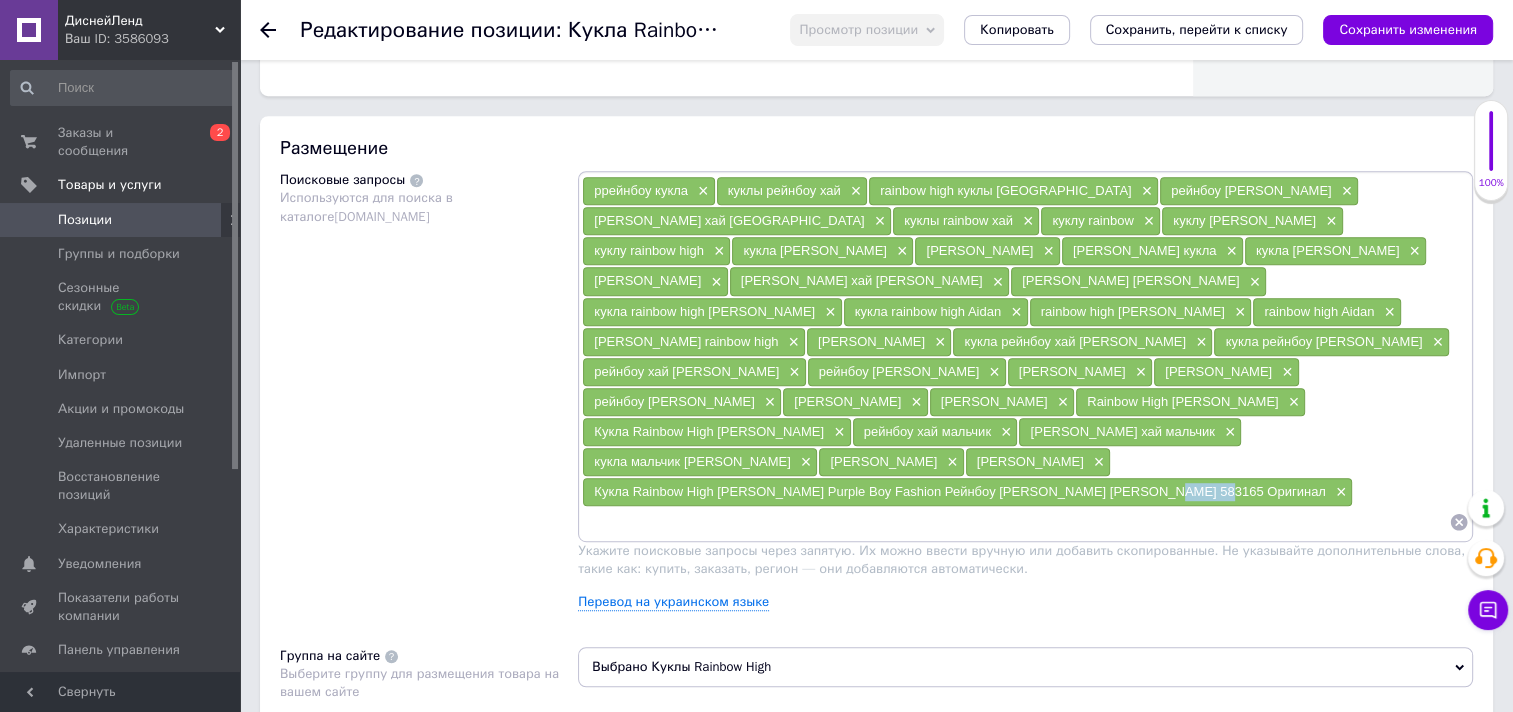 click on "Кукла Rainbow High [PERSON_NAME] Purple Boy Fashion Рейнбоу [PERSON_NAME] [PERSON_NAME] 583165 Оригинал" at bounding box center (960, 491) 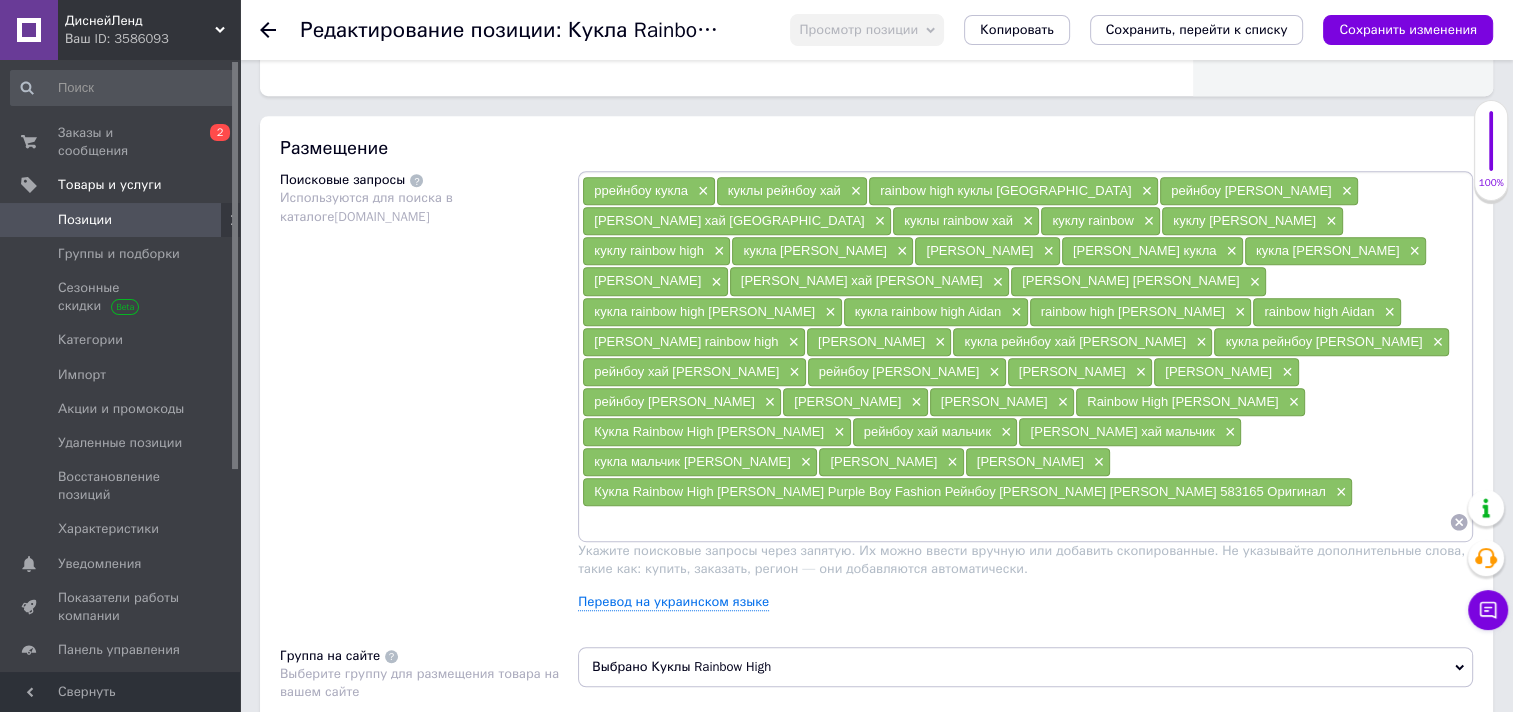 click at bounding box center [1015, 522] 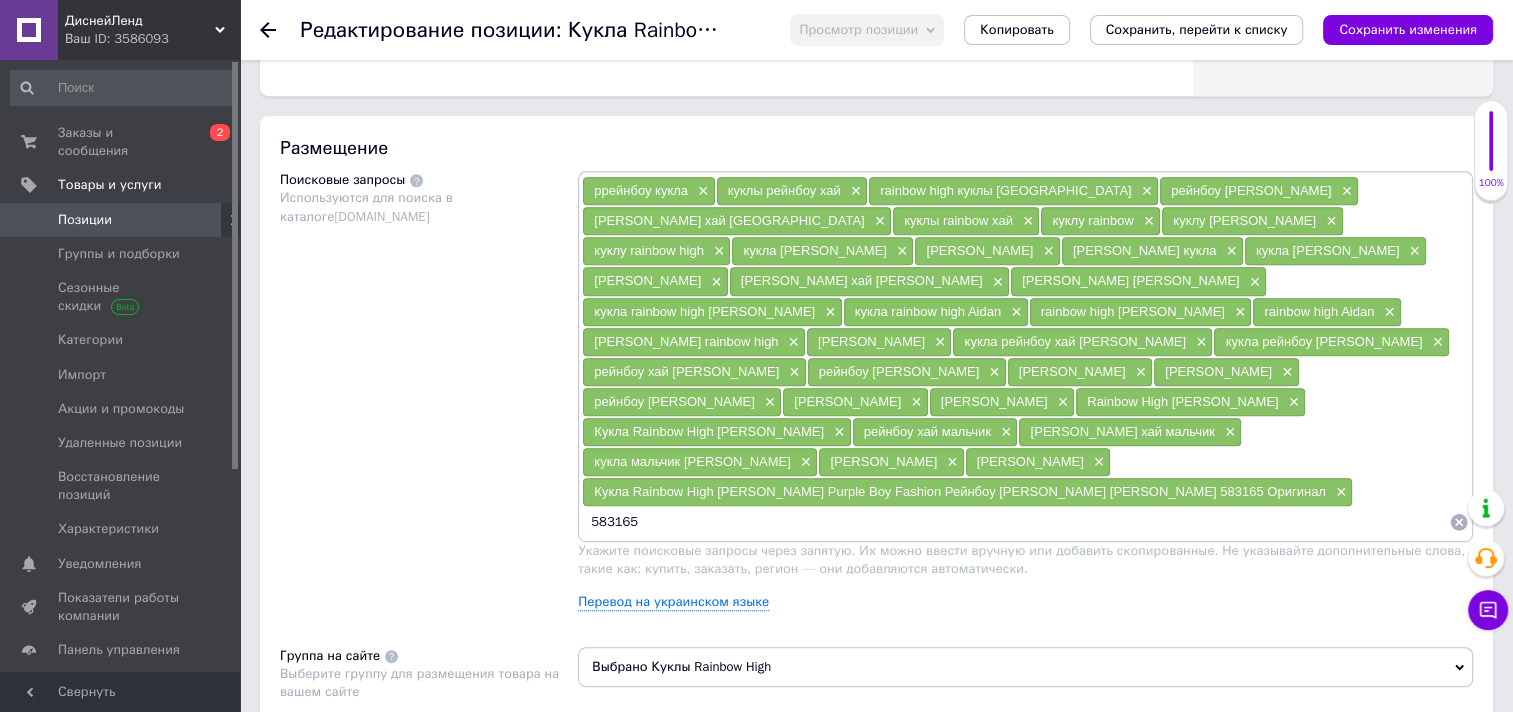 type 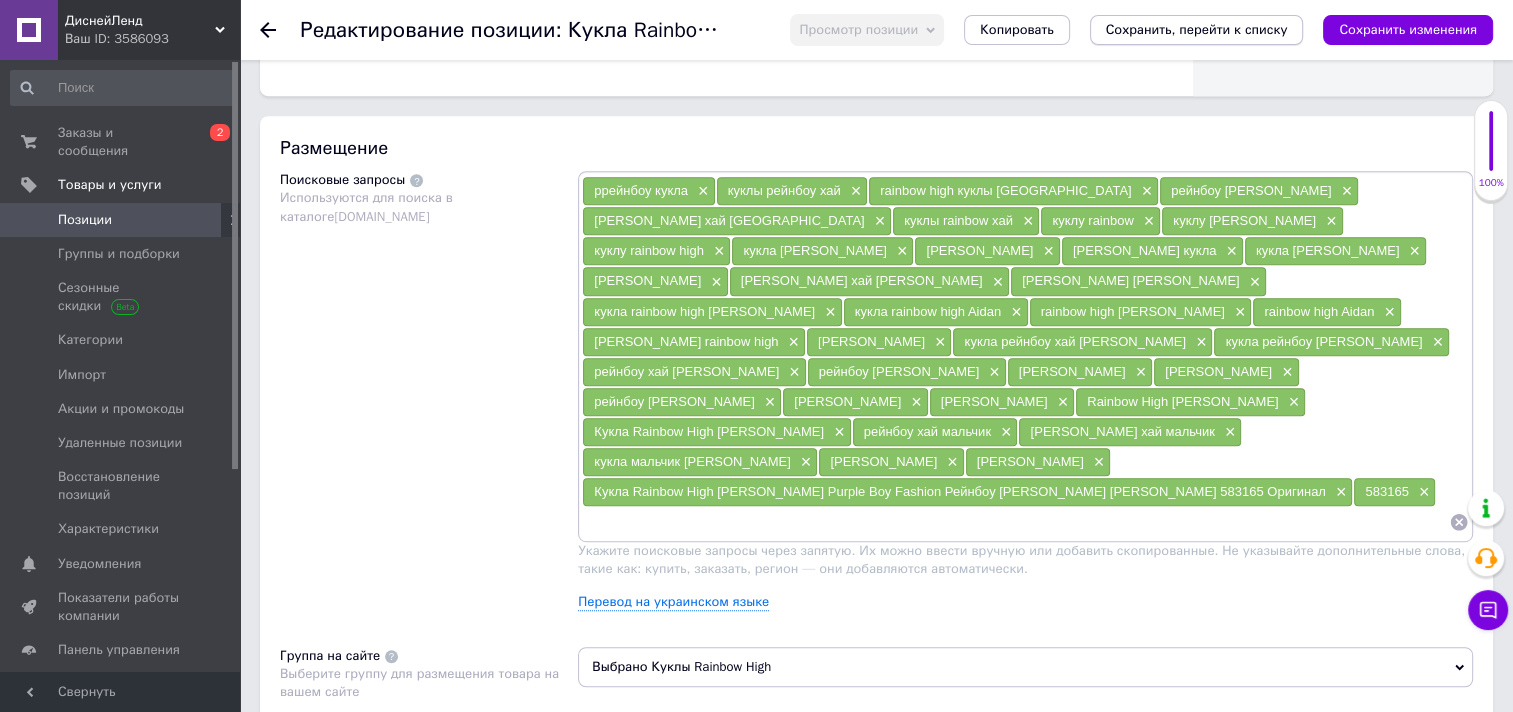 click on "Сохранить, перейти к списку" at bounding box center [1197, 30] 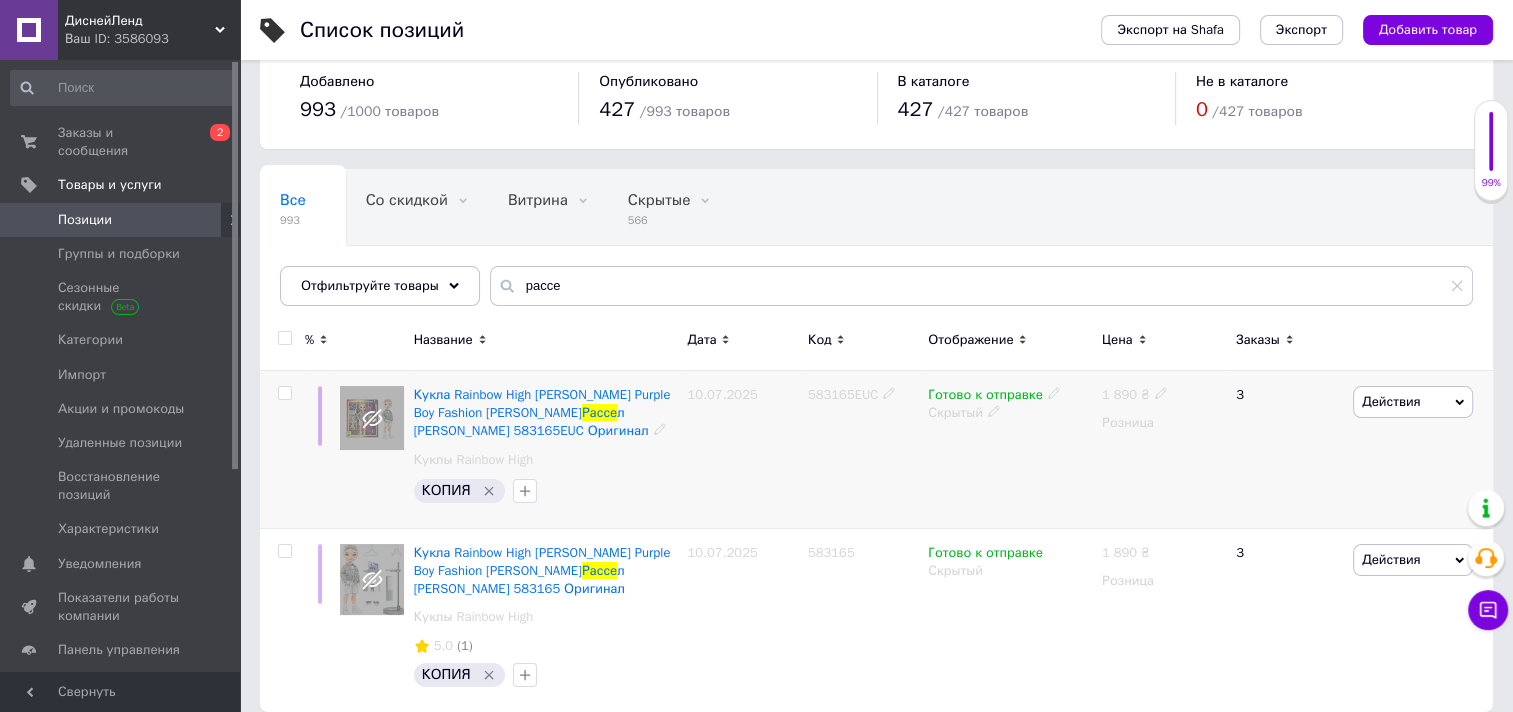 scroll, scrollTop: 51, scrollLeft: 0, axis: vertical 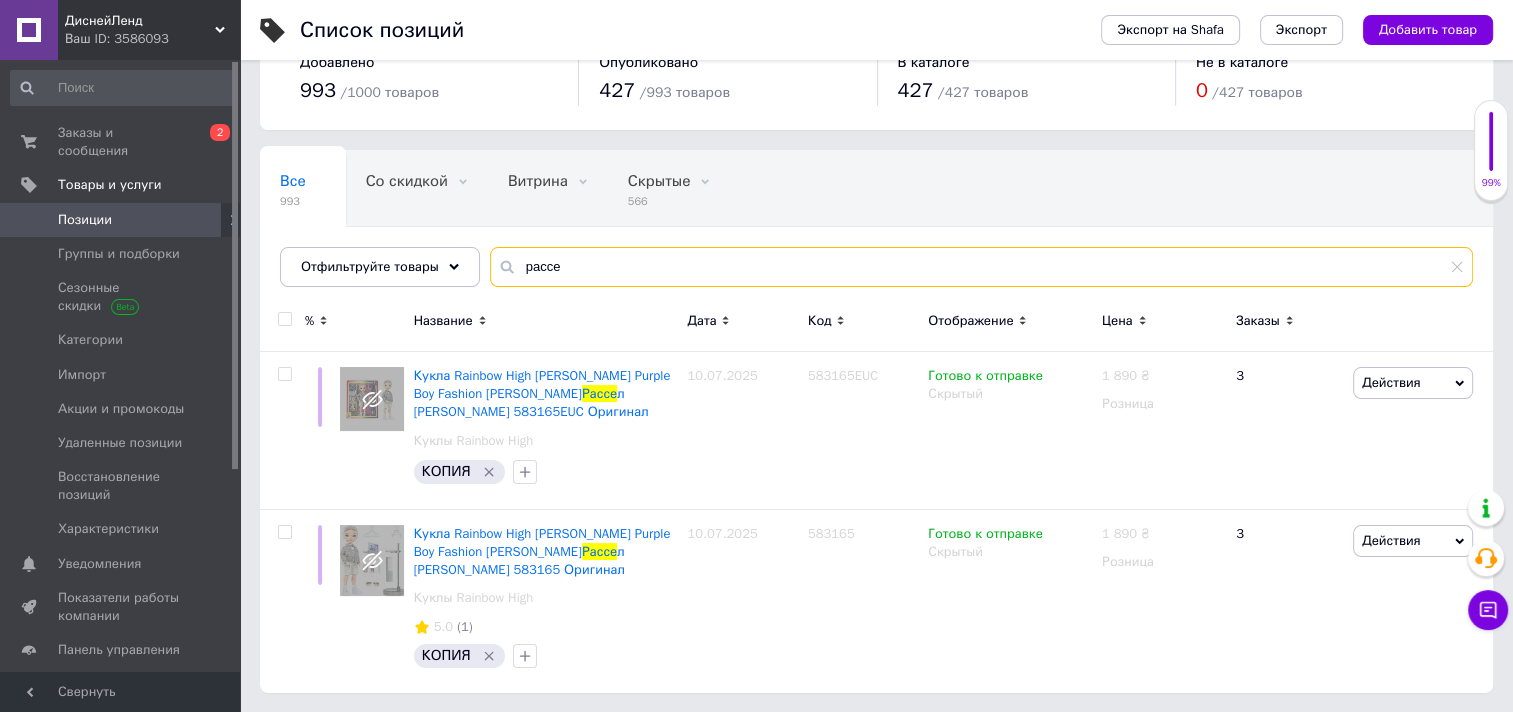 drag, startPoint x: 559, startPoint y: 269, endPoint x: 484, endPoint y: 264, distance: 75.16648 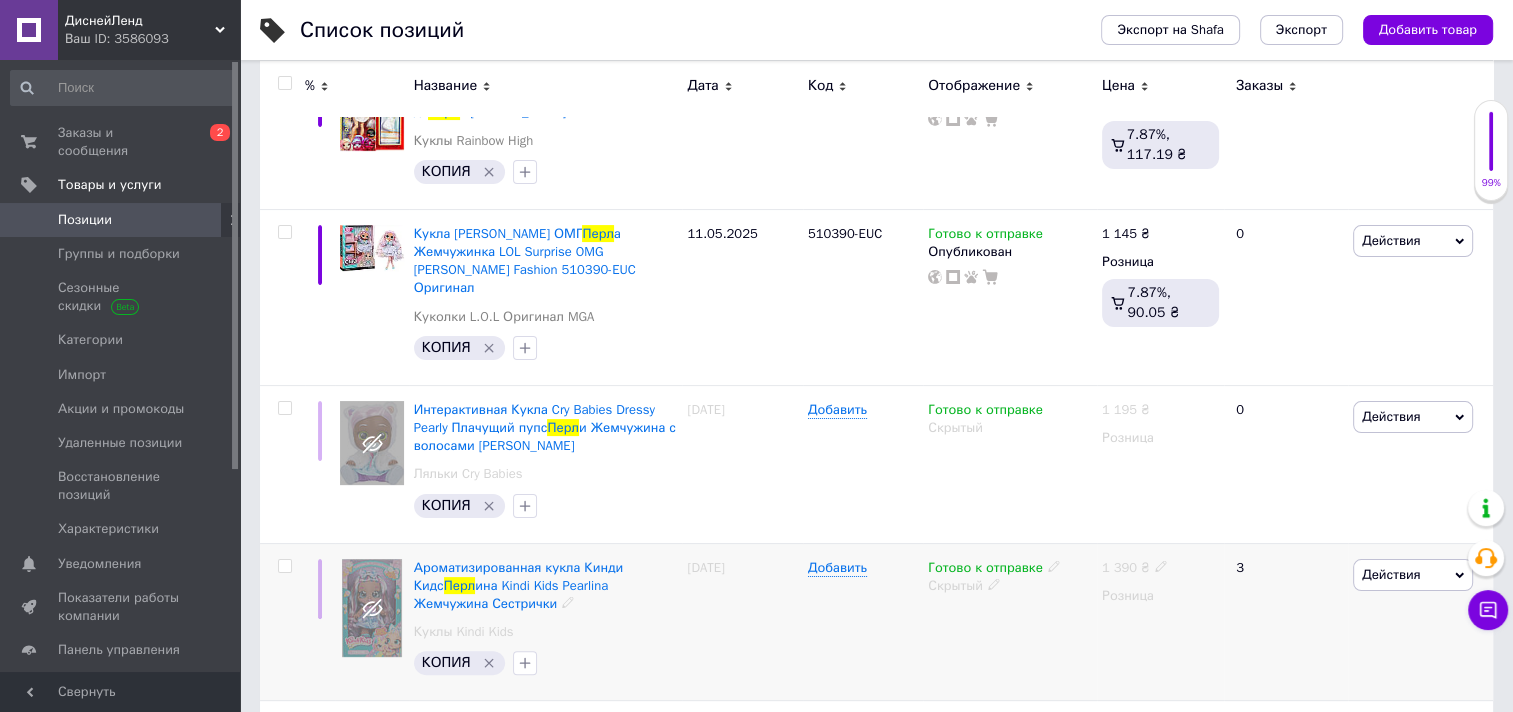 scroll, scrollTop: 251, scrollLeft: 0, axis: vertical 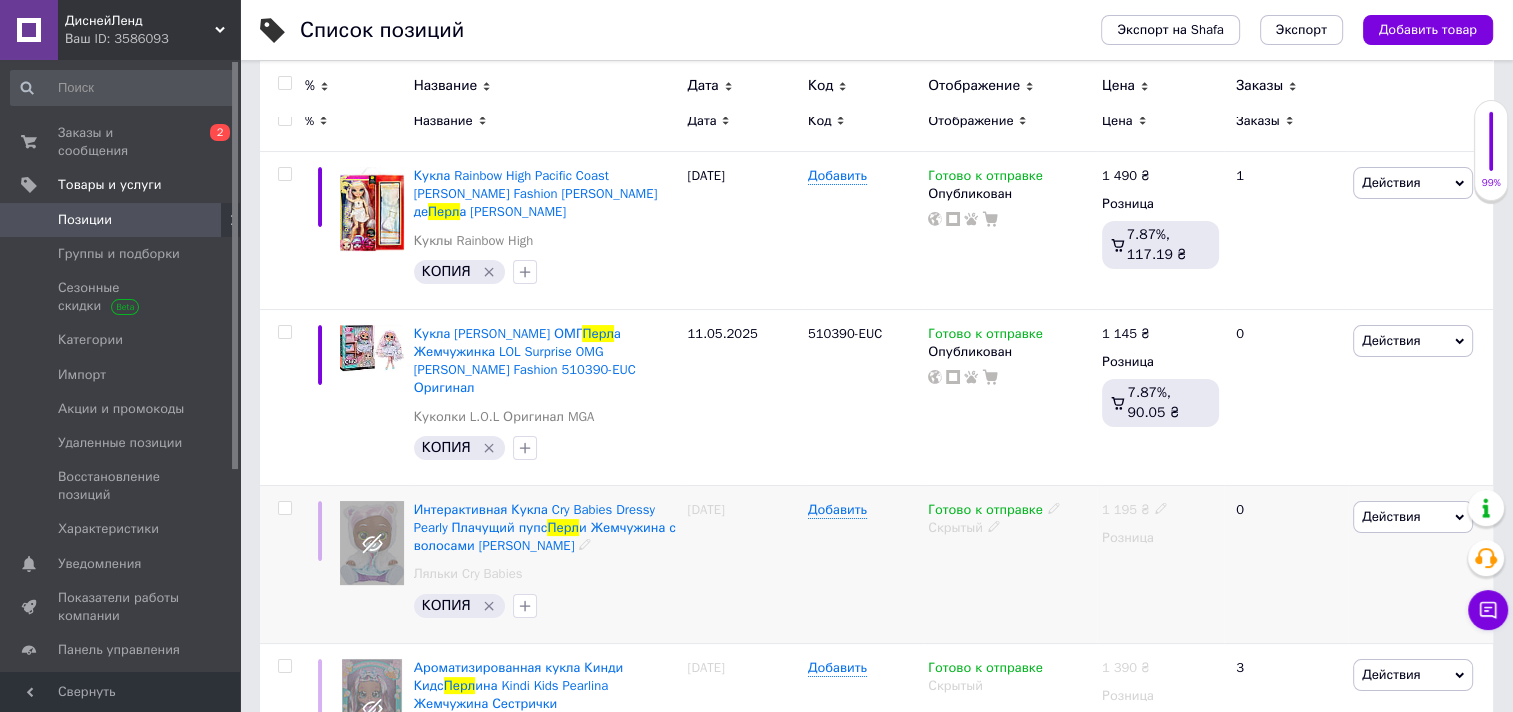 type on "перл" 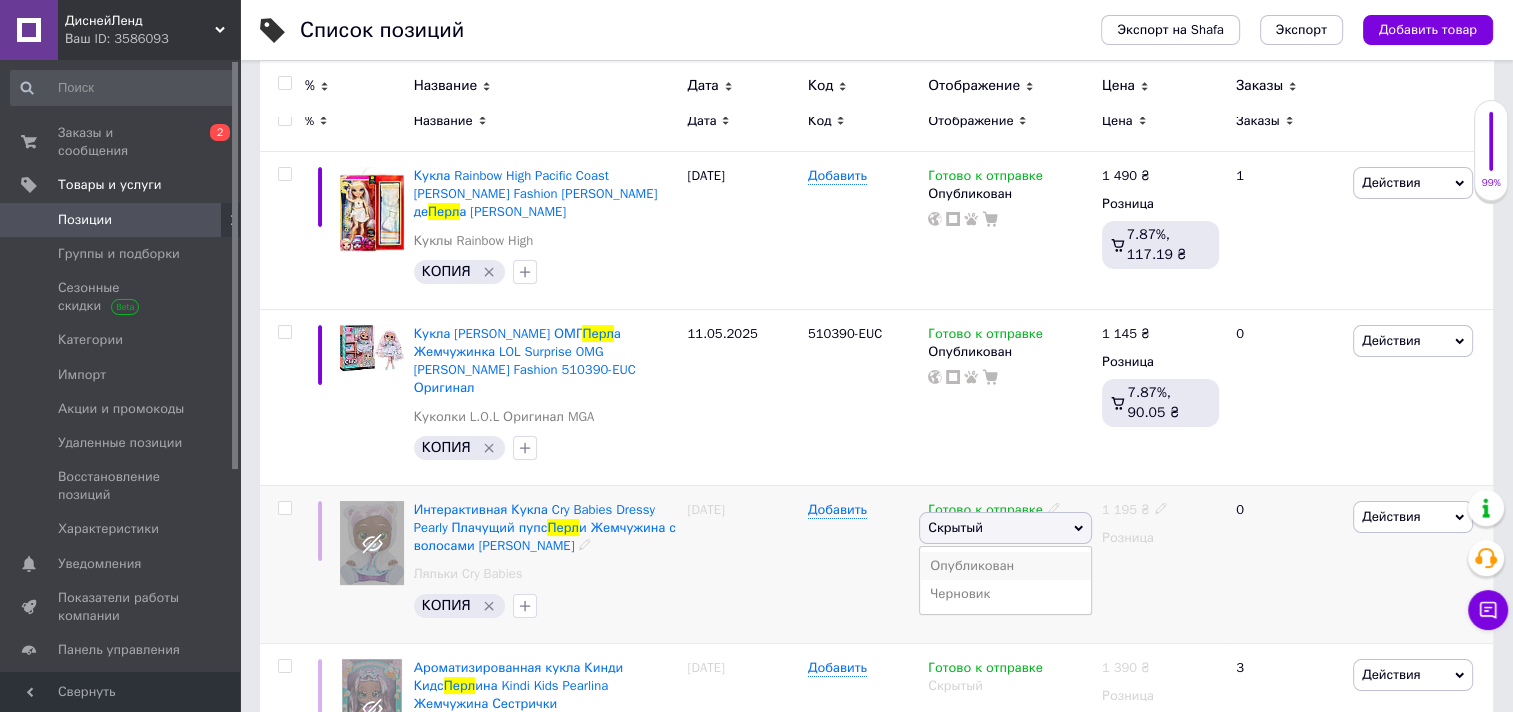 click on "Опубликован" at bounding box center [1005, 566] 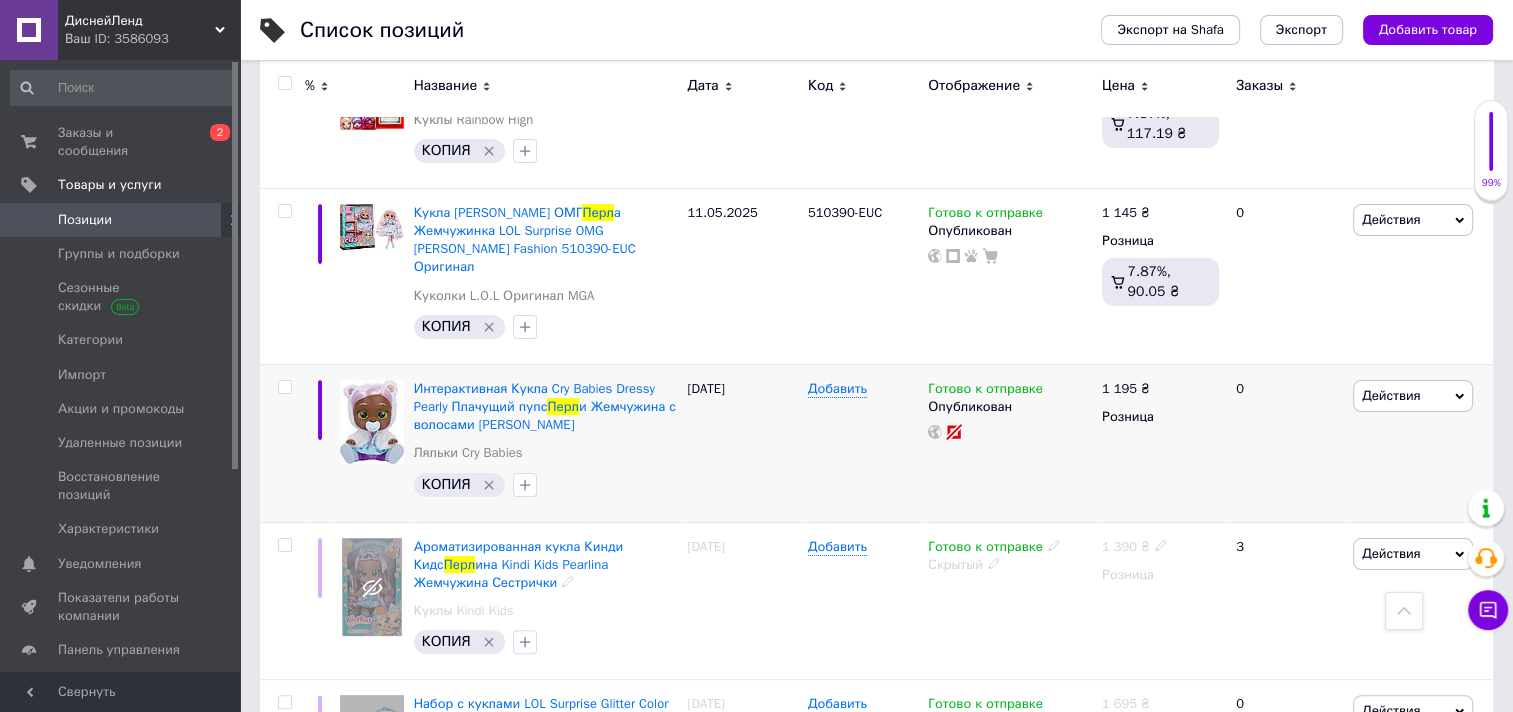 scroll, scrollTop: 351, scrollLeft: 0, axis: vertical 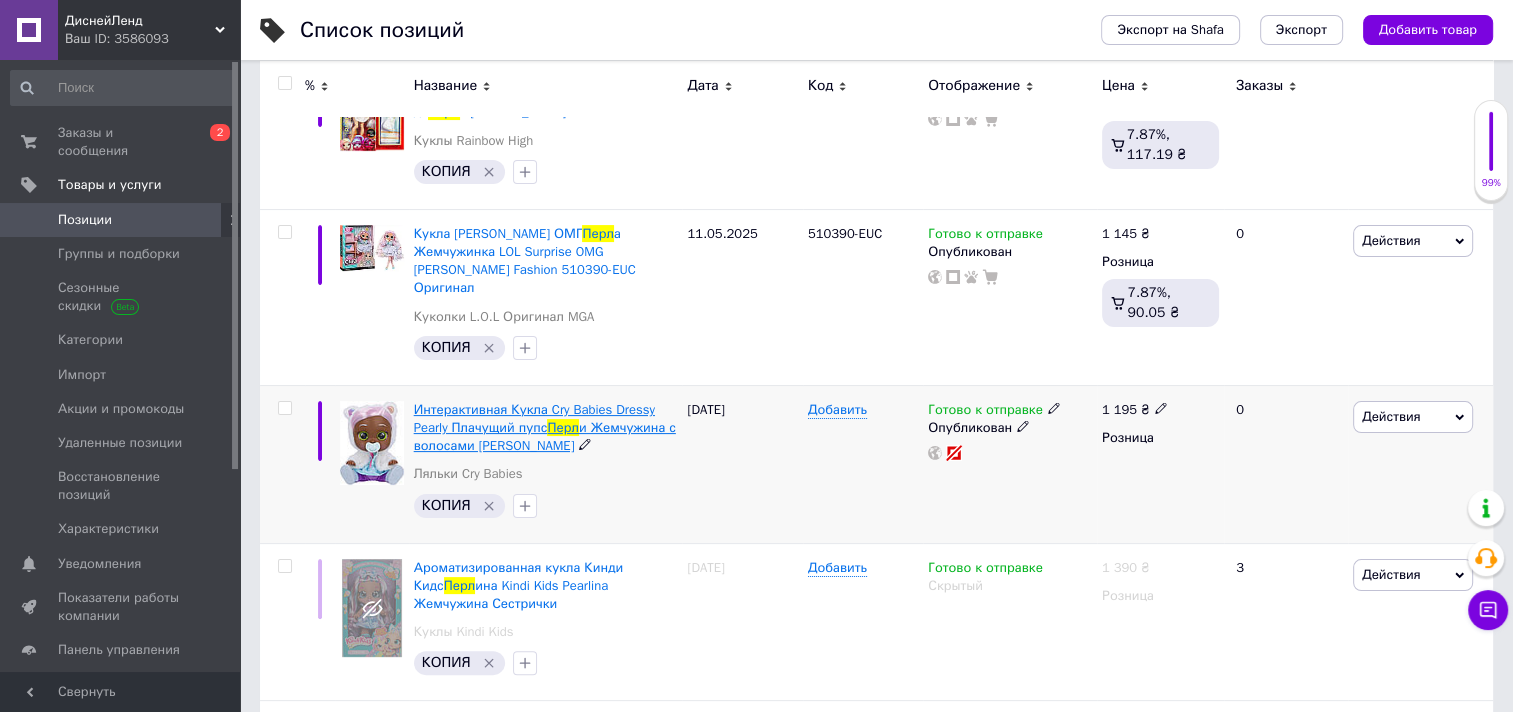 click on "и Жемчужина с волосами [PERSON_NAME]" at bounding box center [545, 436] 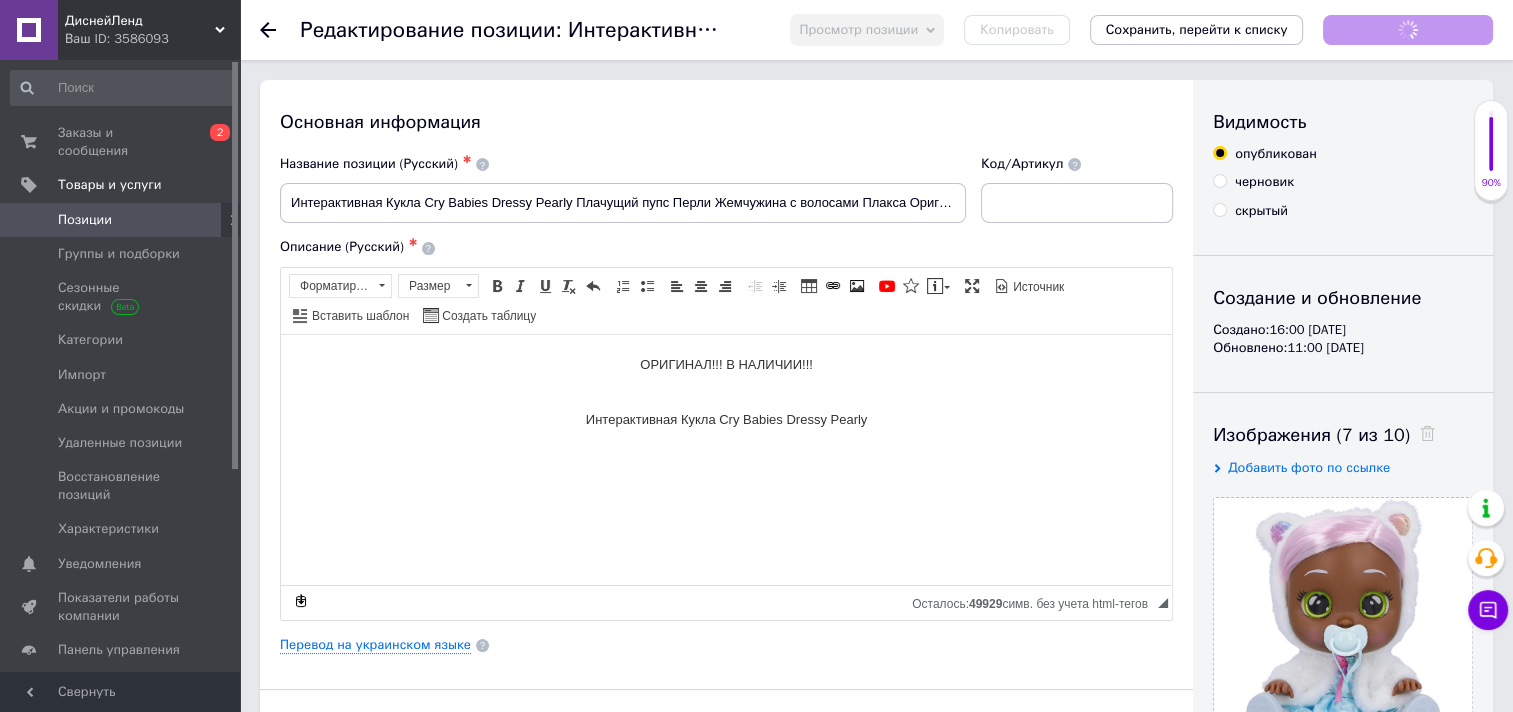scroll, scrollTop: 0, scrollLeft: 0, axis: both 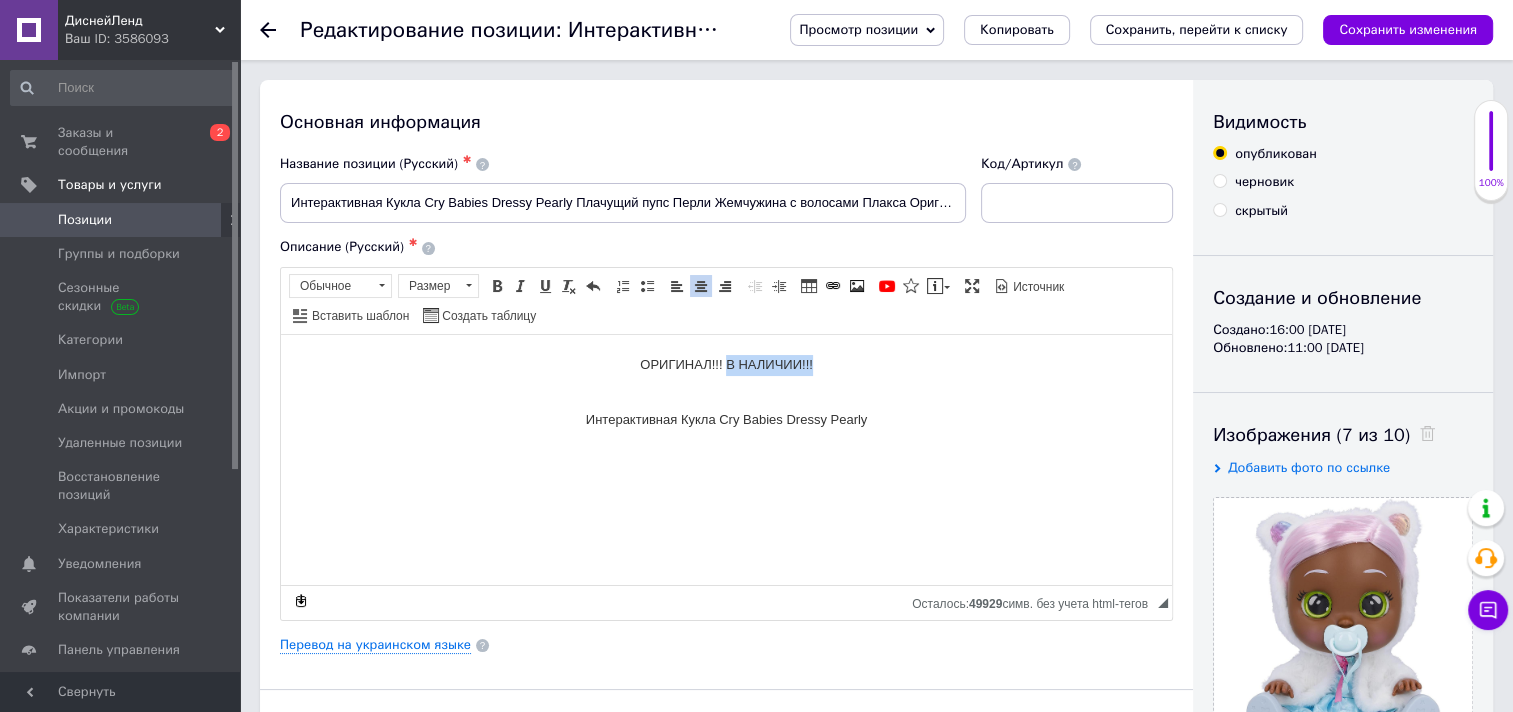 drag, startPoint x: 836, startPoint y: 368, endPoint x: 725, endPoint y: 365, distance: 111.040535 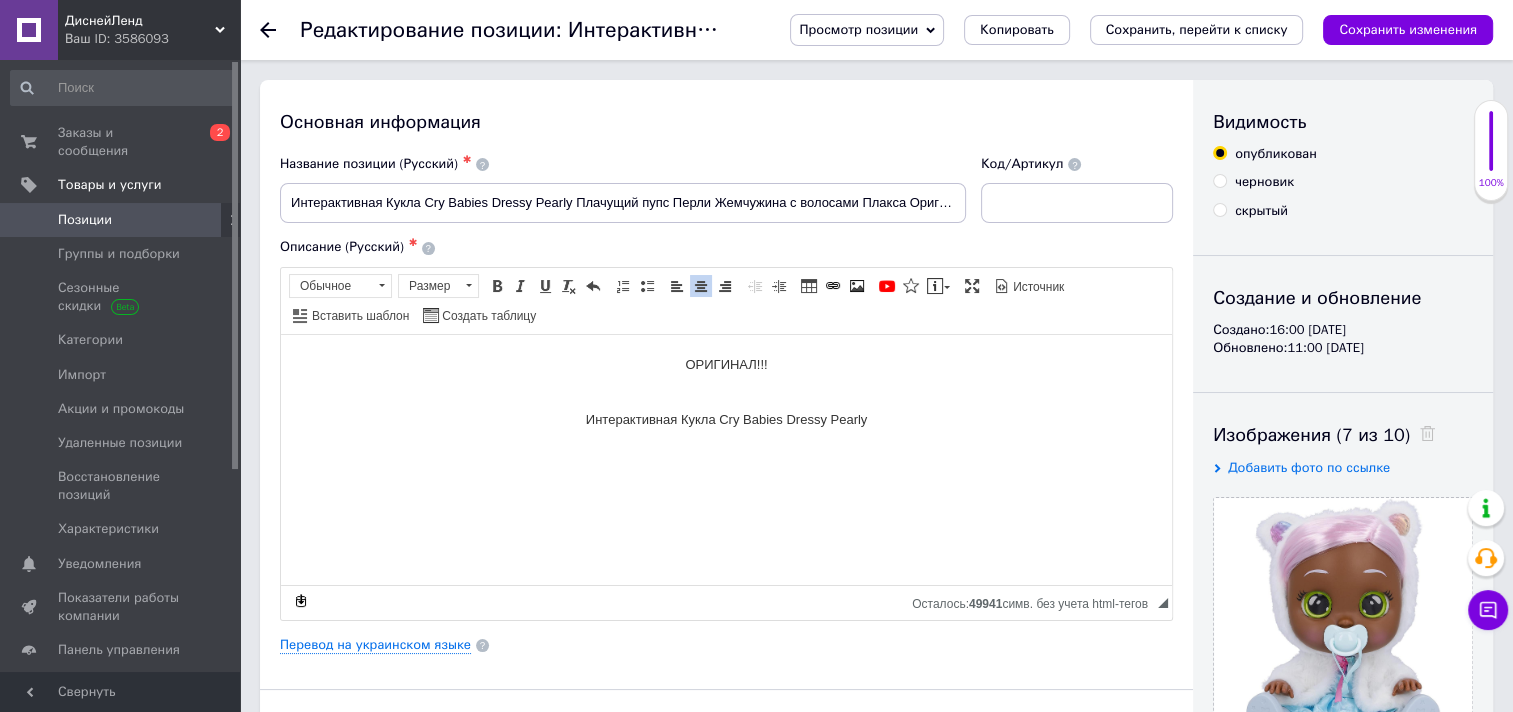 click on "Интерактивная Кукла Cry Babies Dressy Pearly" at bounding box center [726, 409] 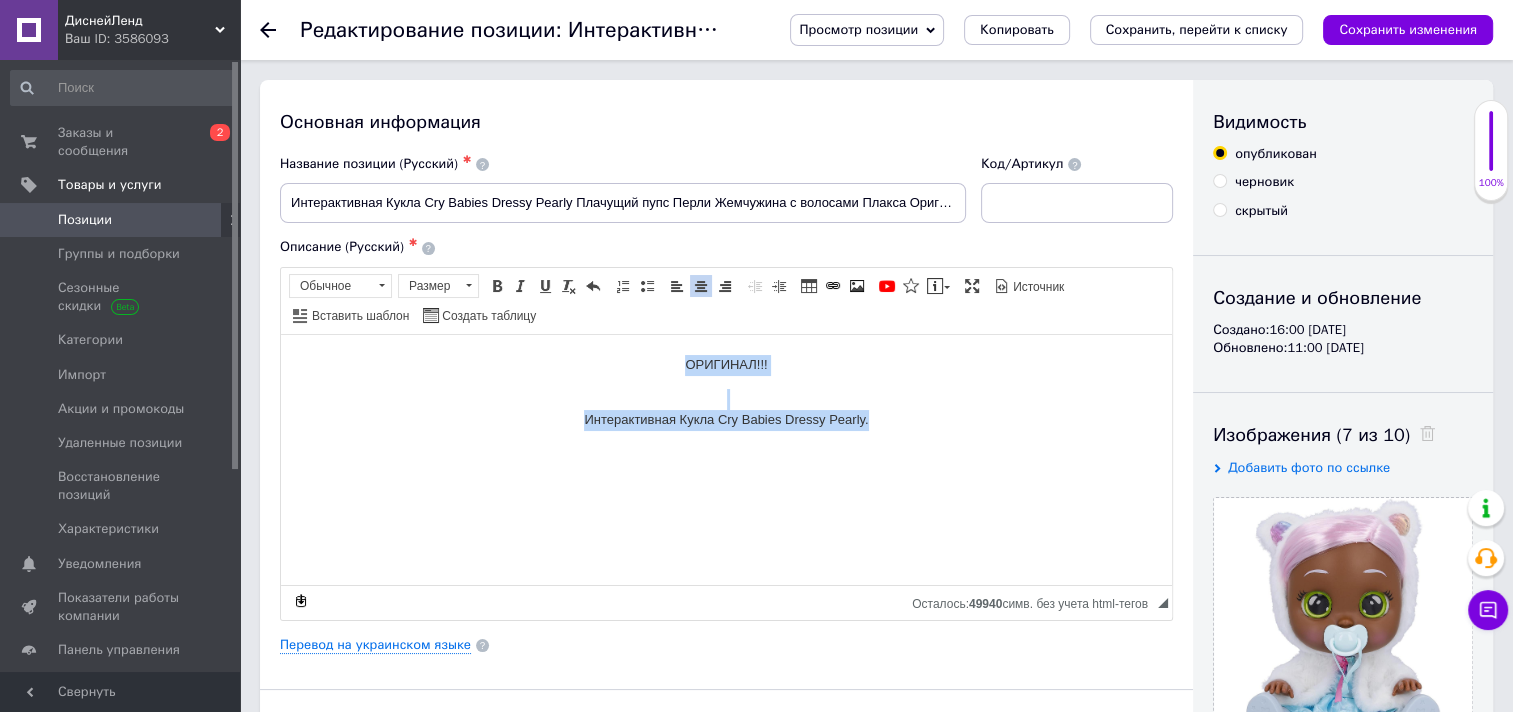 drag, startPoint x: 891, startPoint y: 415, endPoint x: 661, endPoint y: 361, distance: 236.2541 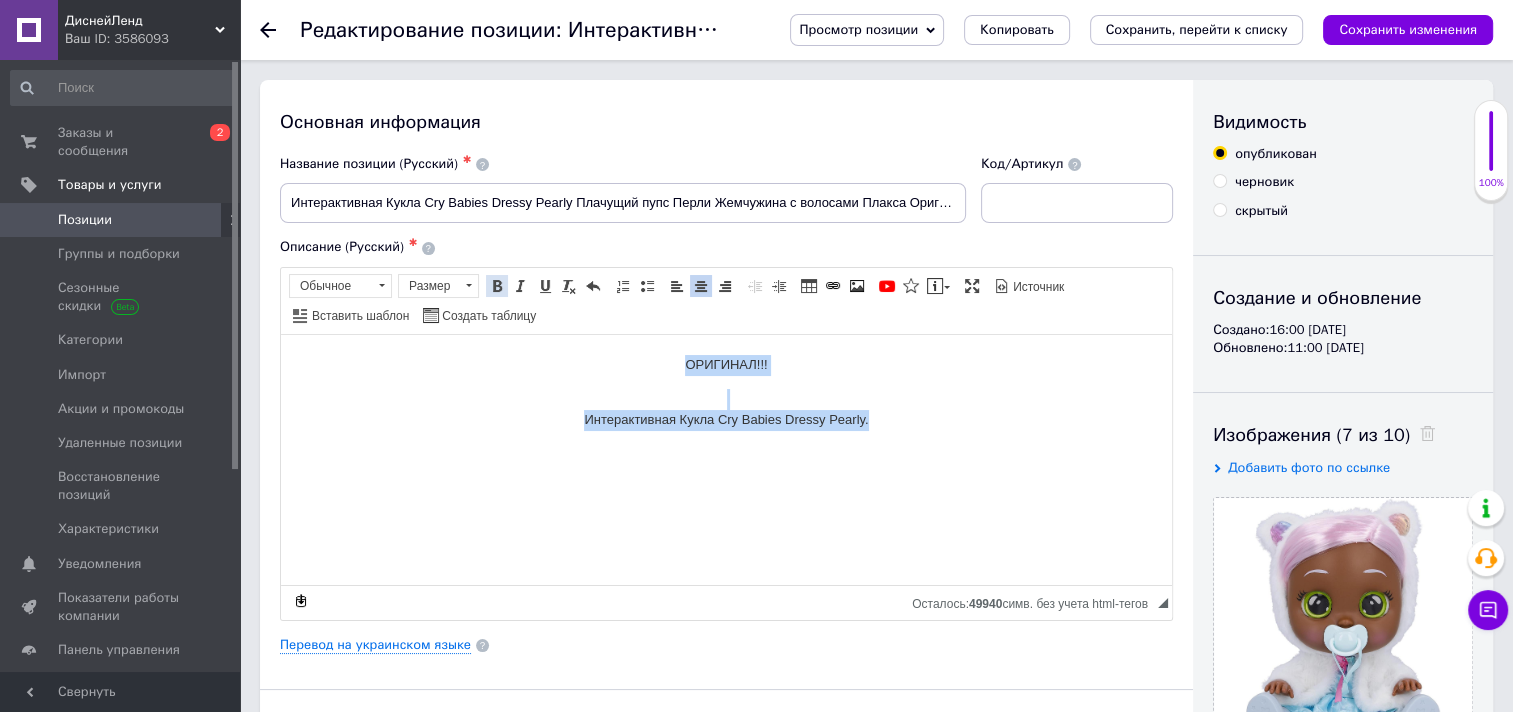 click at bounding box center [497, 286] 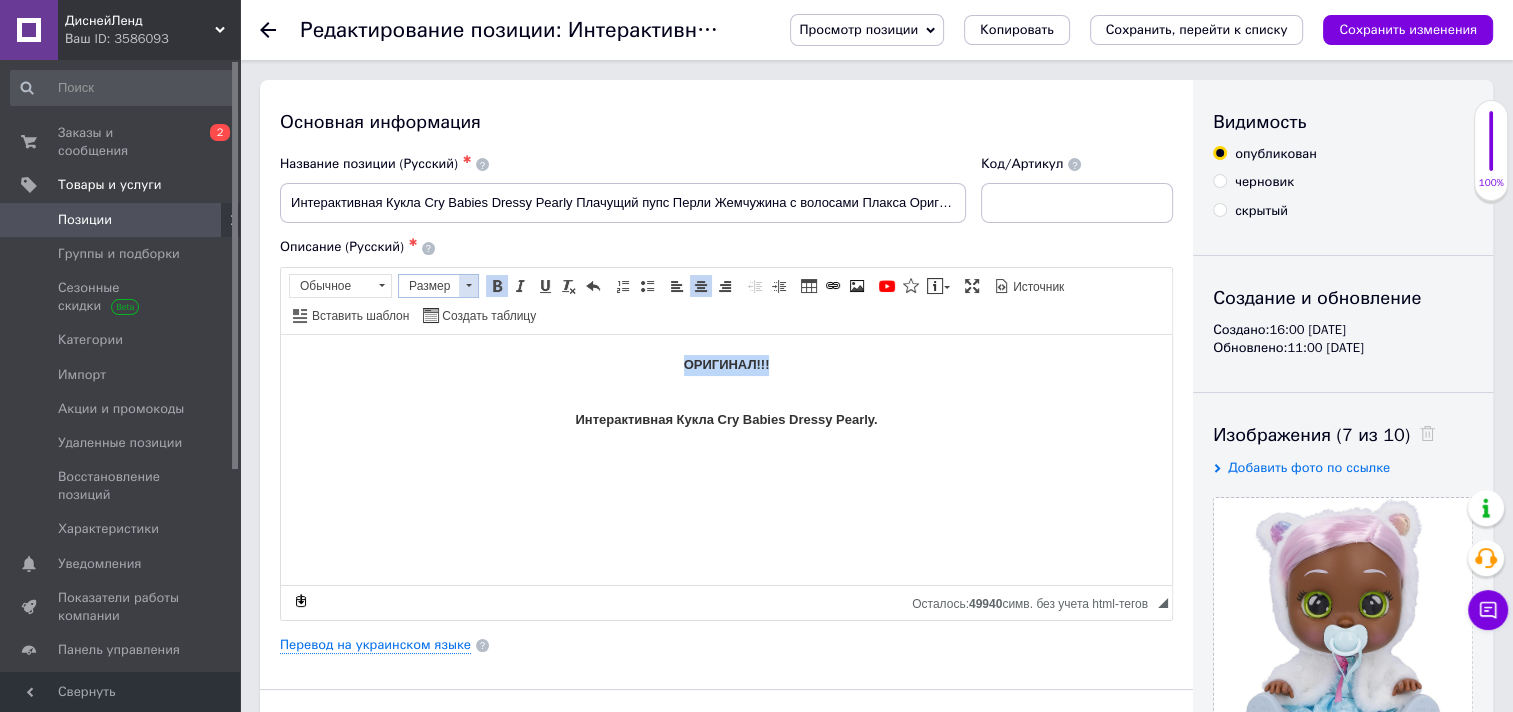 click at bounding box center [468, 286] 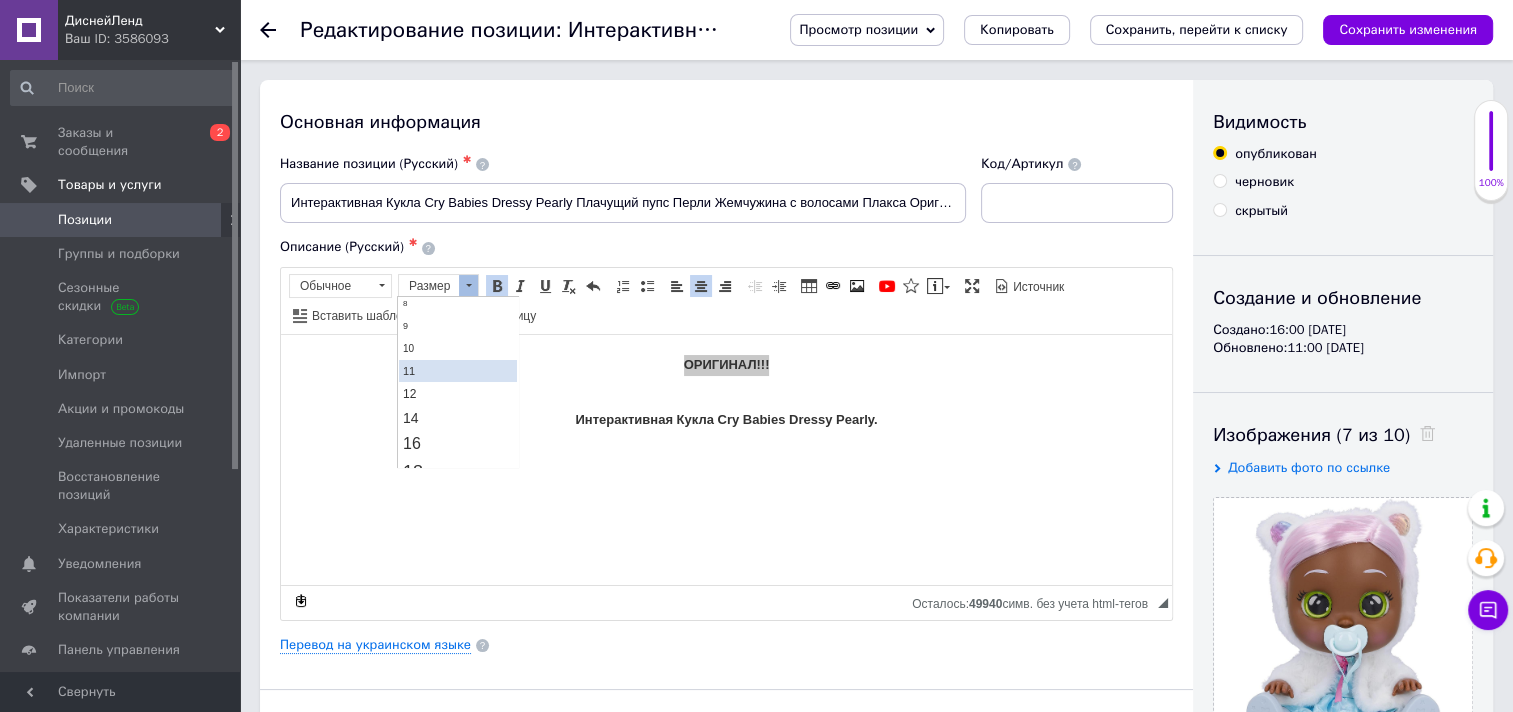 scroll, scrollTop: 200, scrollLeft: 0, axis: vertical 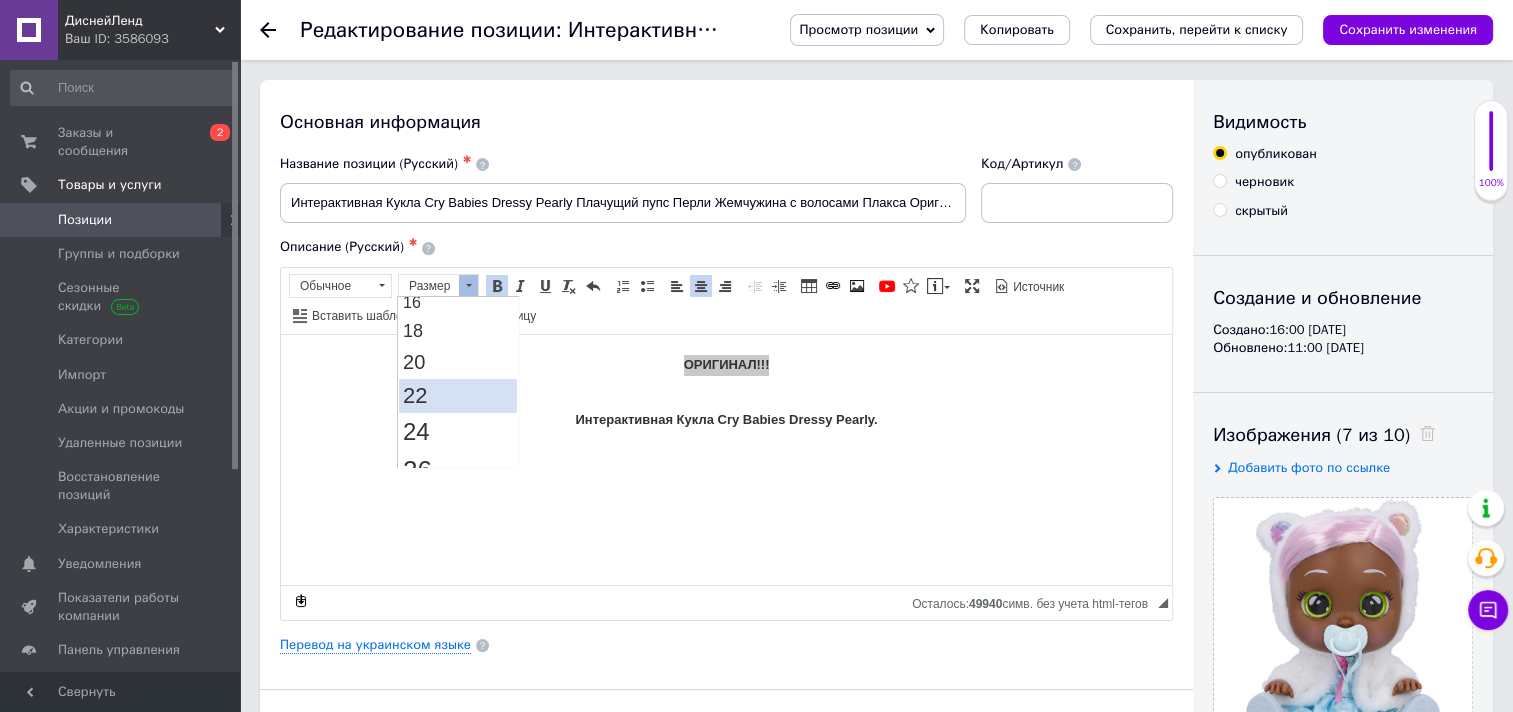 drag, startPoint x: 436, startPoint y: 395, endPoint x: 795, endPoint y: 384, distance: 359.1685 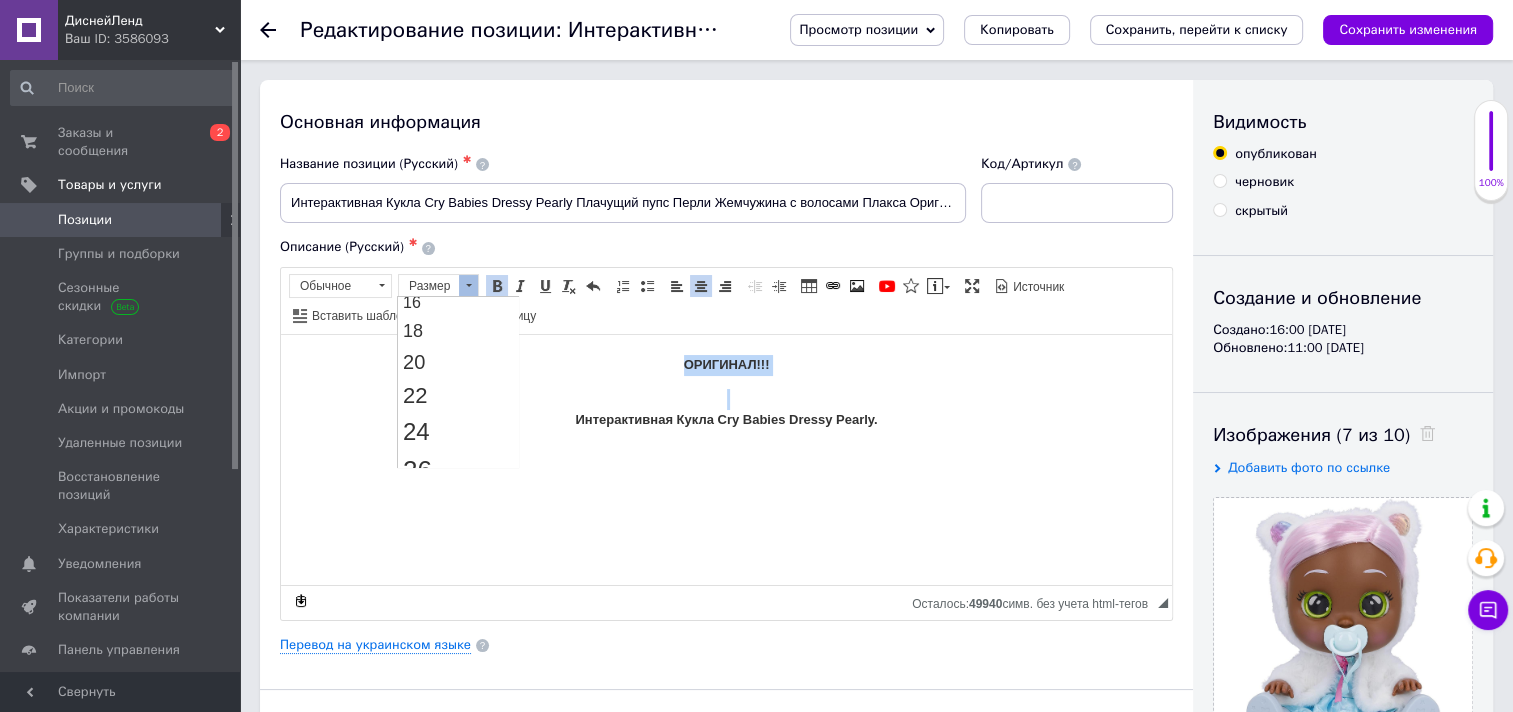 scroll, scrollTop: 0, scrollLeft: 0, axis: both 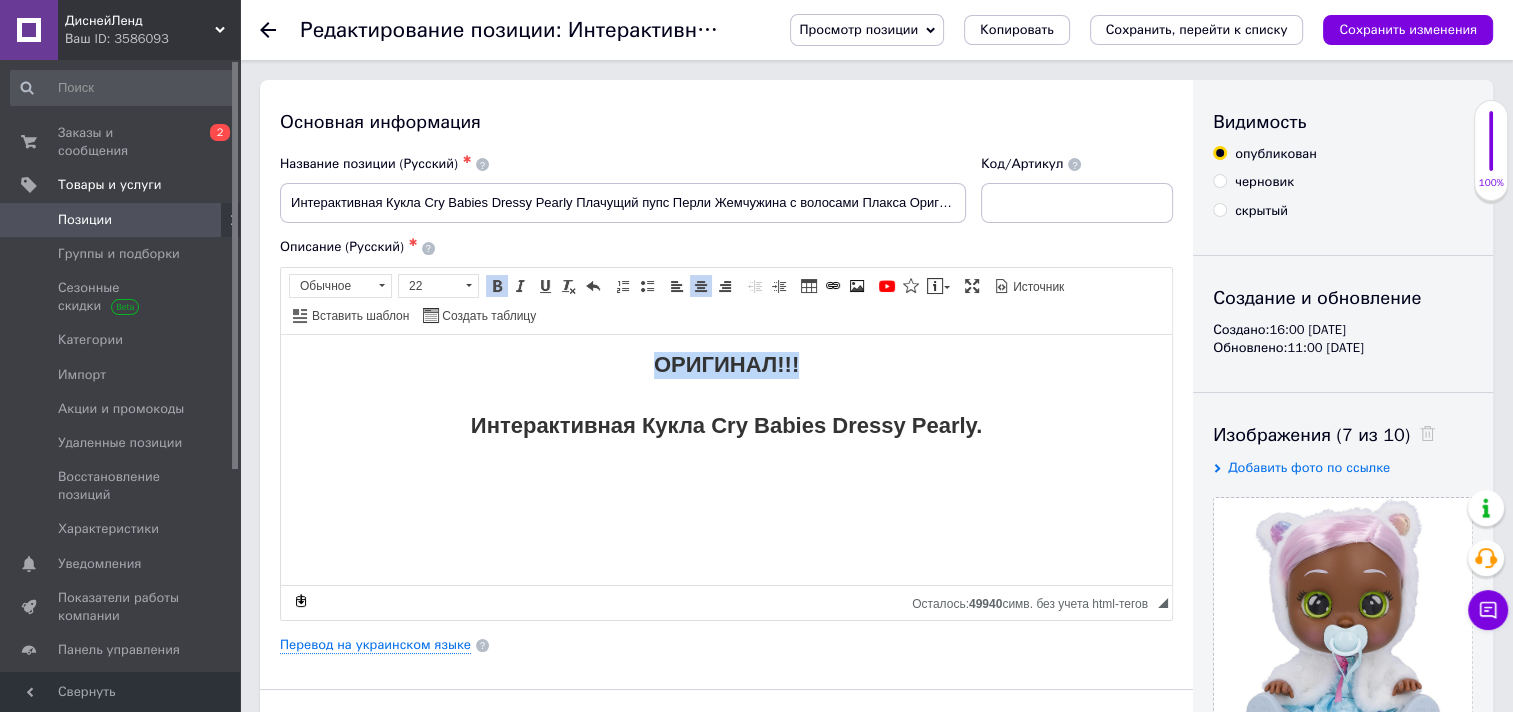 click on "Интерактивная Кукла Cry Babies Dressy Pearly." at bounding box center [726, 415] 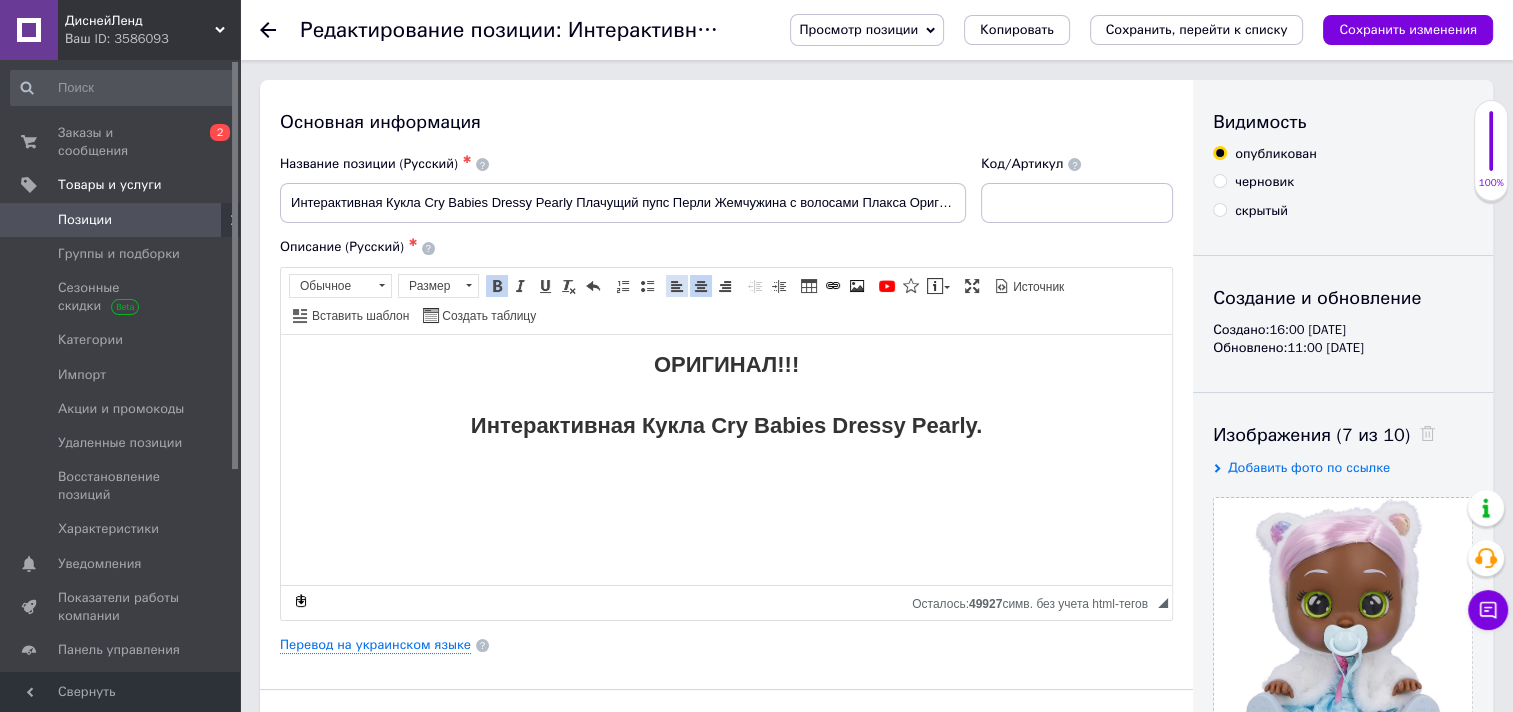 click at bounding box center (677, 286) 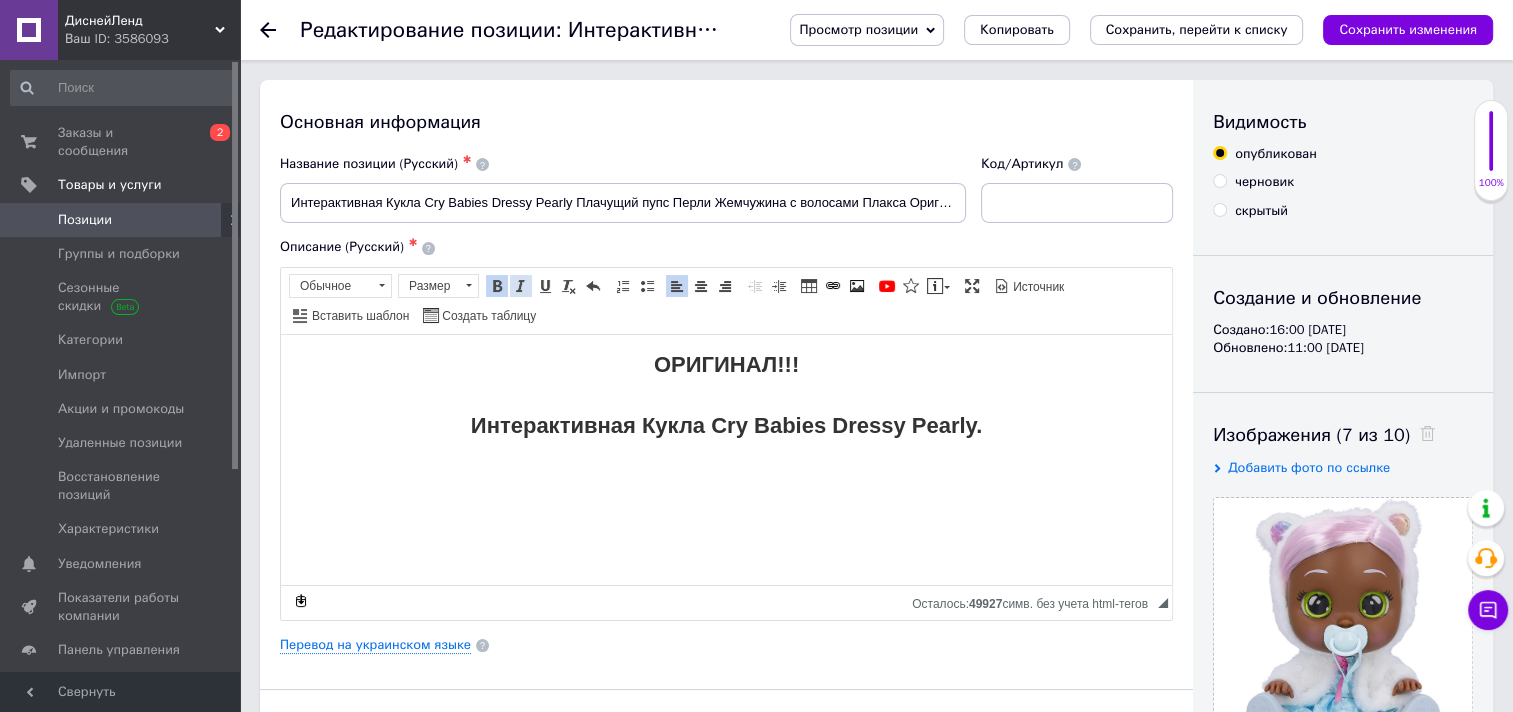 click at bounding box center [521, 286] 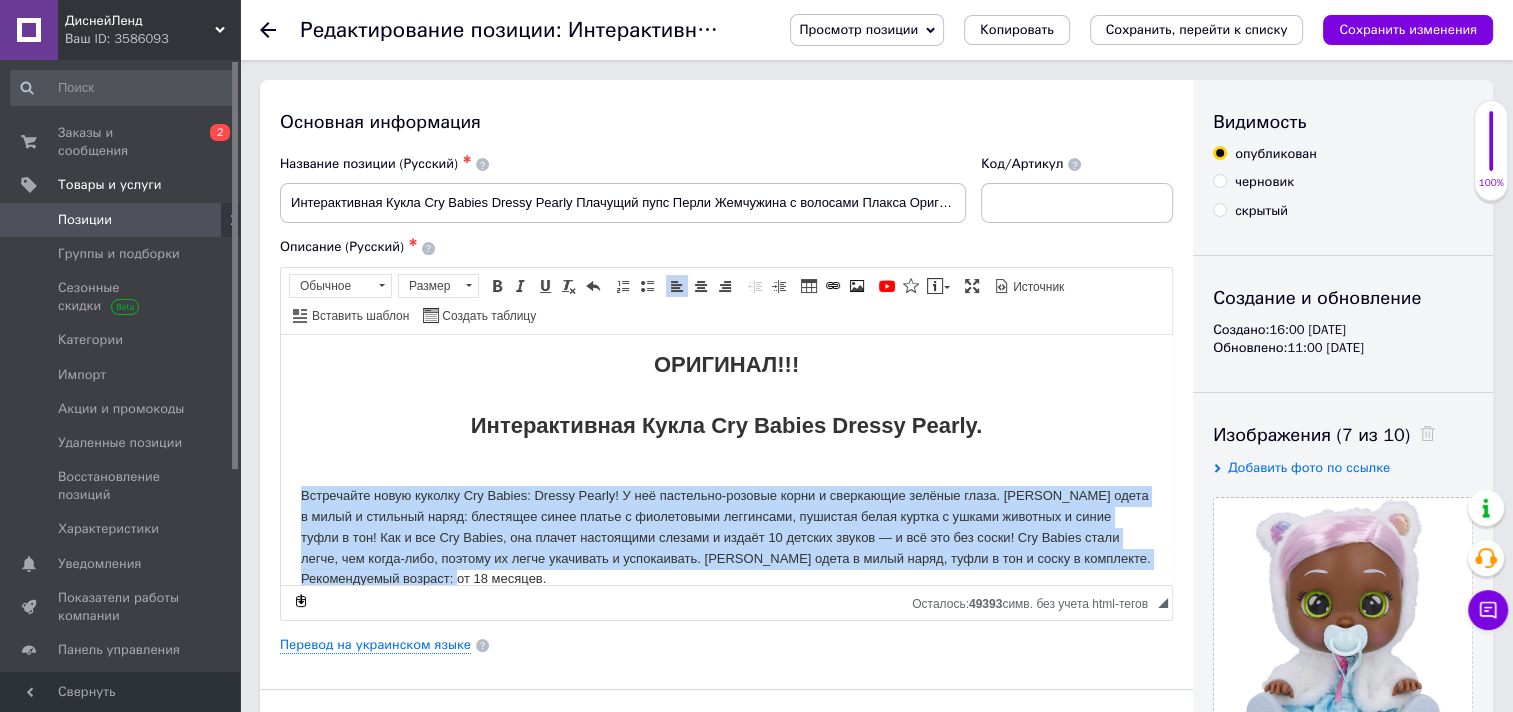 drag, startPoint x: 457, startPoint y: 577, endPoint x: 291, endPoint y: 478, distance: 193.27959 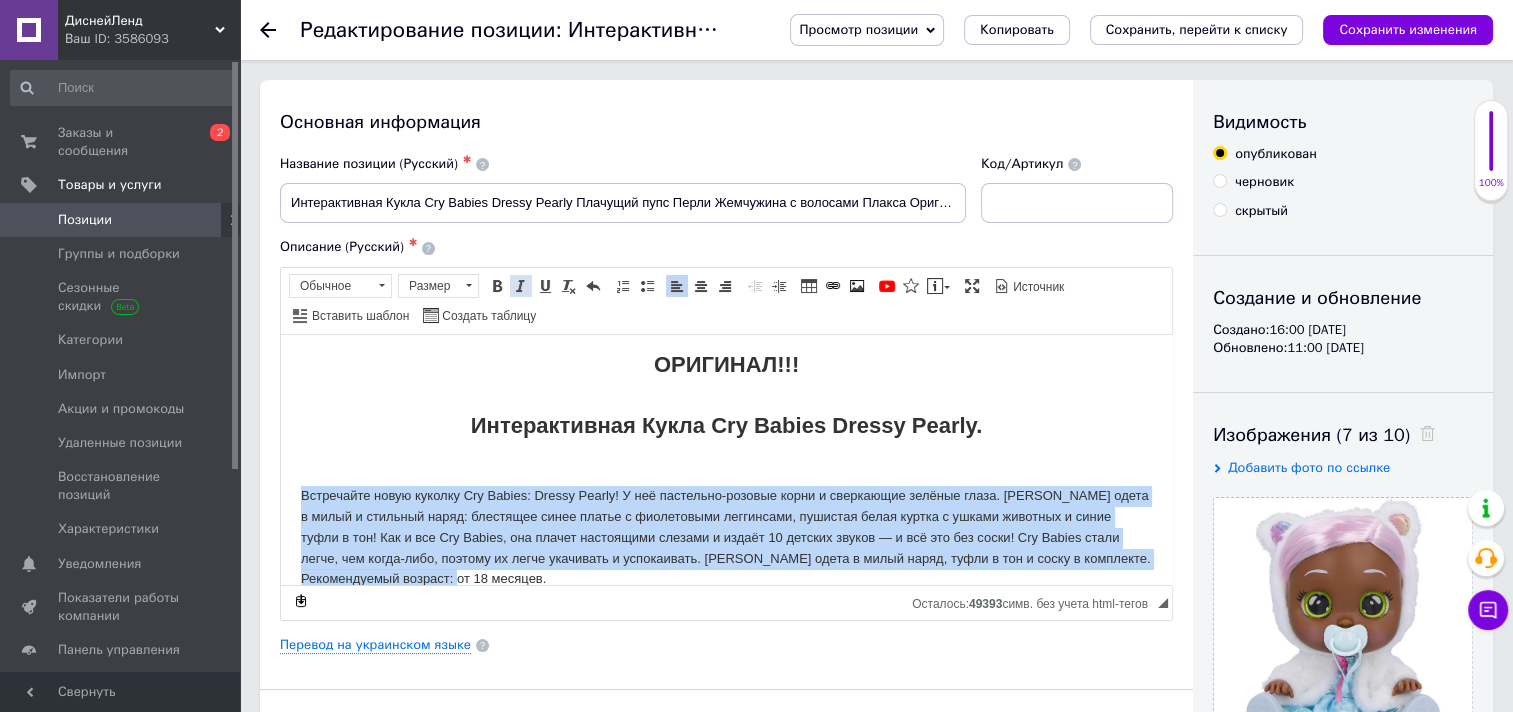 click at bounding box center [521, 286] 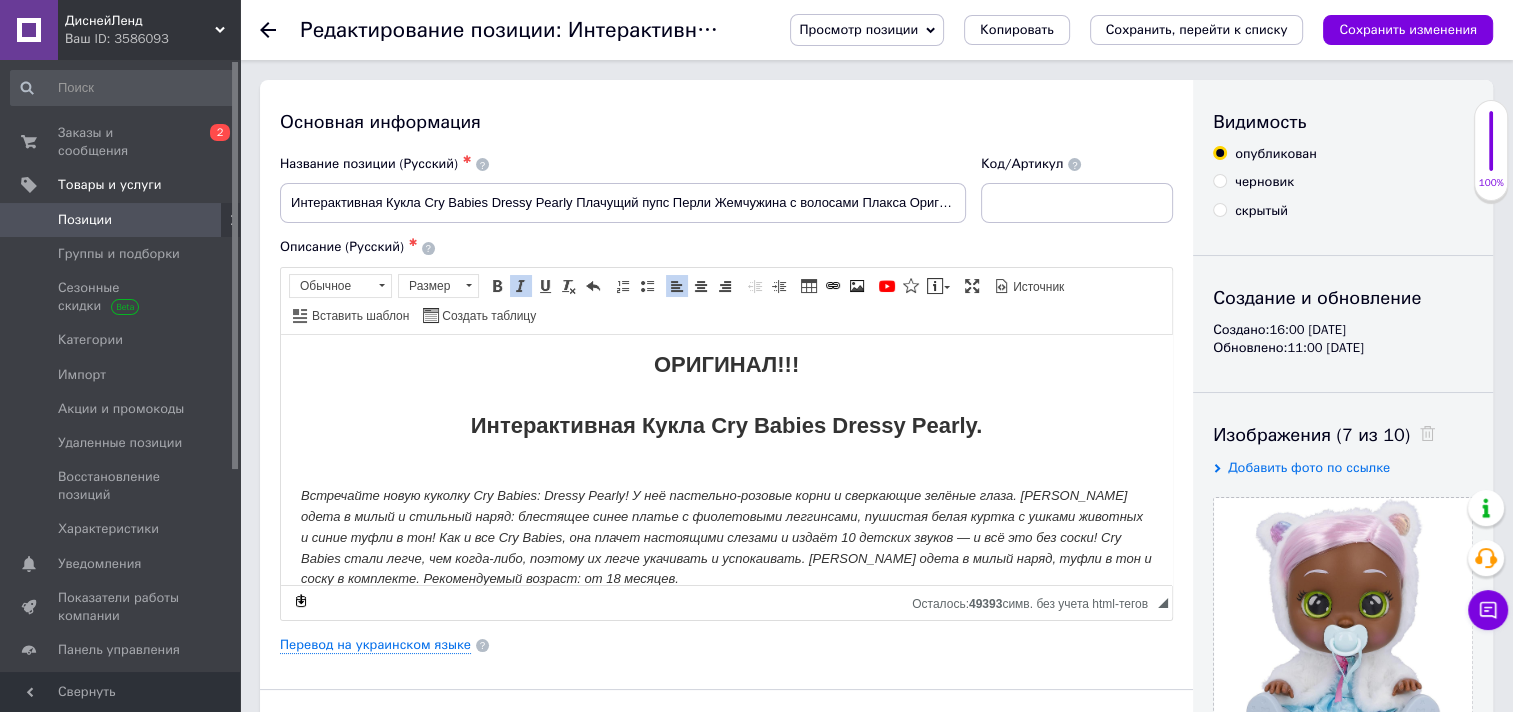 click on "ОРИГИНАЛ!!!  Интерактивная Кукла Cry Babies Dressy Pearly. Встречайте новую куколку Cry Babies: Dressy Pearly! У неё пастельно-розовые корни и сверкающие зелёные глаза. [PERSON_NAME] одета в милый и стильный наряд: блестящее синее платье с фиолетовыми леггинсами, пушистая белая куртка с ушками животных и синие туфли в тон! Как и все Cry Babies, она плачет настоящими слезами и издаёт 10 детских звуков — и всё это без соски! Cry Babies стали легче, чем когда-либо, поэтому их легче укачивать и успокаивать. [PERSON_NAME] одета в милый наряд, туфли в тон и соску в комплекте. Рекомендуемый возраст: от 18 месяцев." at bounding box center (726, 471) 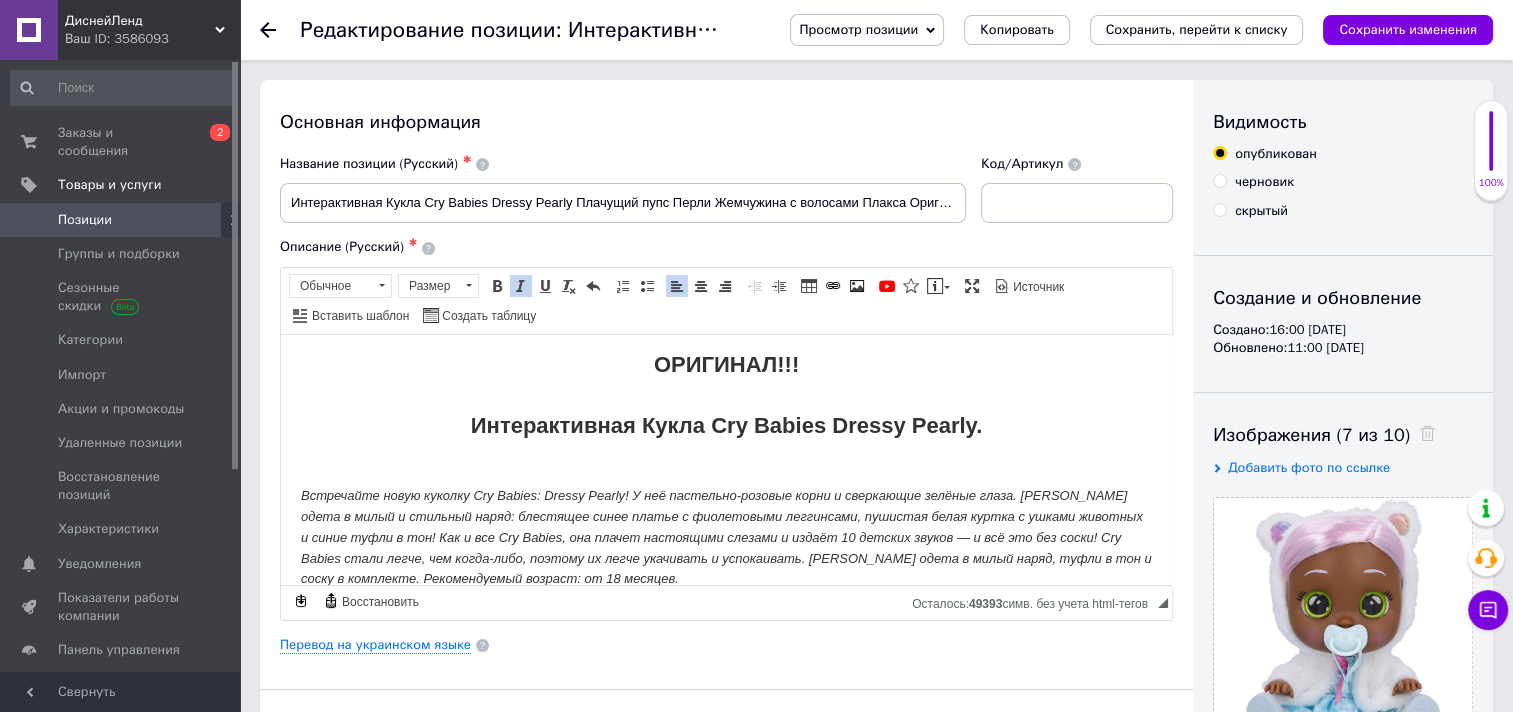 click at bounding box center [1077, 203] 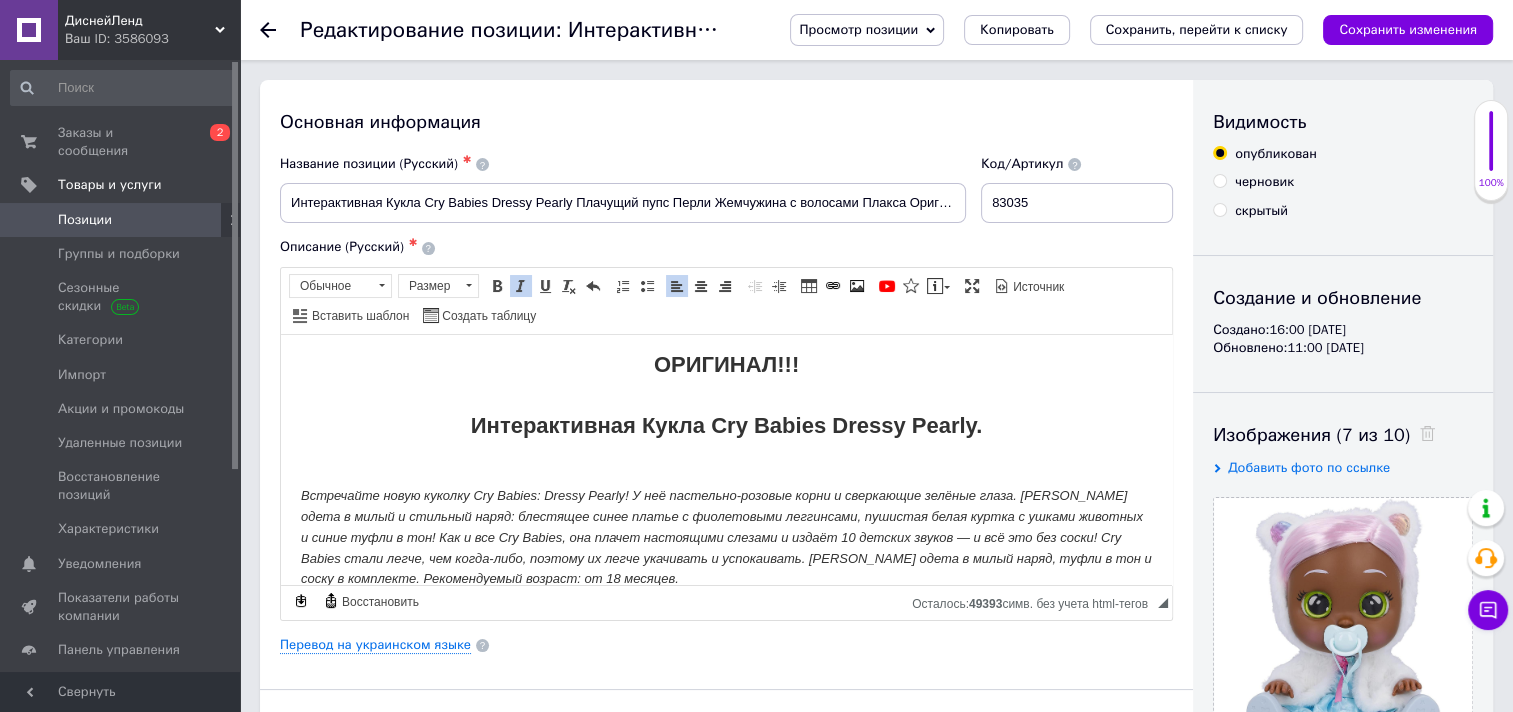 type on "83035" 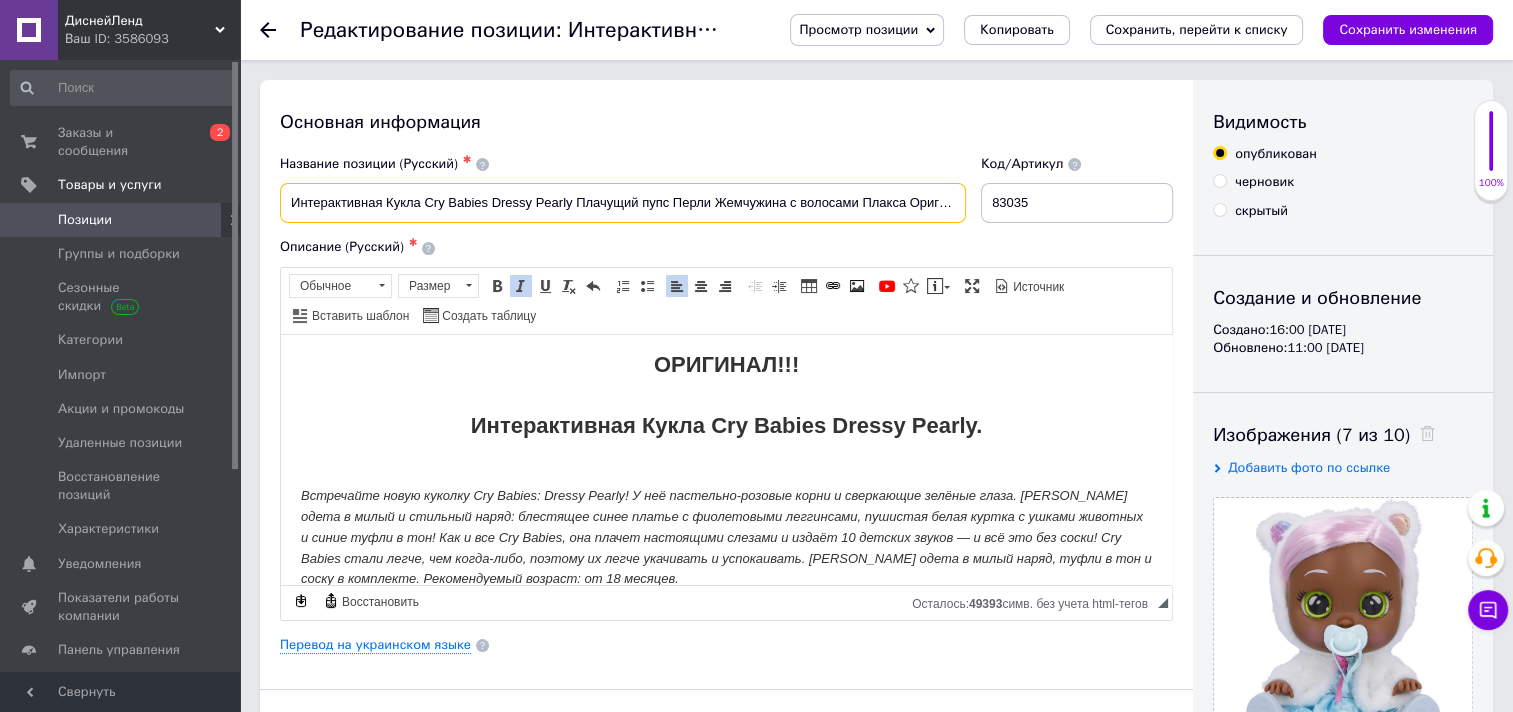 click on "Интерактивная Кукла Cry Babies Dressy Pearly Плачущий пупс Перли Жемчужина с волосами Плакса Оригинал" at bounding box center (623, 203) 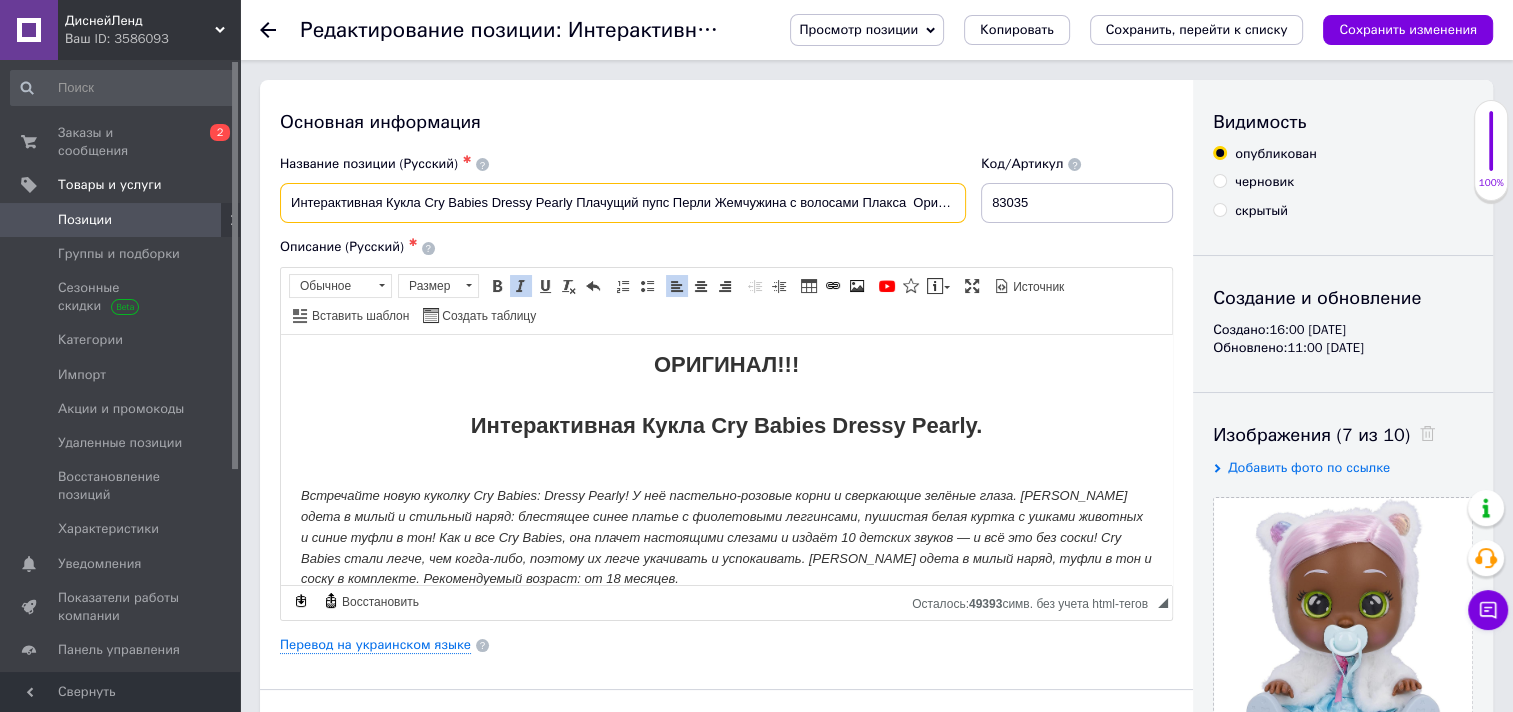 paste on "83035" 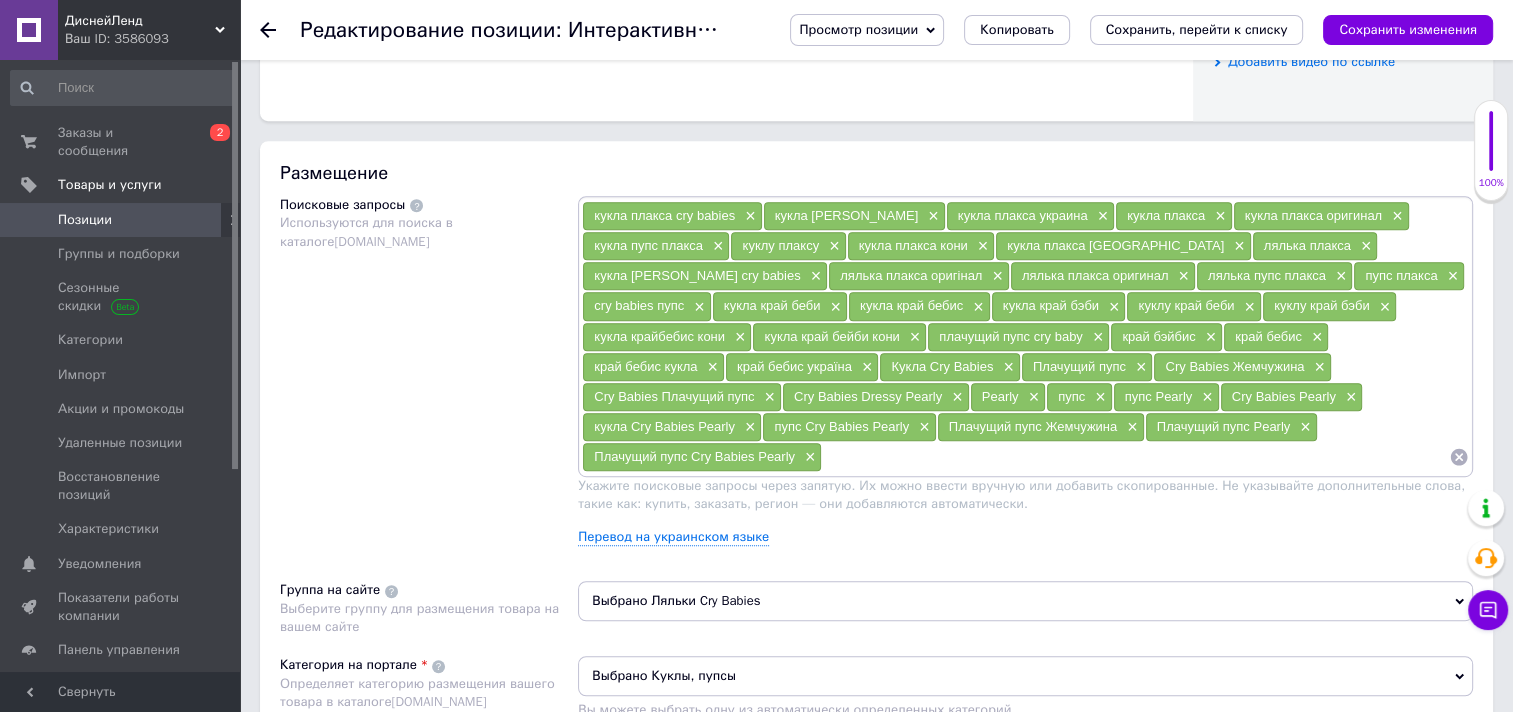scroll, scrollTop: 1100, scrollLeft: 0, axis: vertical 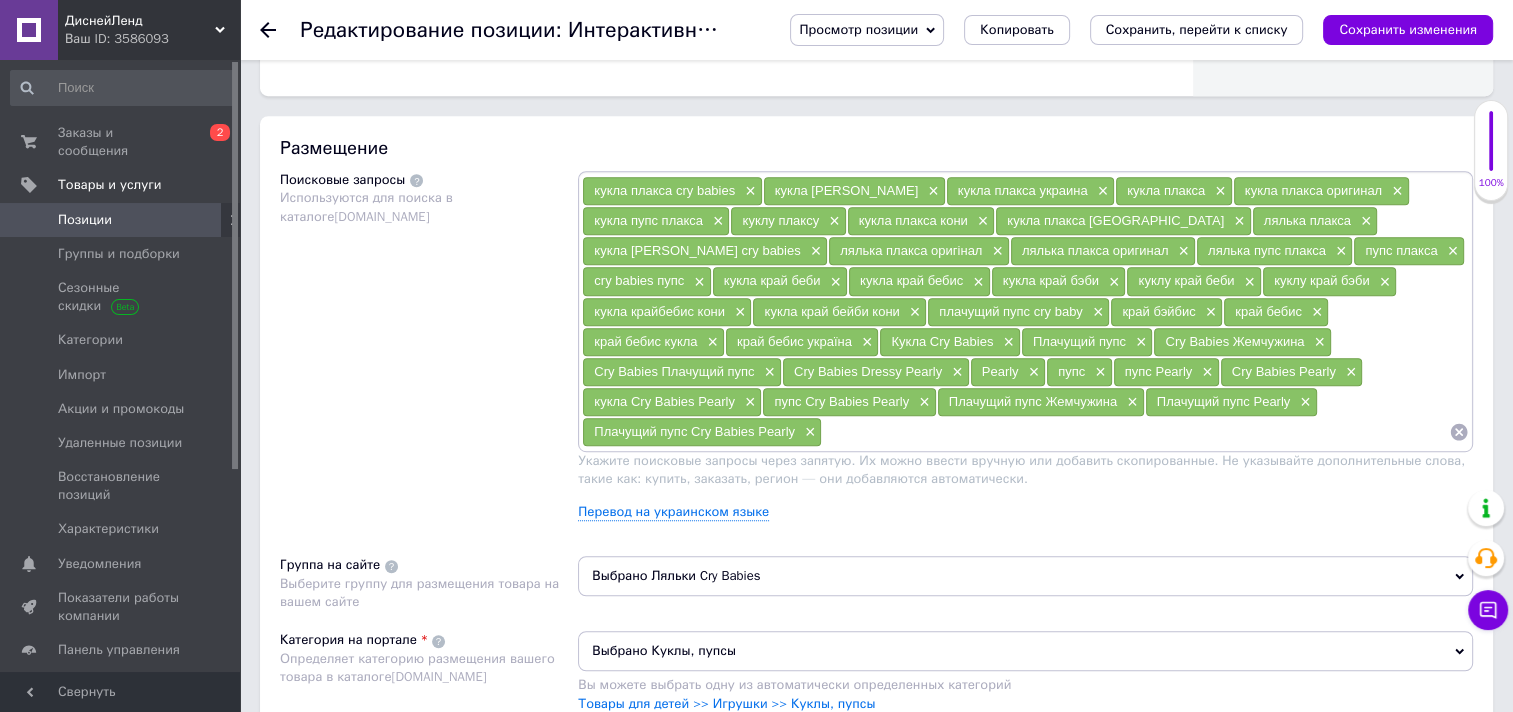 type on "Интерактивная Кукла Cry Babies Dressy Pearly Плачущий пупс Перли Жемчужина с волосами Плакса 83035 Оригинал" 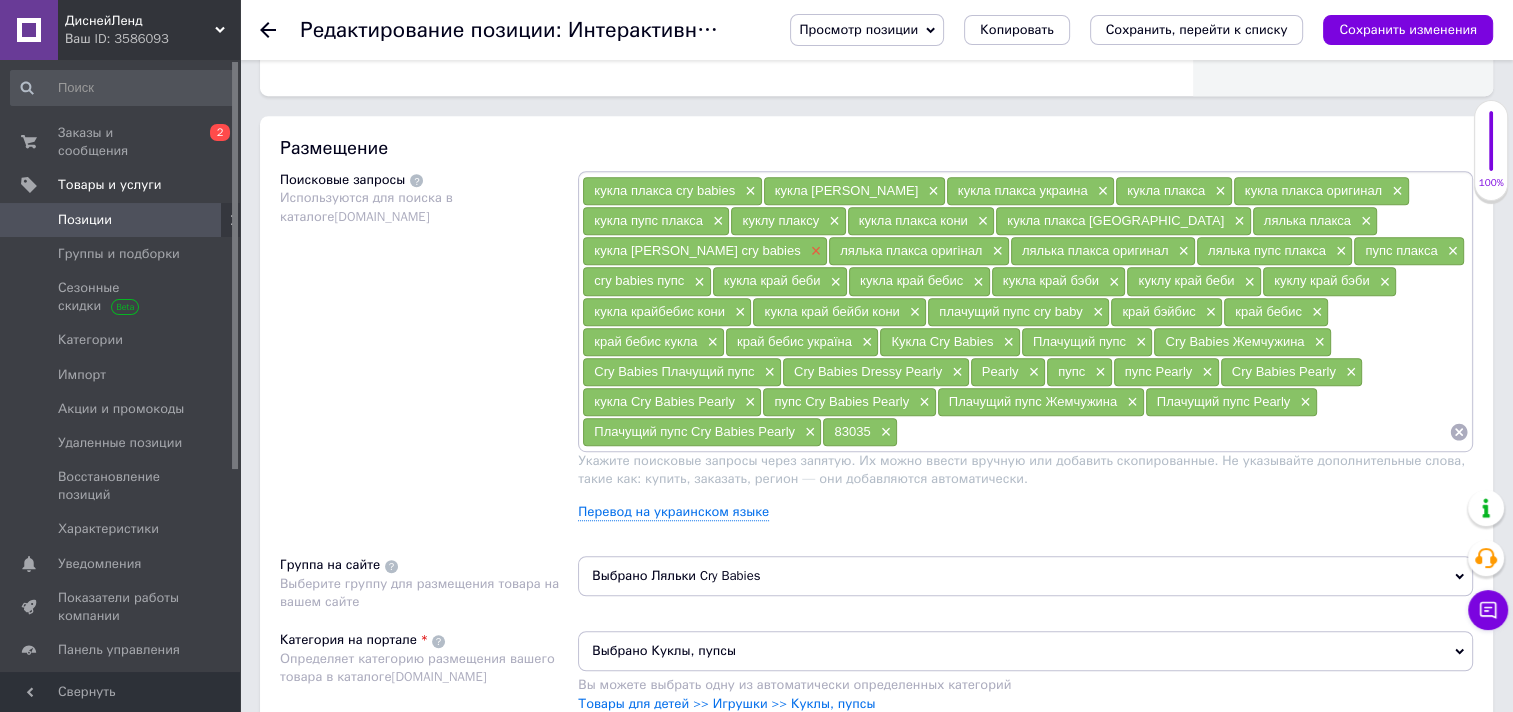 click on "×" at bounding box center [814, 251] 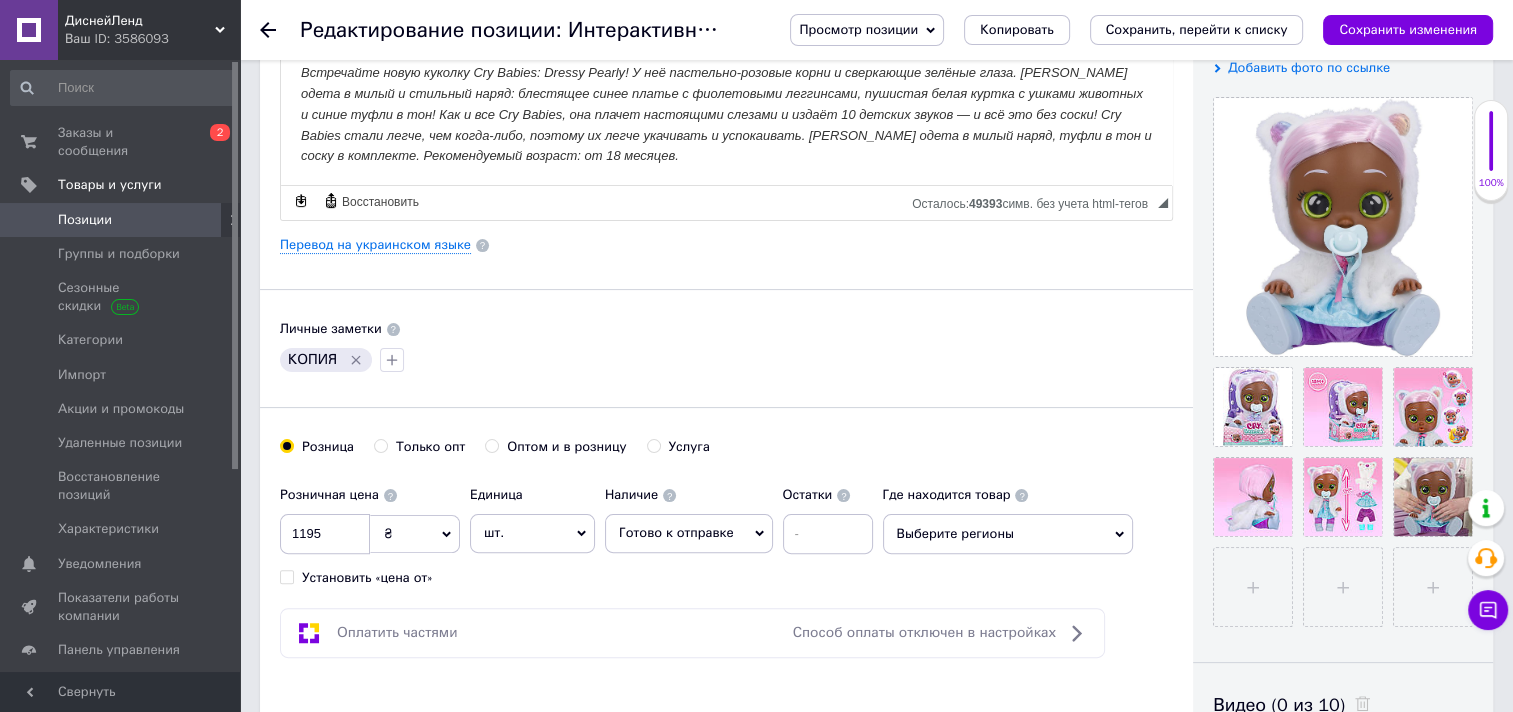 scroll, scrollTop: 0, scrollLeft: 0, axis: both 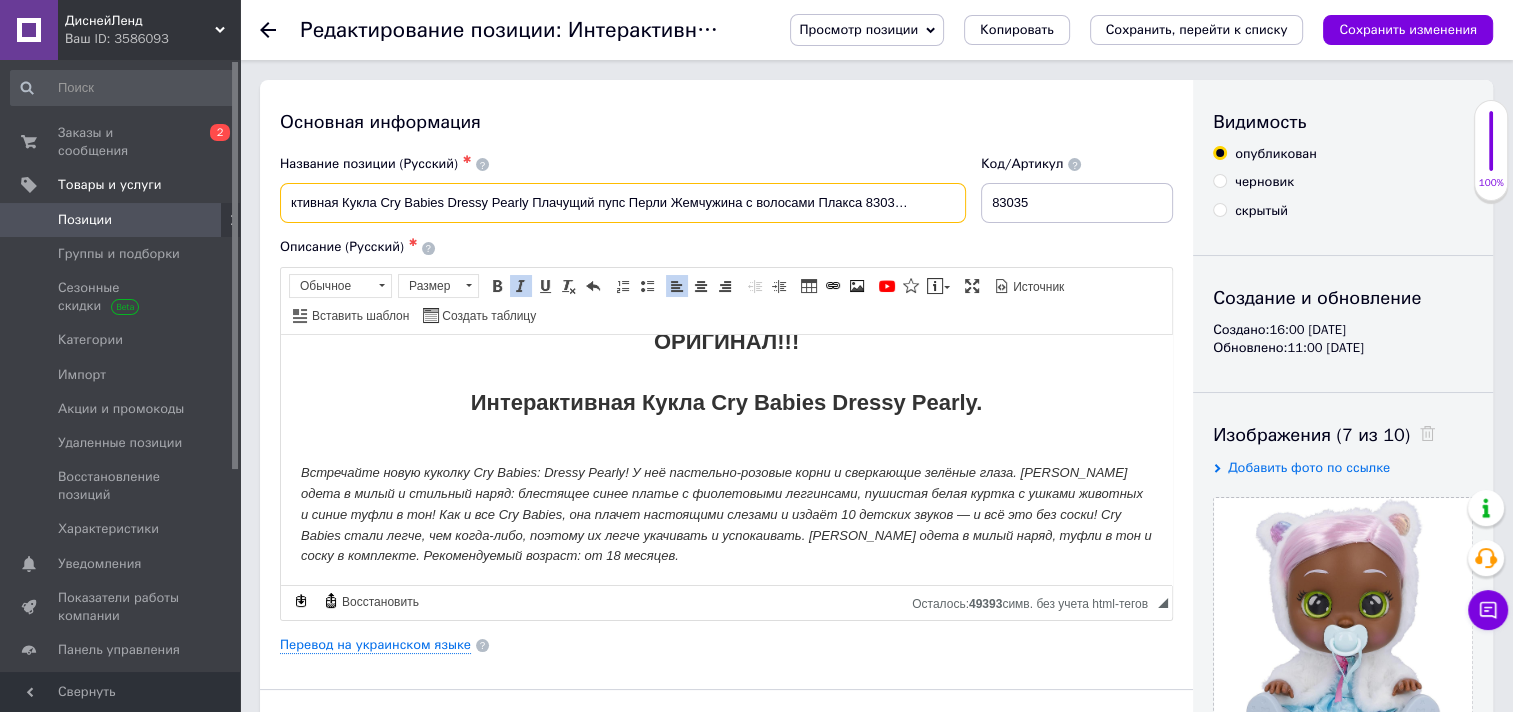 drag, startPoint x: 291, startPoint y: 201, endPoint x: 1084, endPoint y: 312, distance: 800.7309 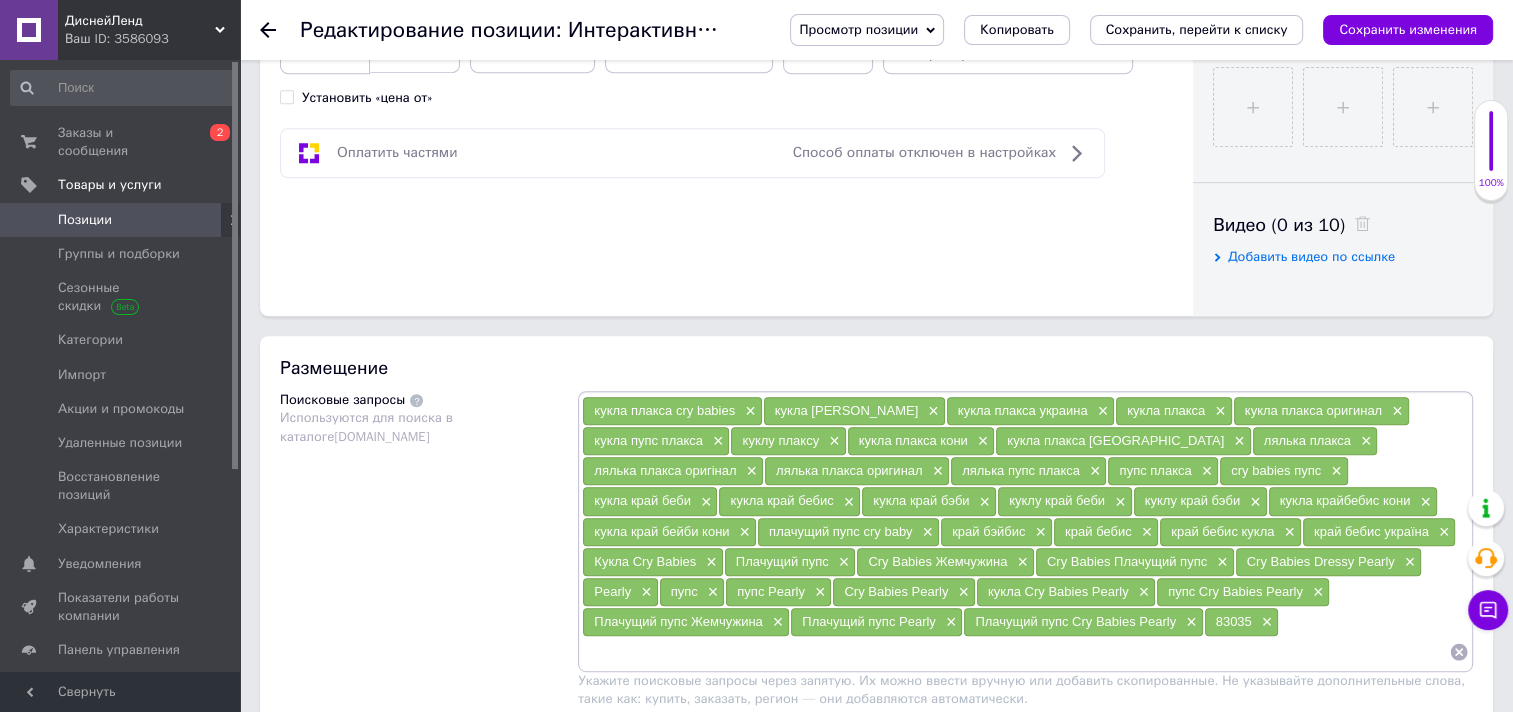 scroll, scrollTop: 1100, scrollLeft: 0, axis: vertical 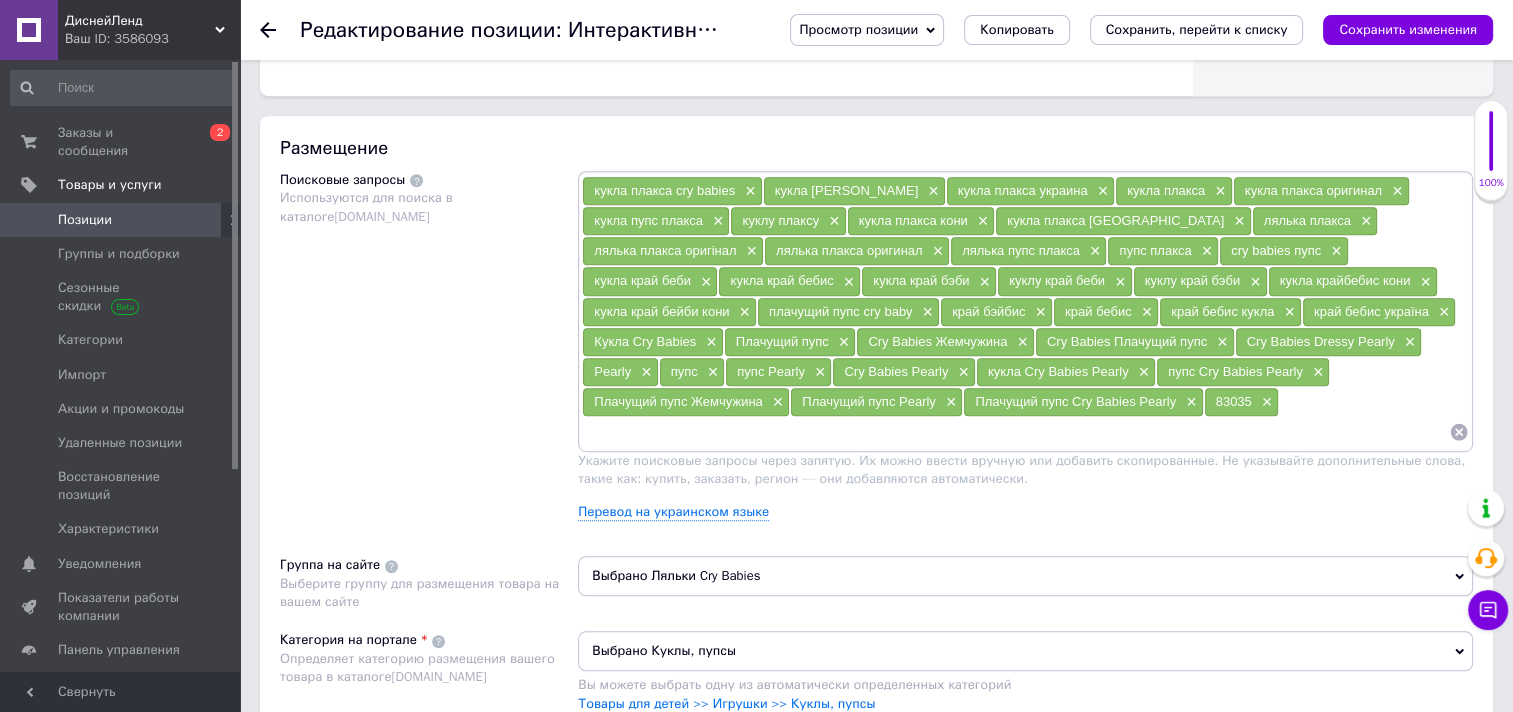 click at bounding box center (1015, 432) 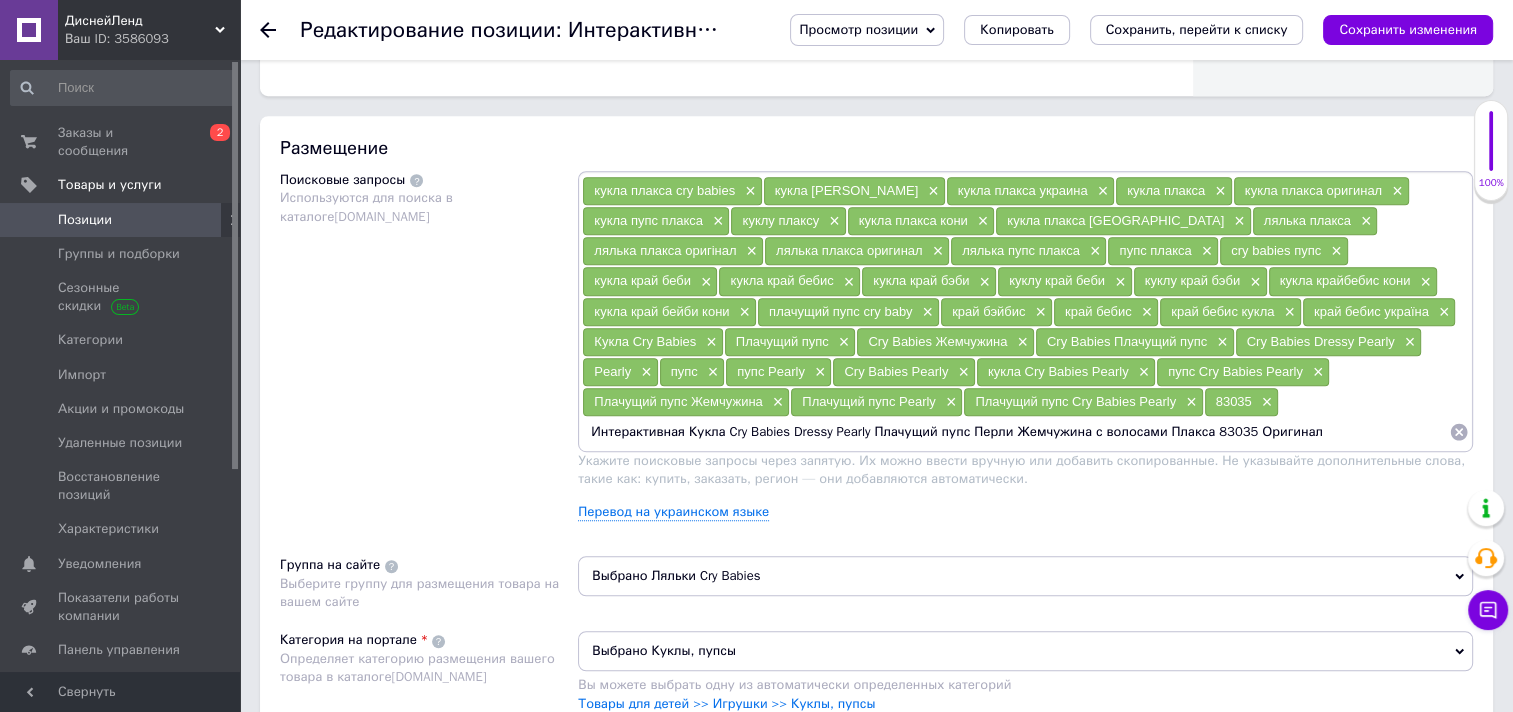 scroll, scrollTop: 0, scrollLeft: 340, axis: horizontal 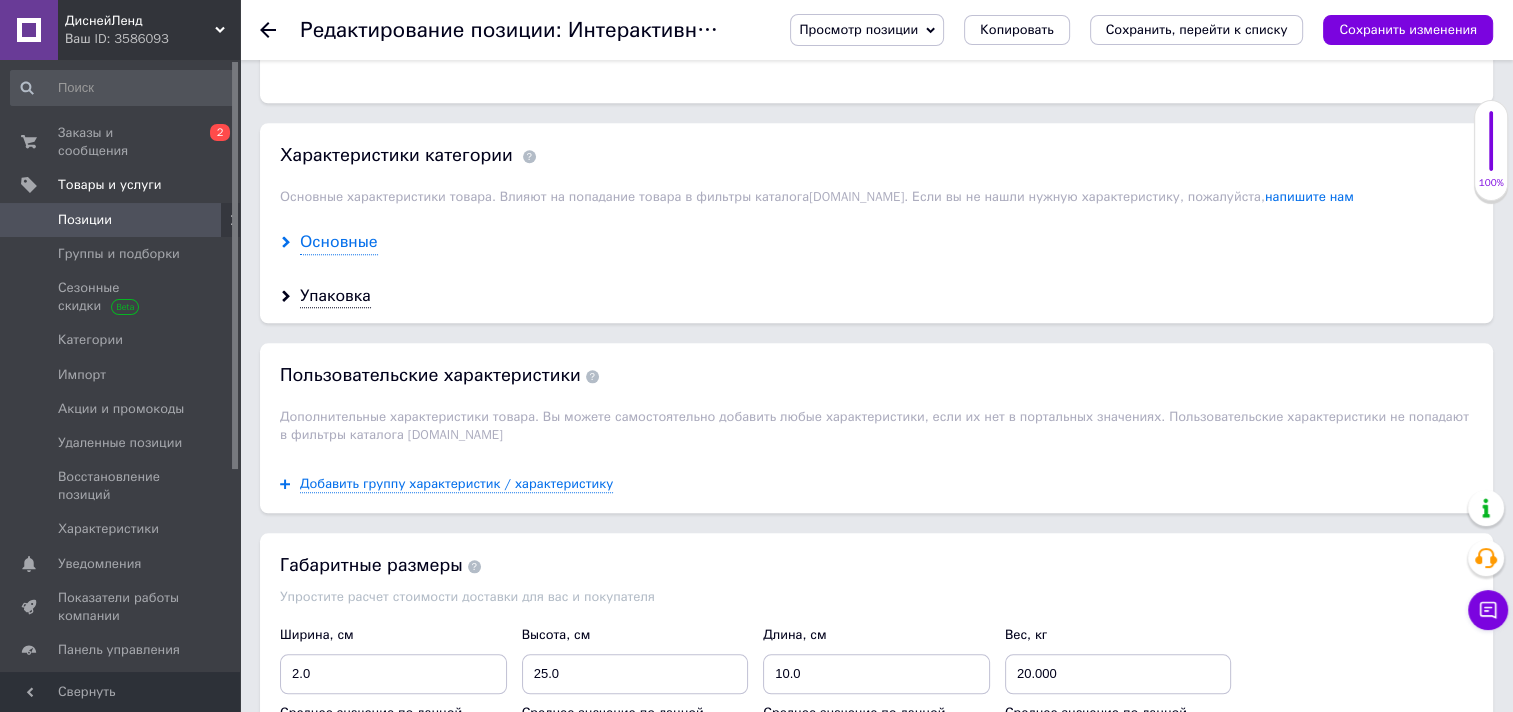 click on "Основные" at bounding box center (339, 242) 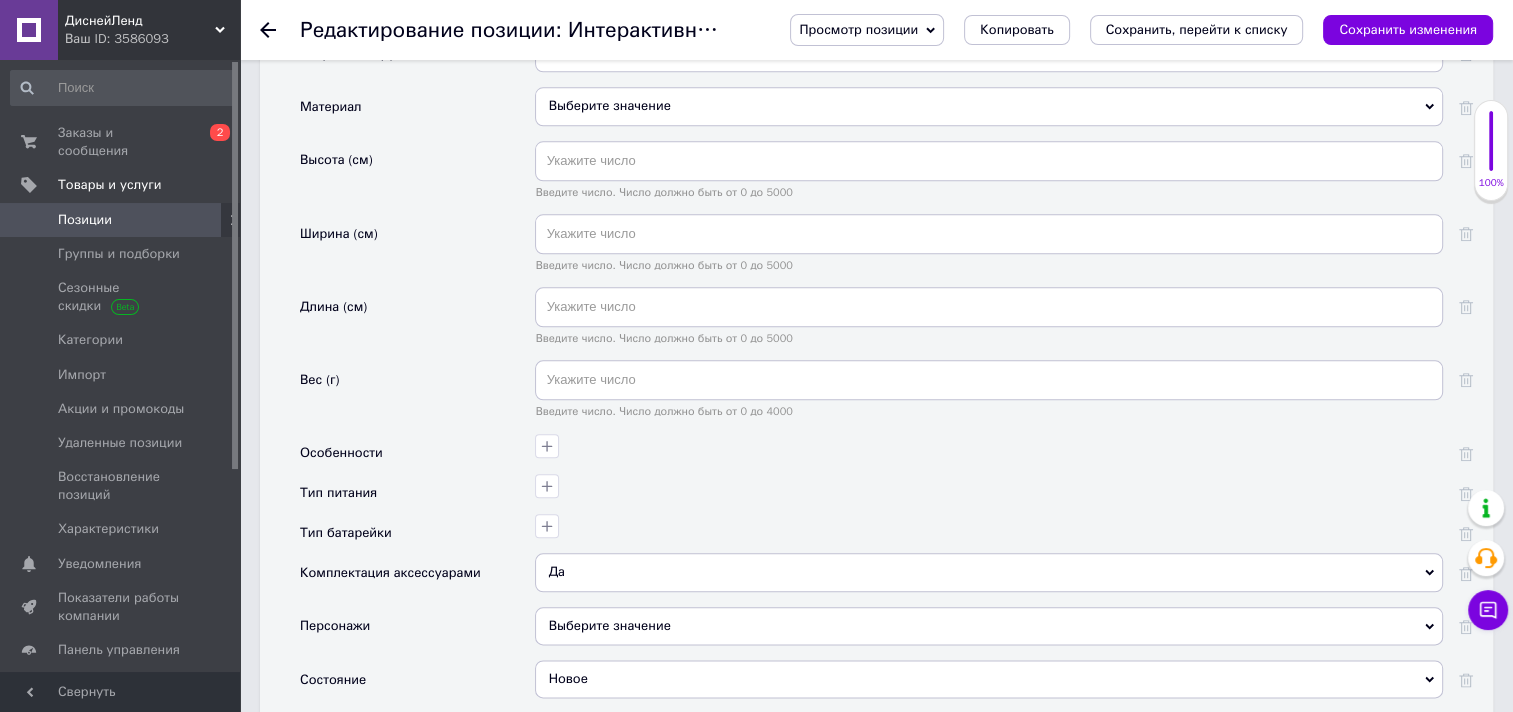 scroll, scrollTop: 2300, scrollLeft: 0, axis: vertical 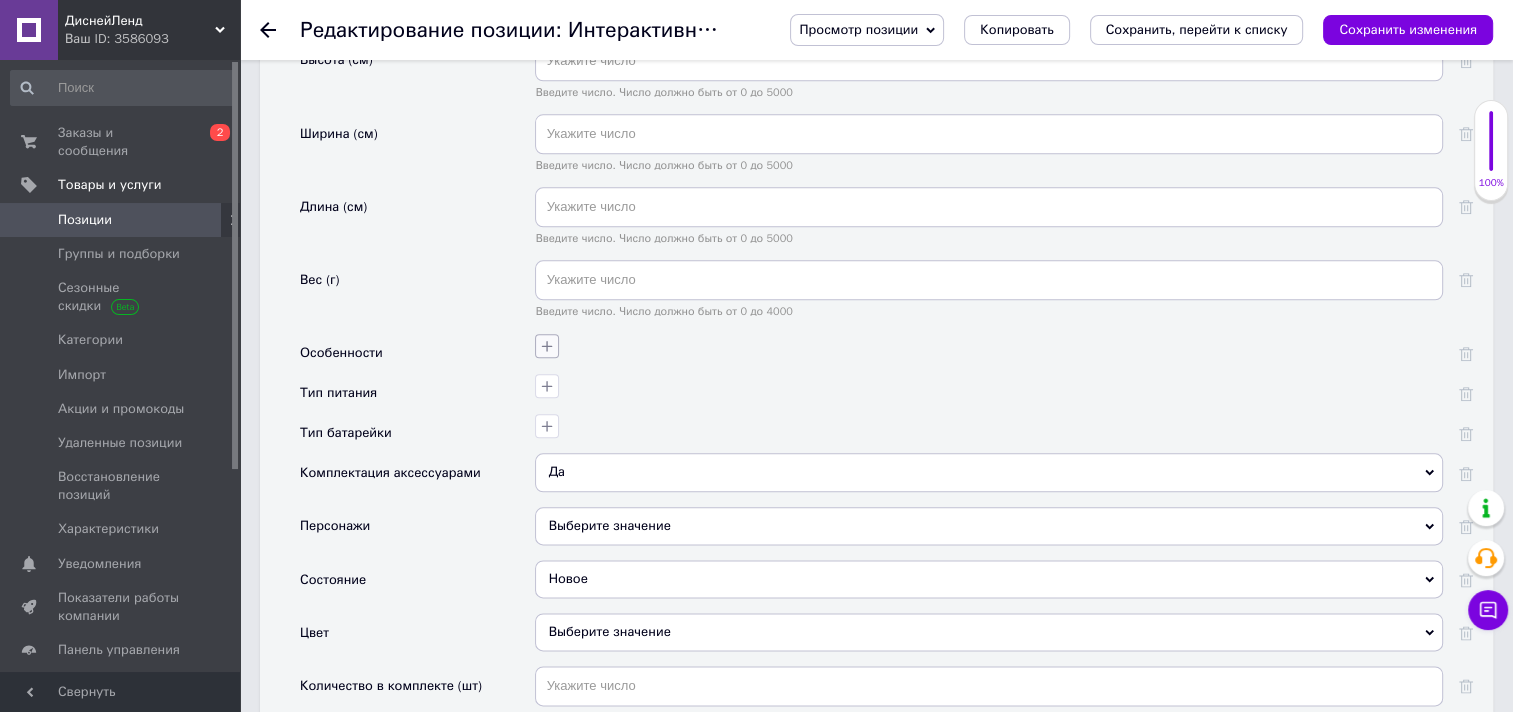 click 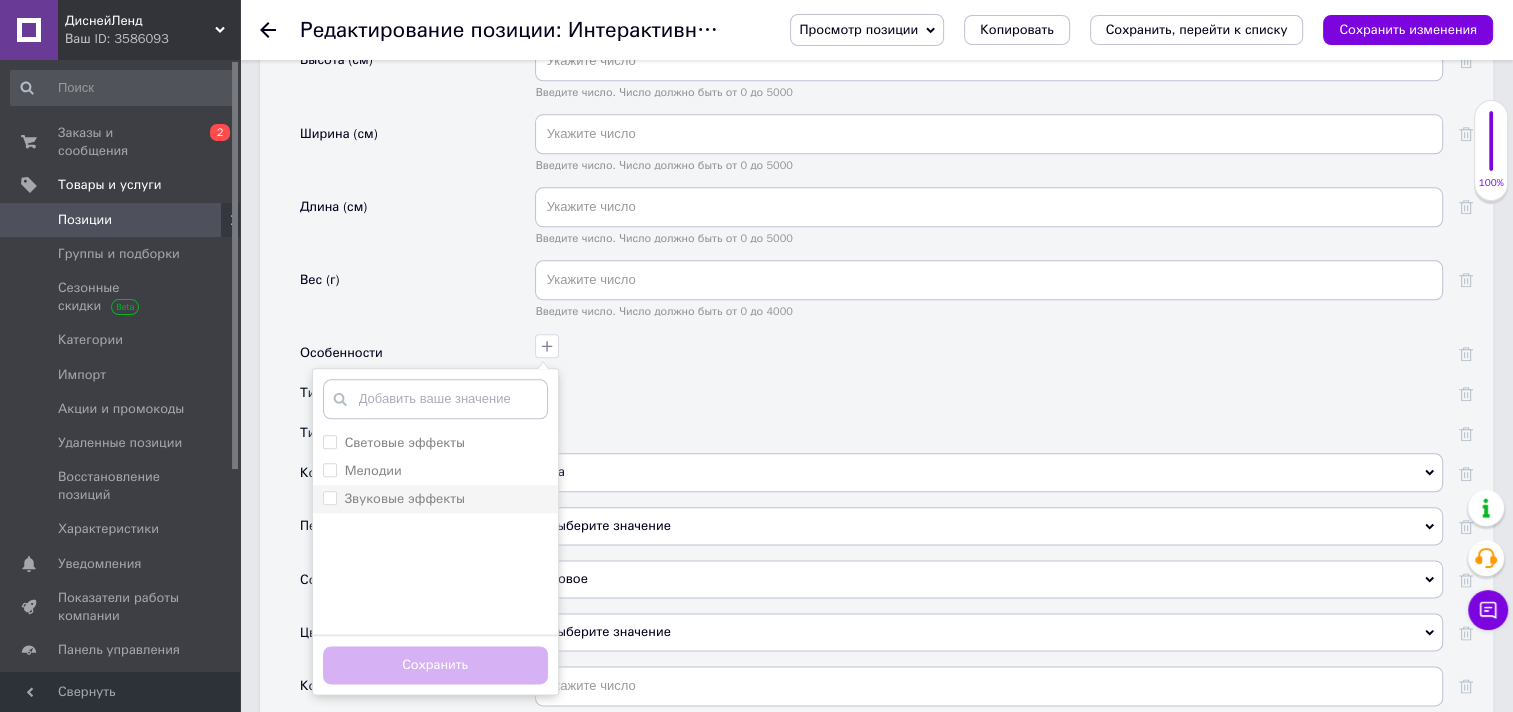 click on "Звуковые эффекты" at bounding box center [329, 497] 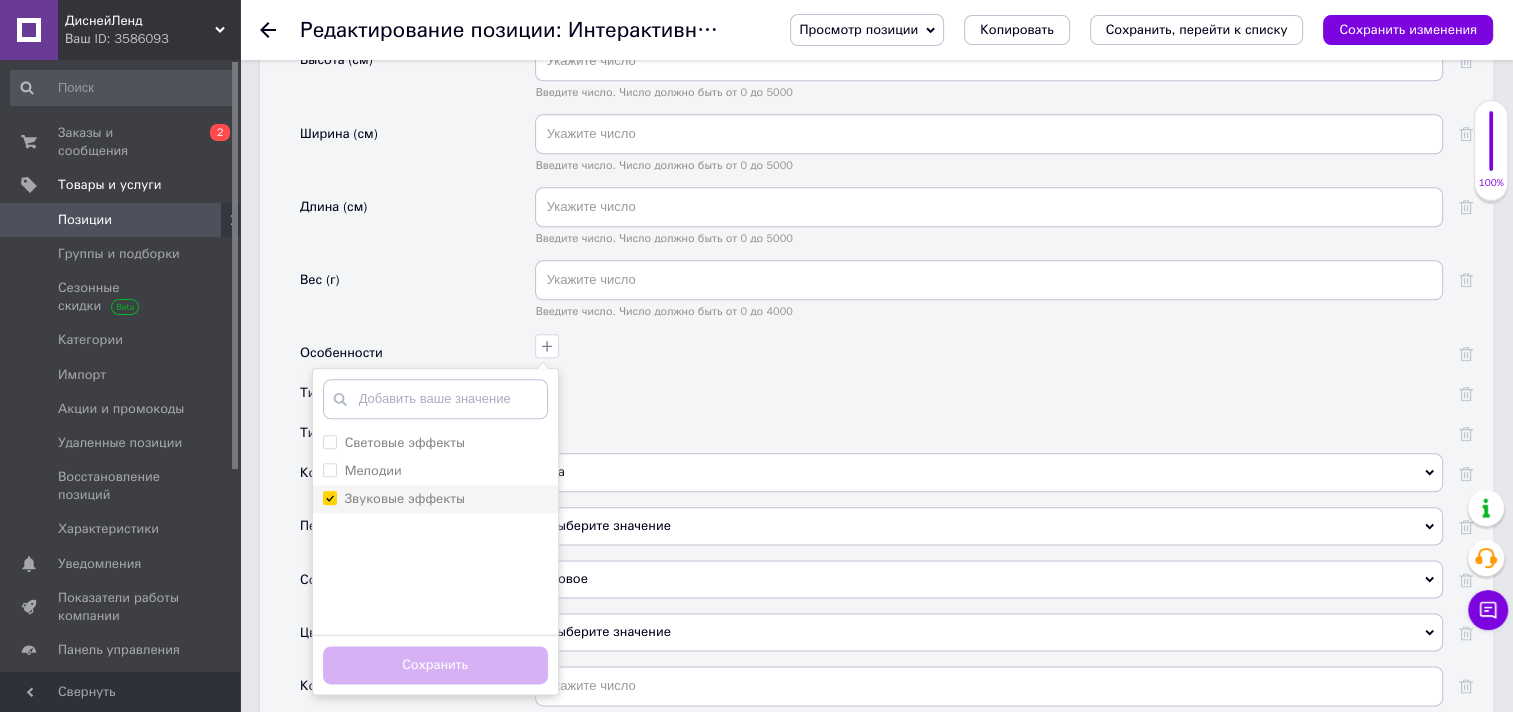 checkbox on "true" 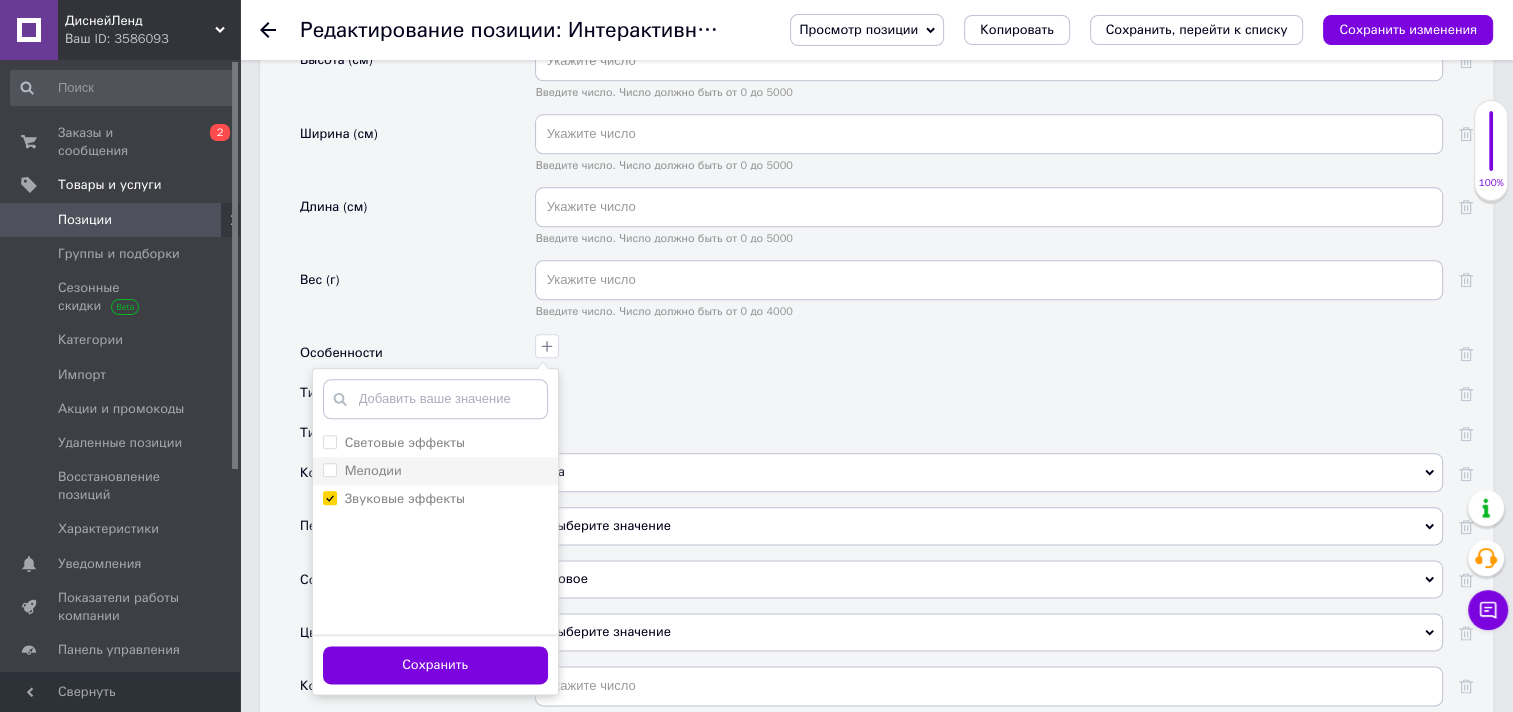 click on "Мелодии" at bounding box center [329, 469] 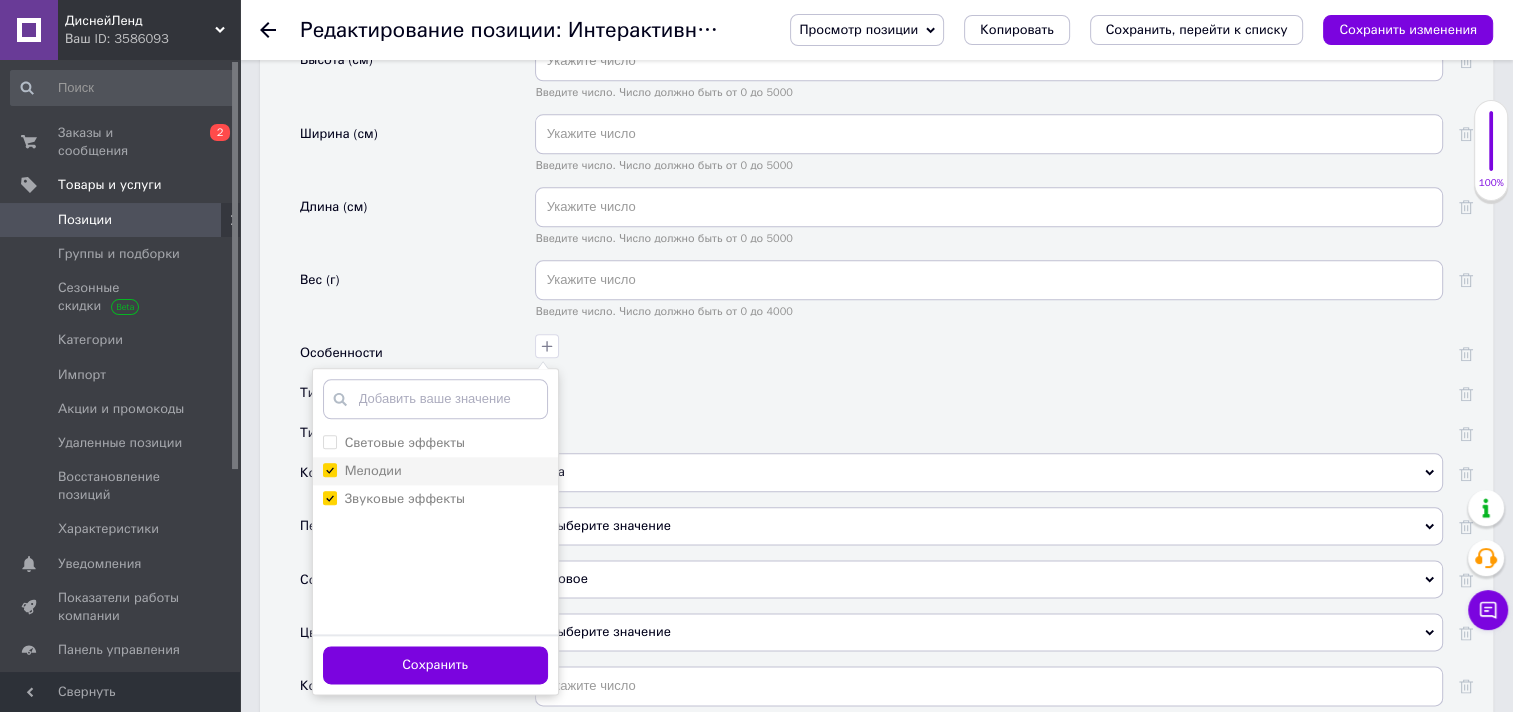 click on "Мелодии" at bounding box center [329, 469] 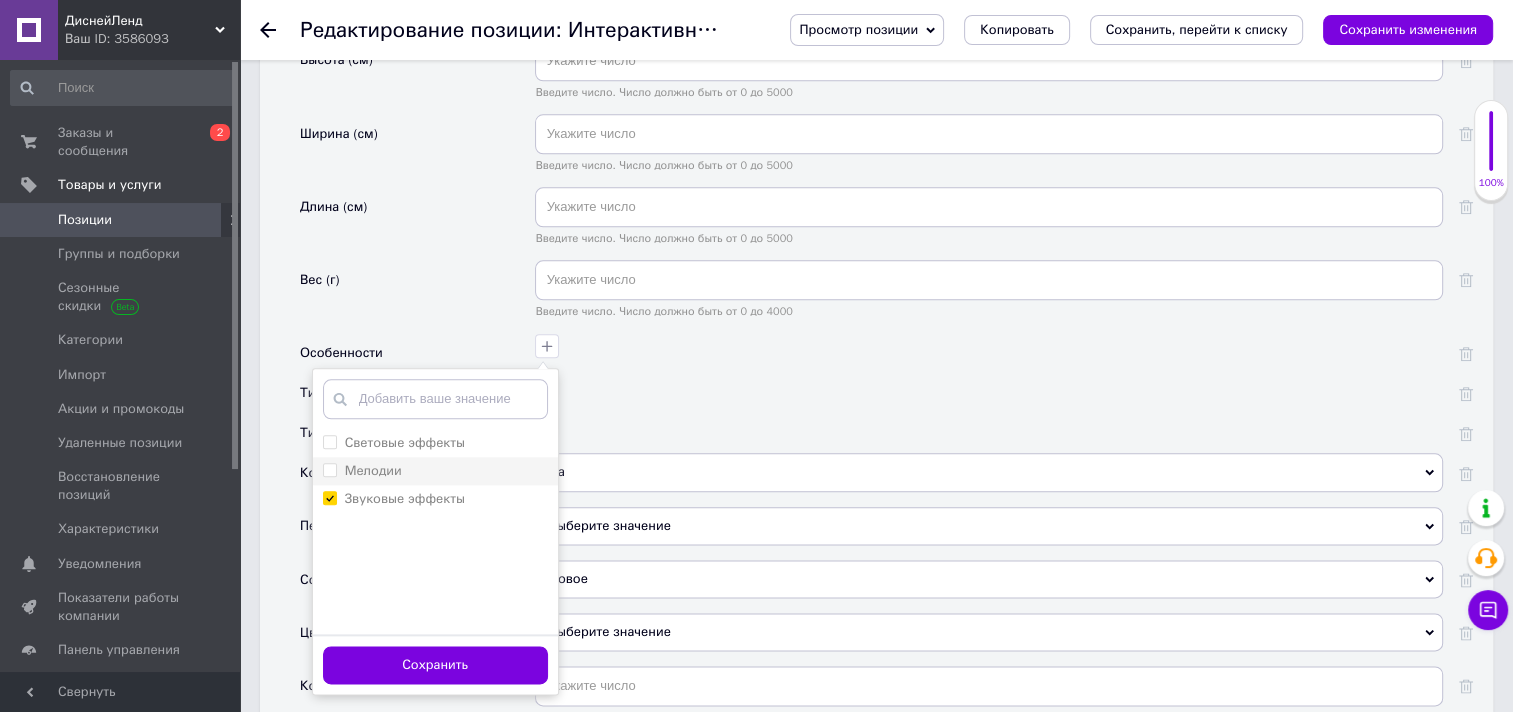 checkbox on "false" 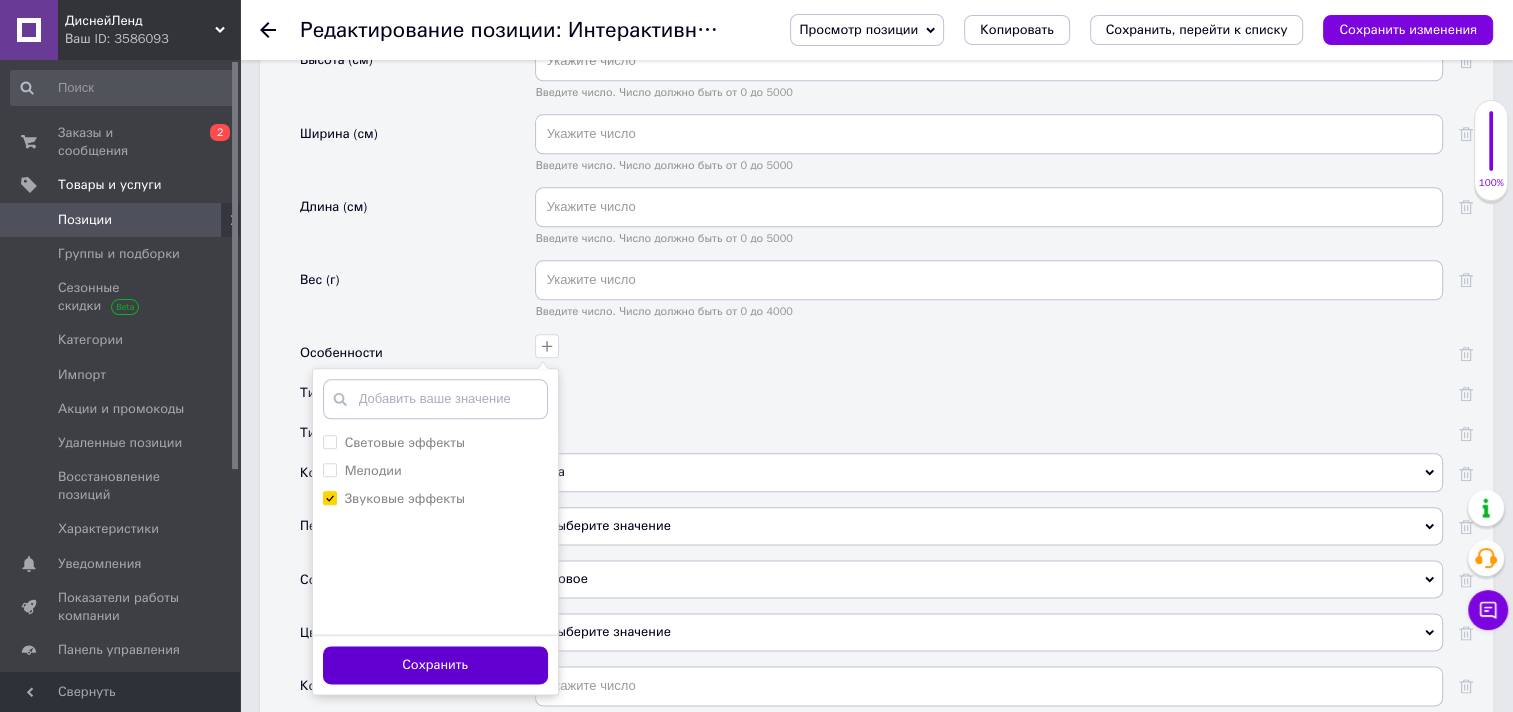 click on "Сохранить" at bounding box center [435, 665] 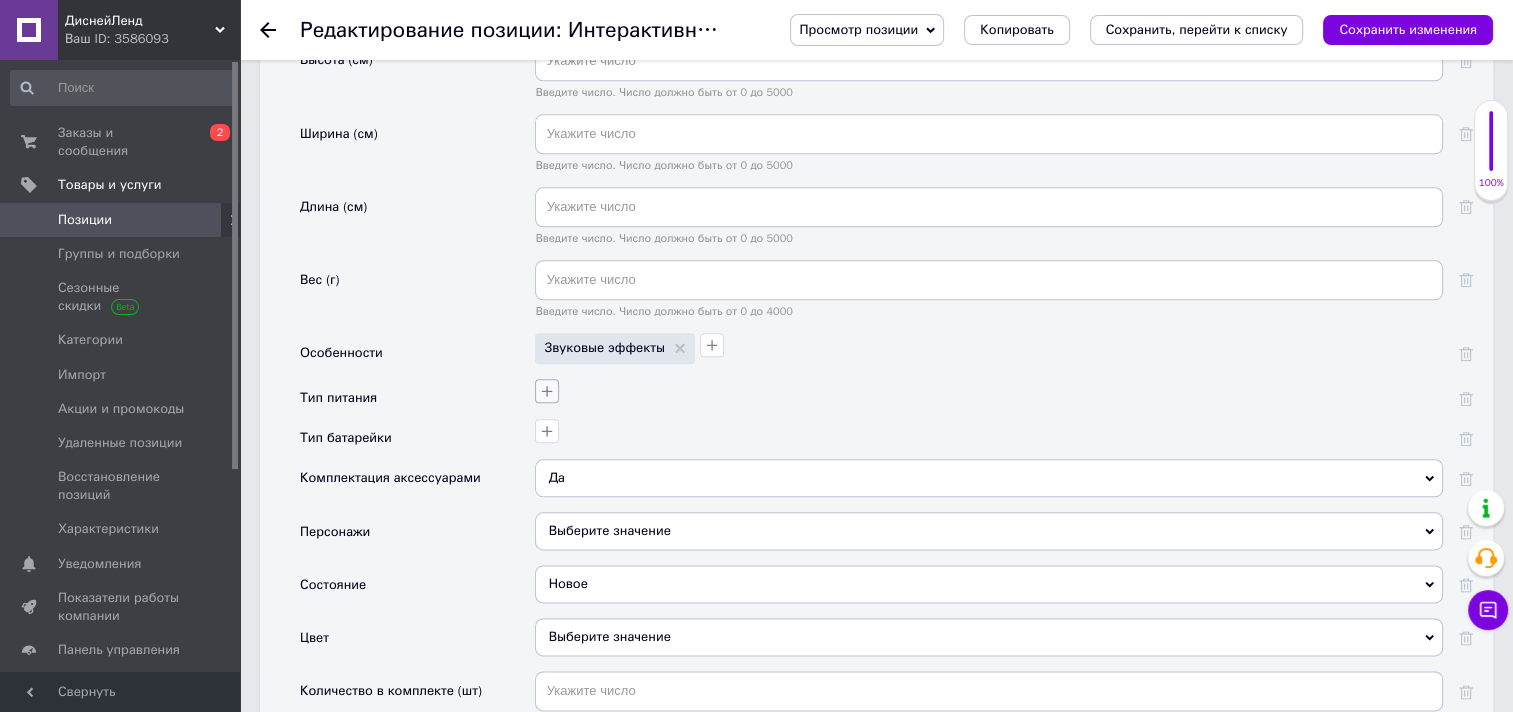 click 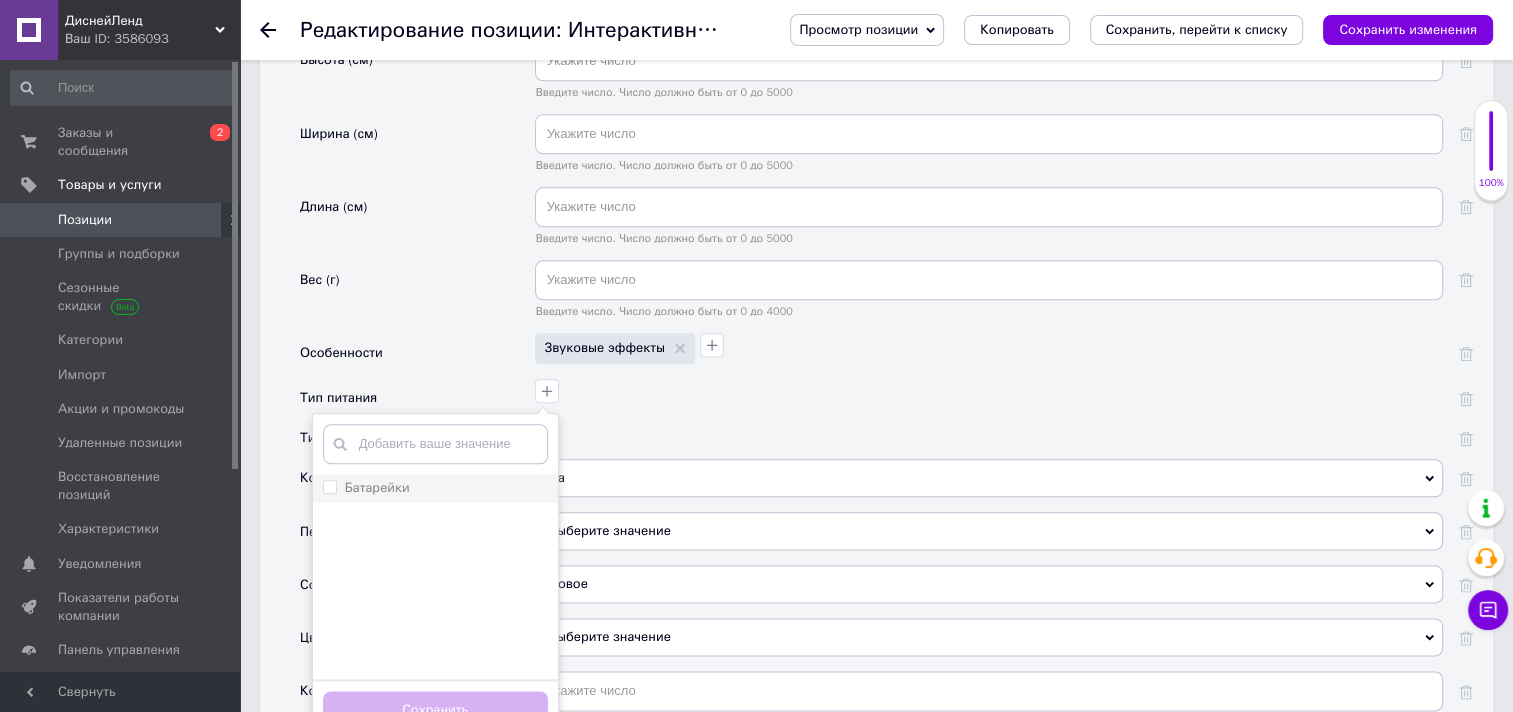 click at bounding box center (330, 487) 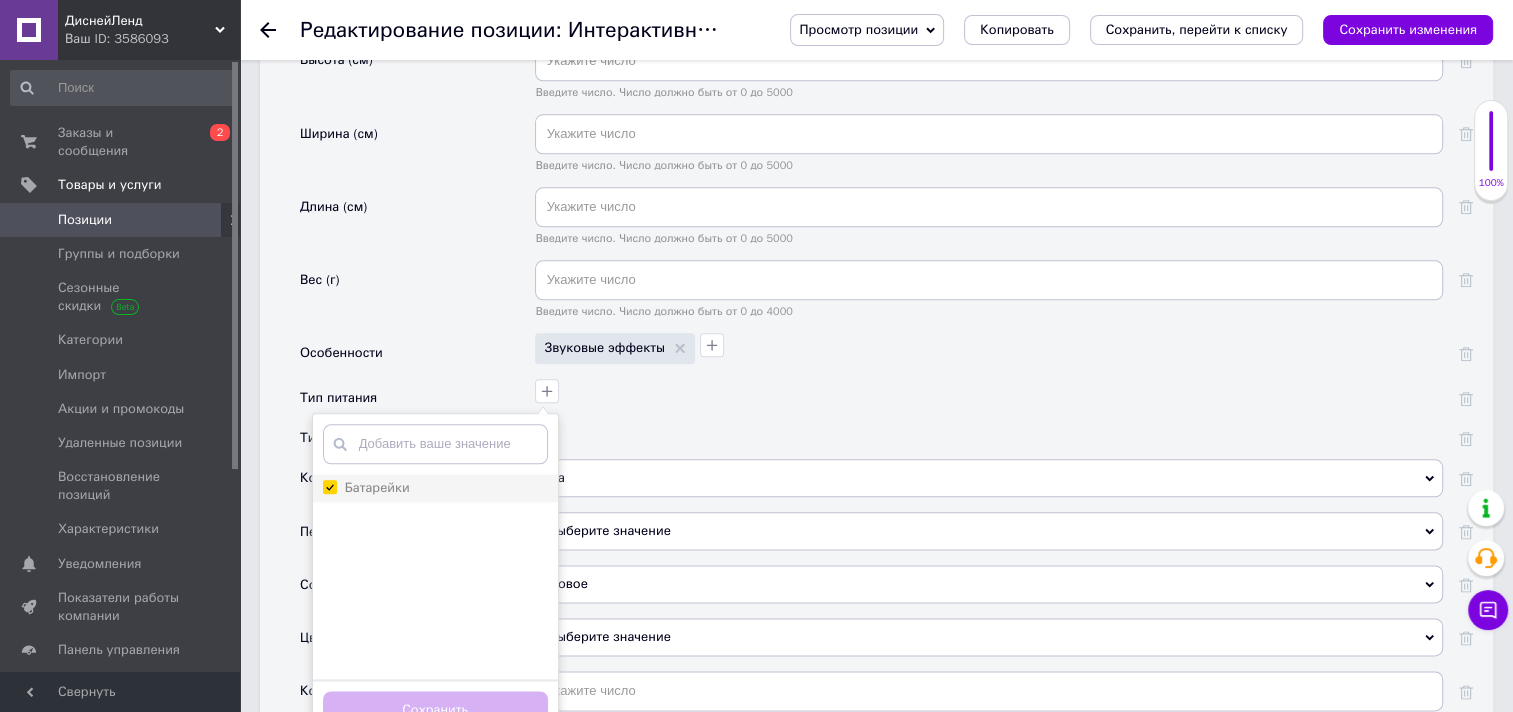 click on "Батарейки" at bounding box center [329, 486] 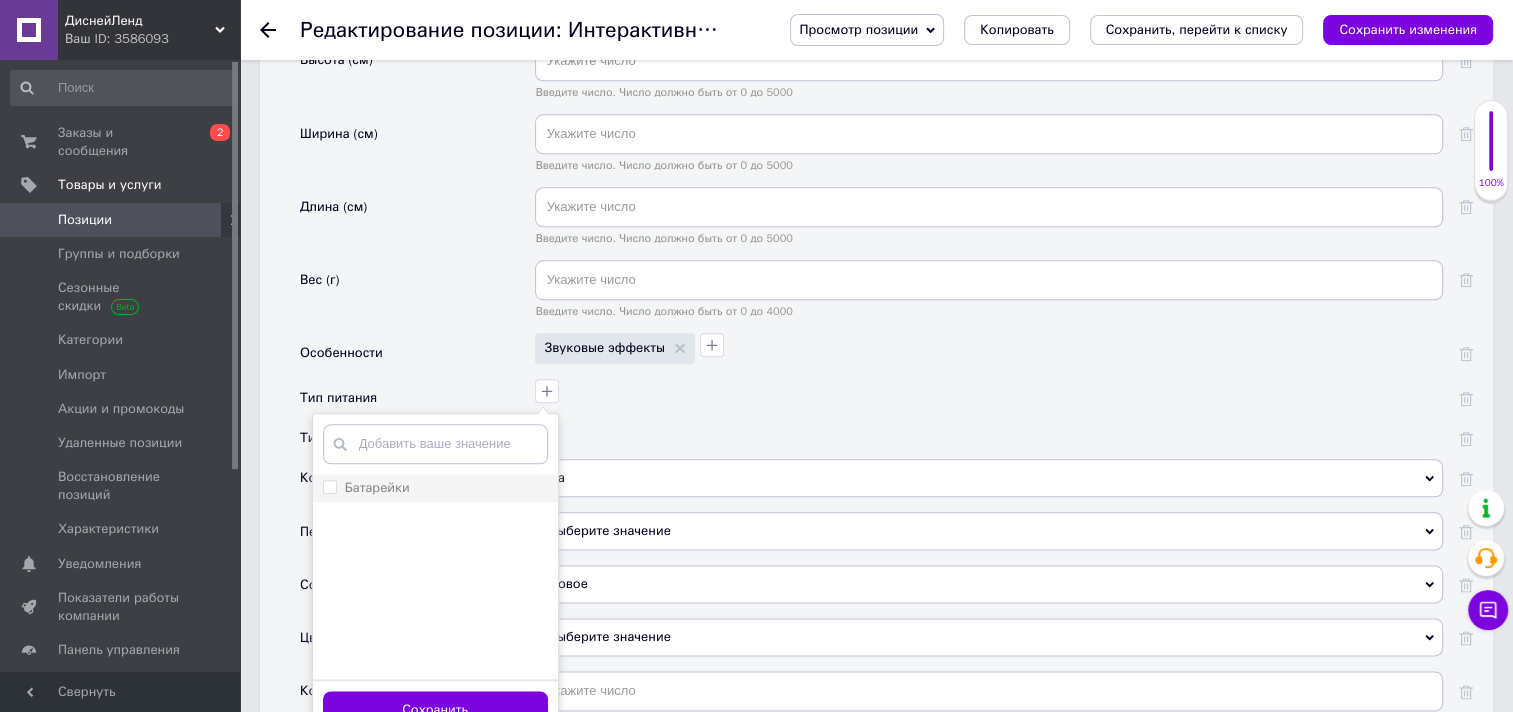 click on "Батарейки" at bounding box center [329, 486] 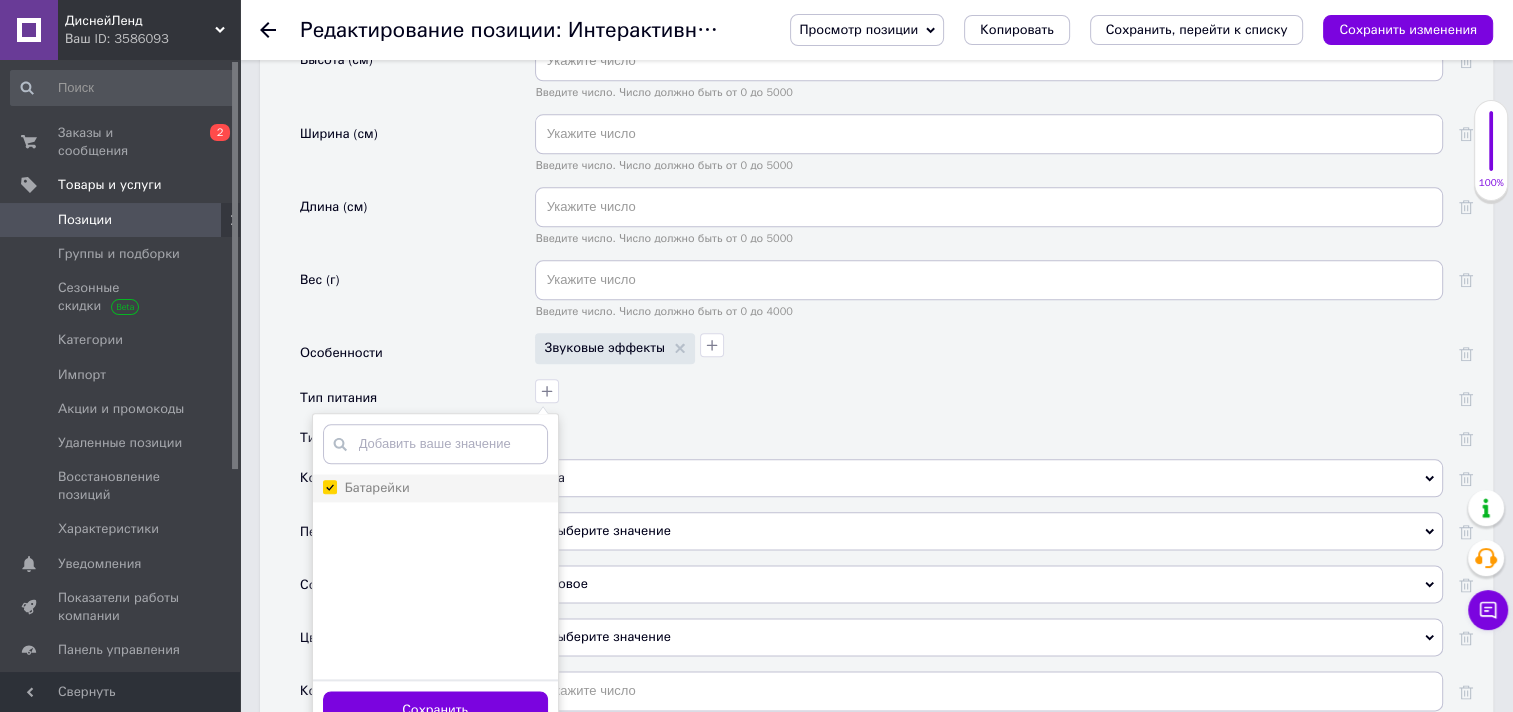 checkbox on "true" 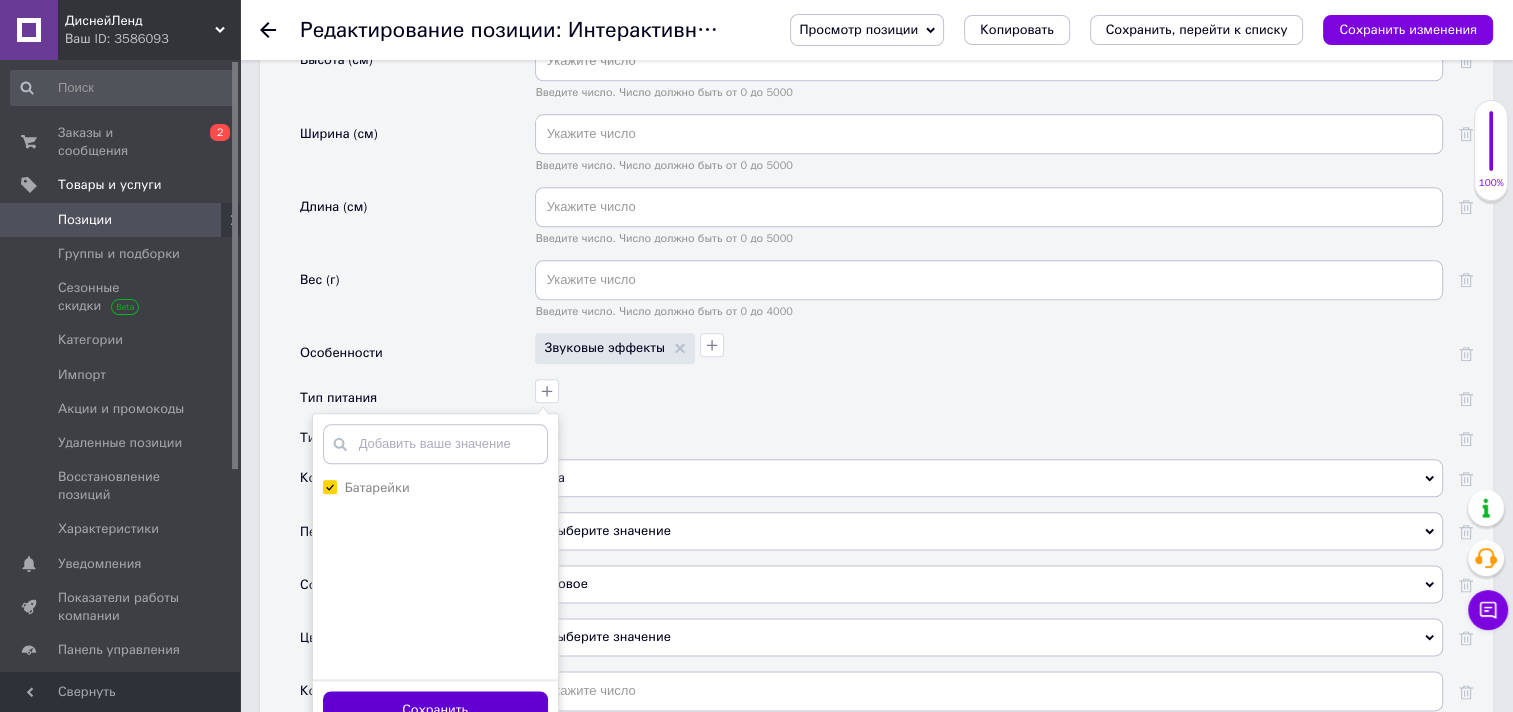 click on "Сохранить" at bounding box center [435, 710] 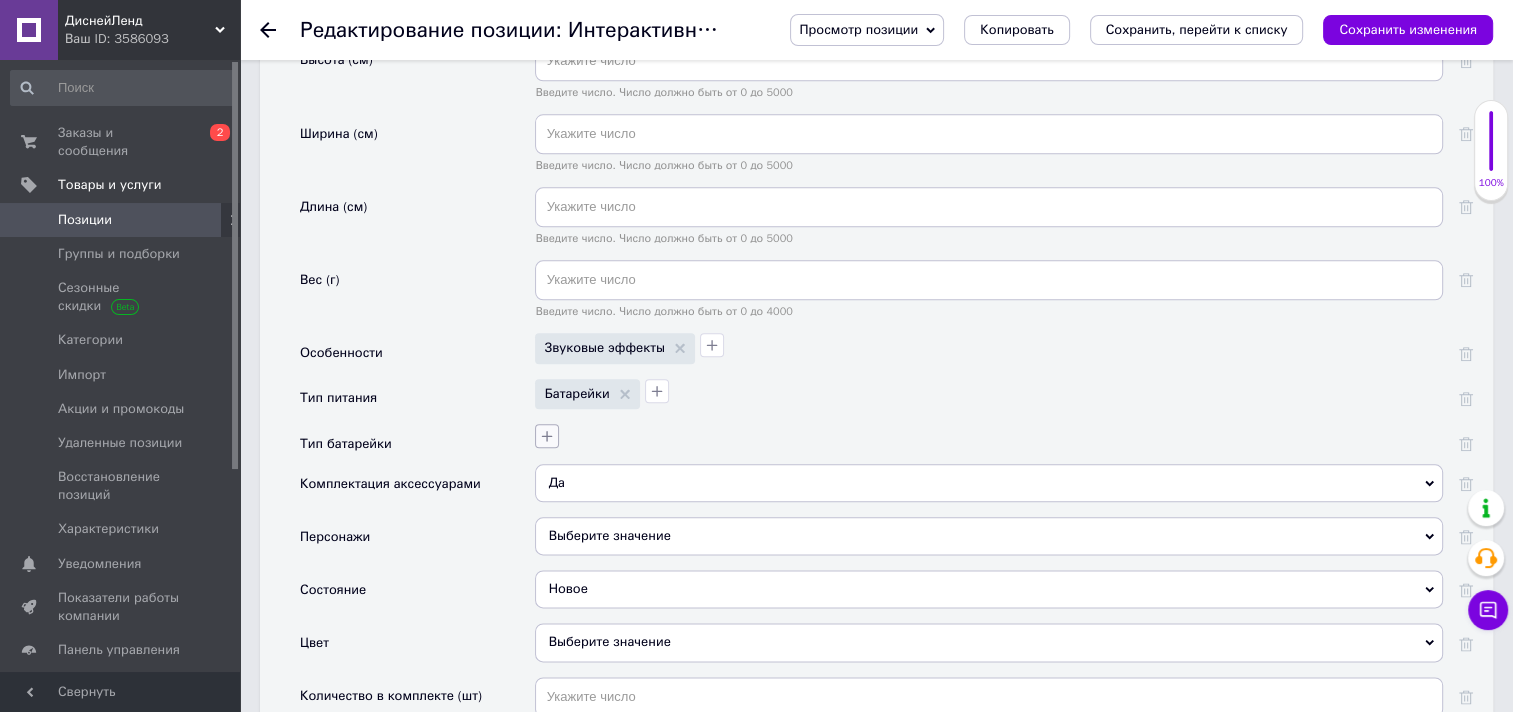 click 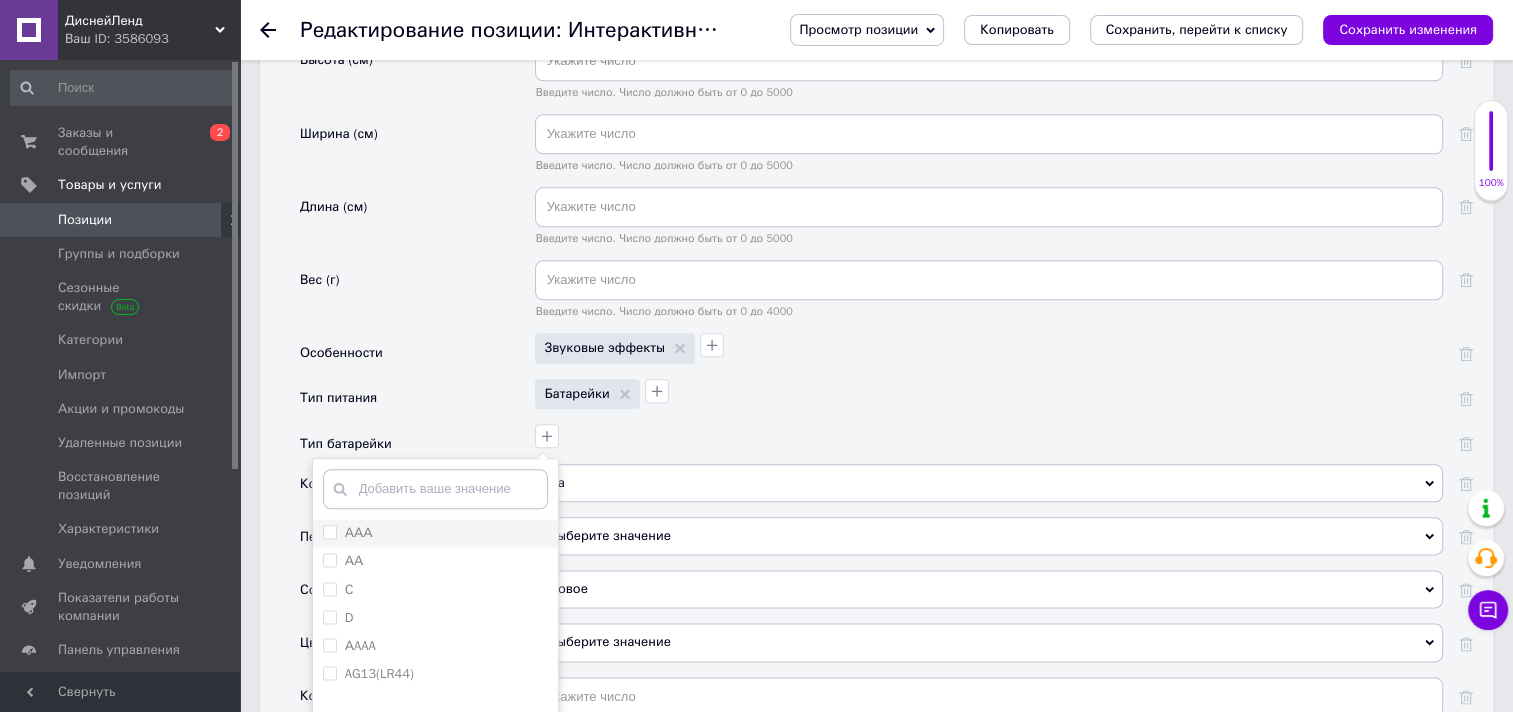 click on "ААА" at bounding box center (329, 531) 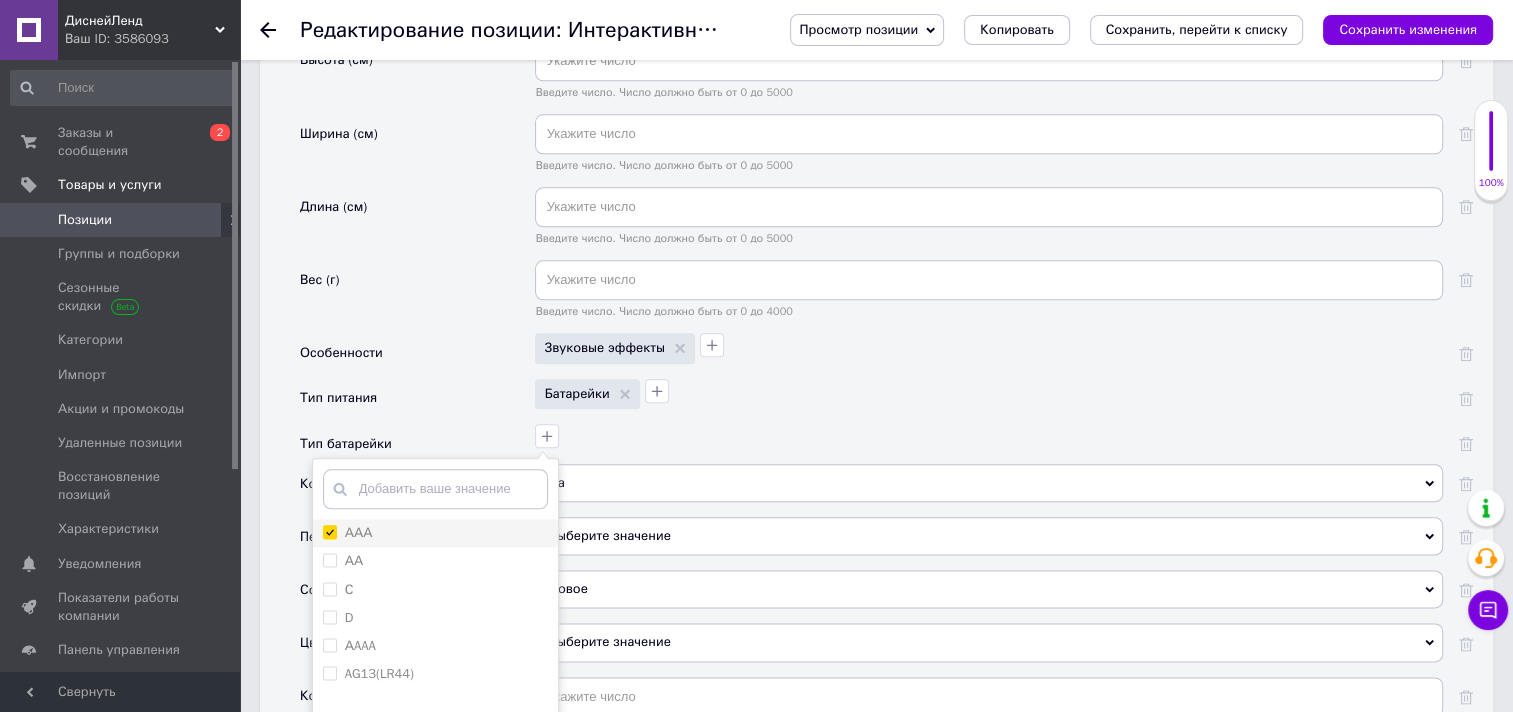 checkbox on "true" 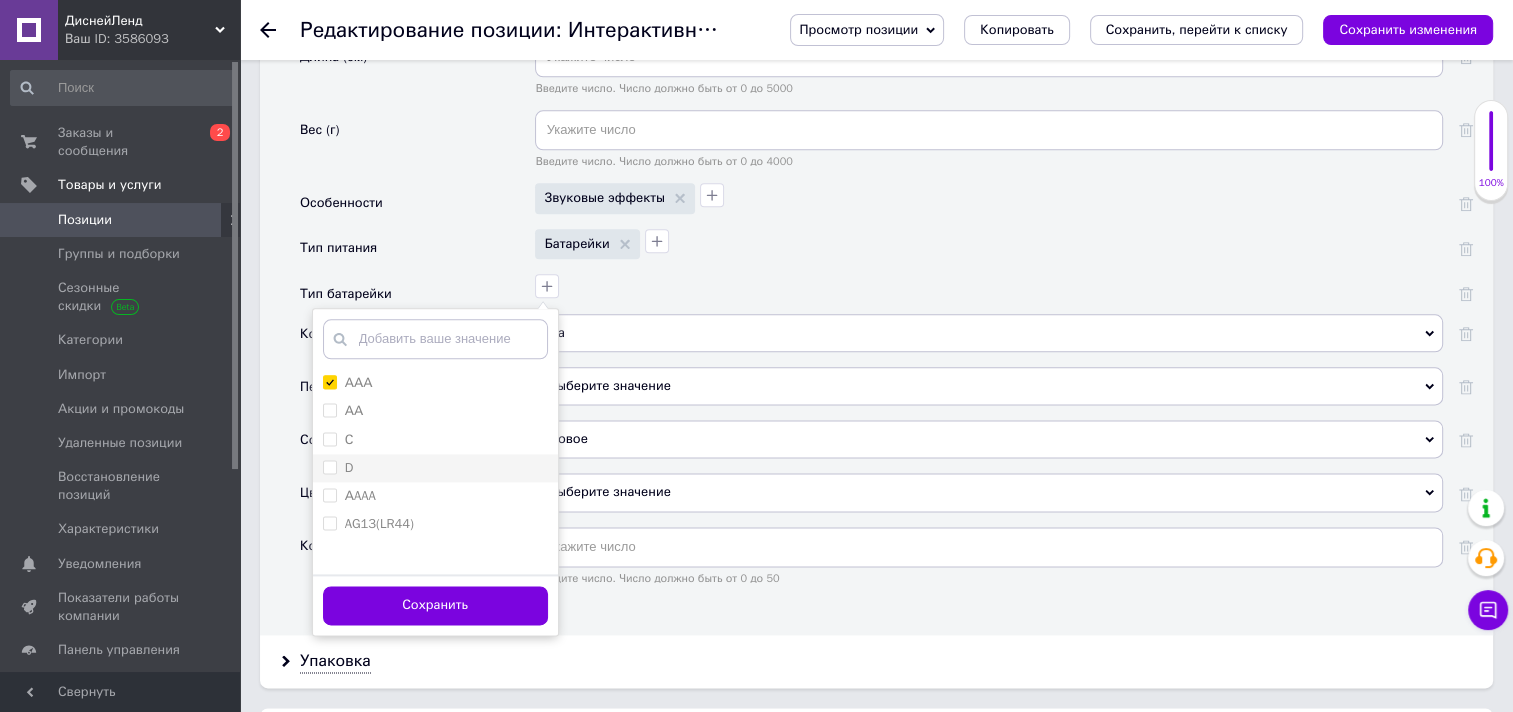 scroll, scrollTop: 2600, scrollLeft: 0, axis: vertical 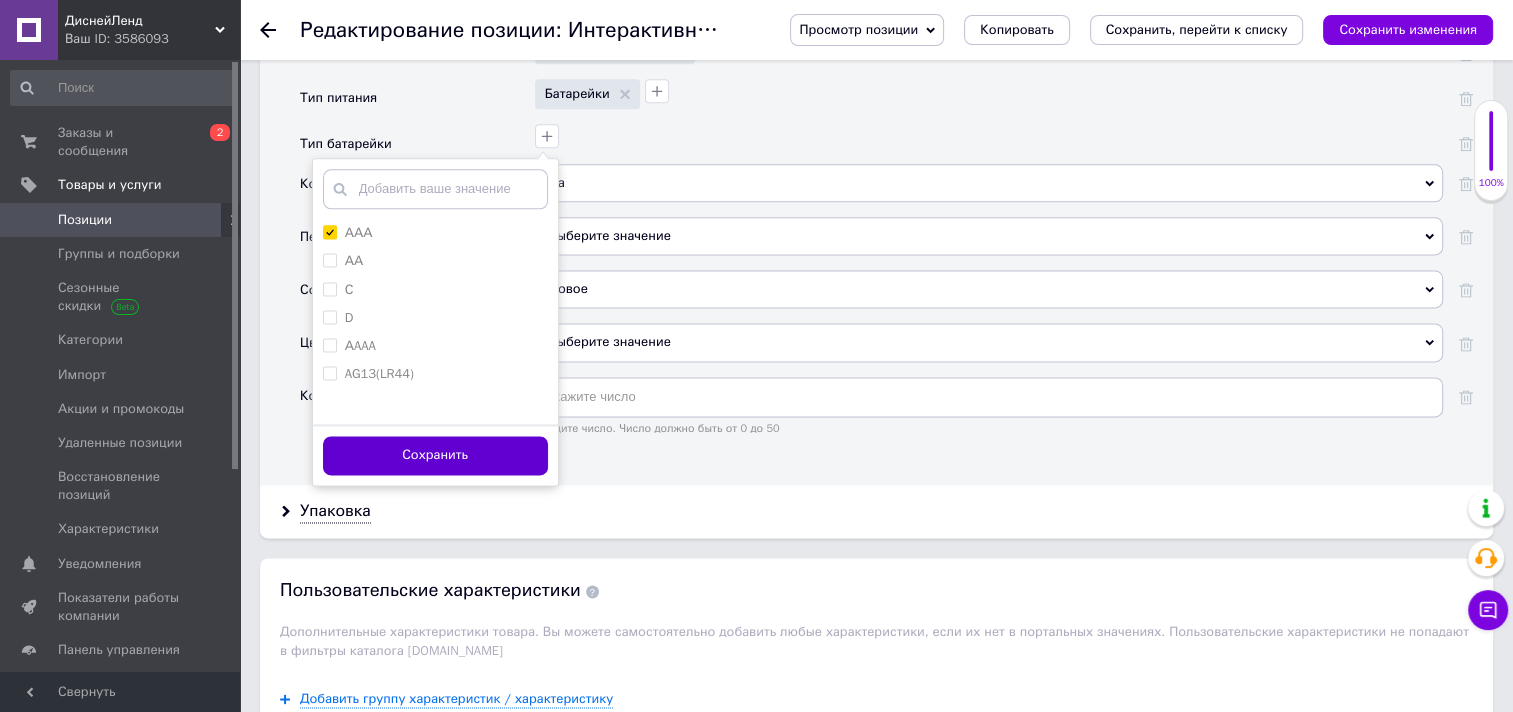 click on "Сохранить" at bounding box center (435, 455) 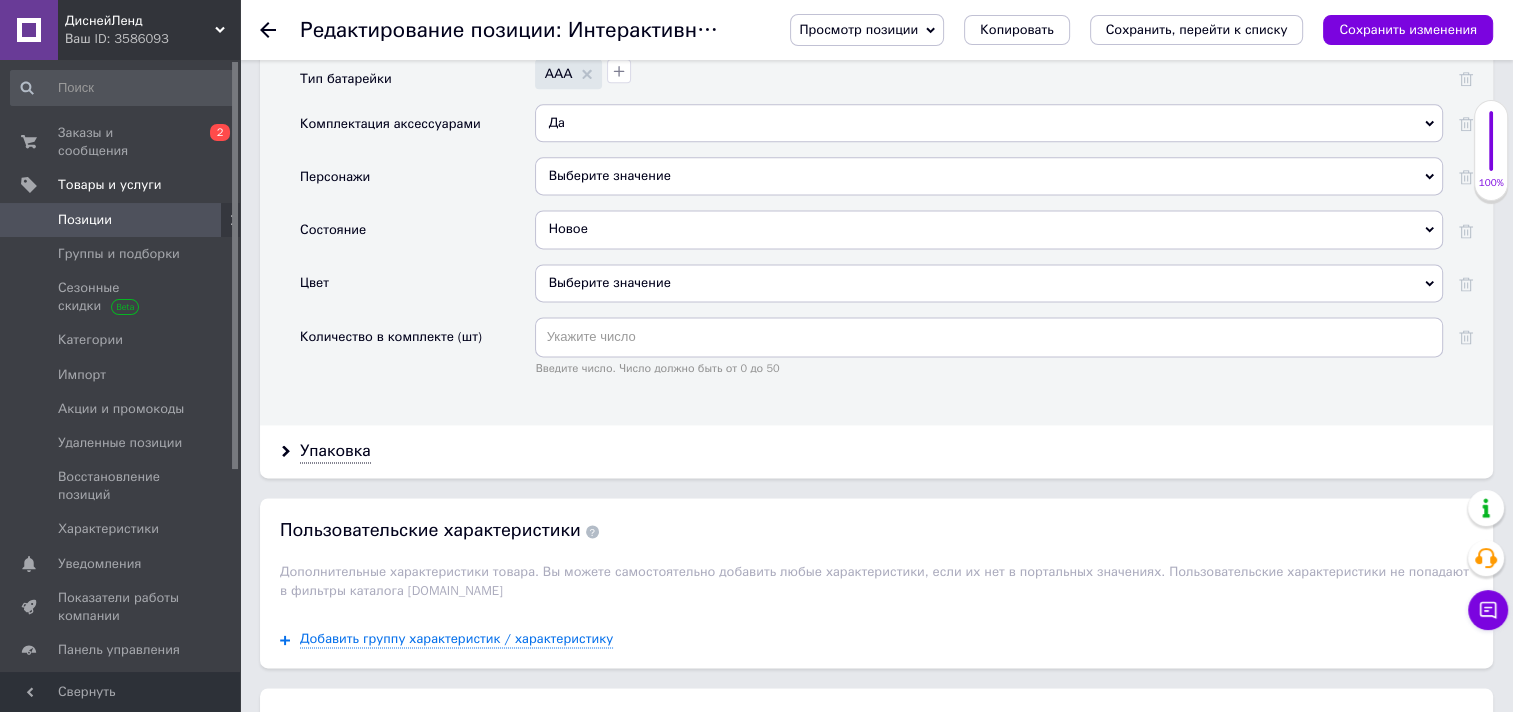 scroll, scrollTop: 2700, scrollLeft: 0, axis: vertical 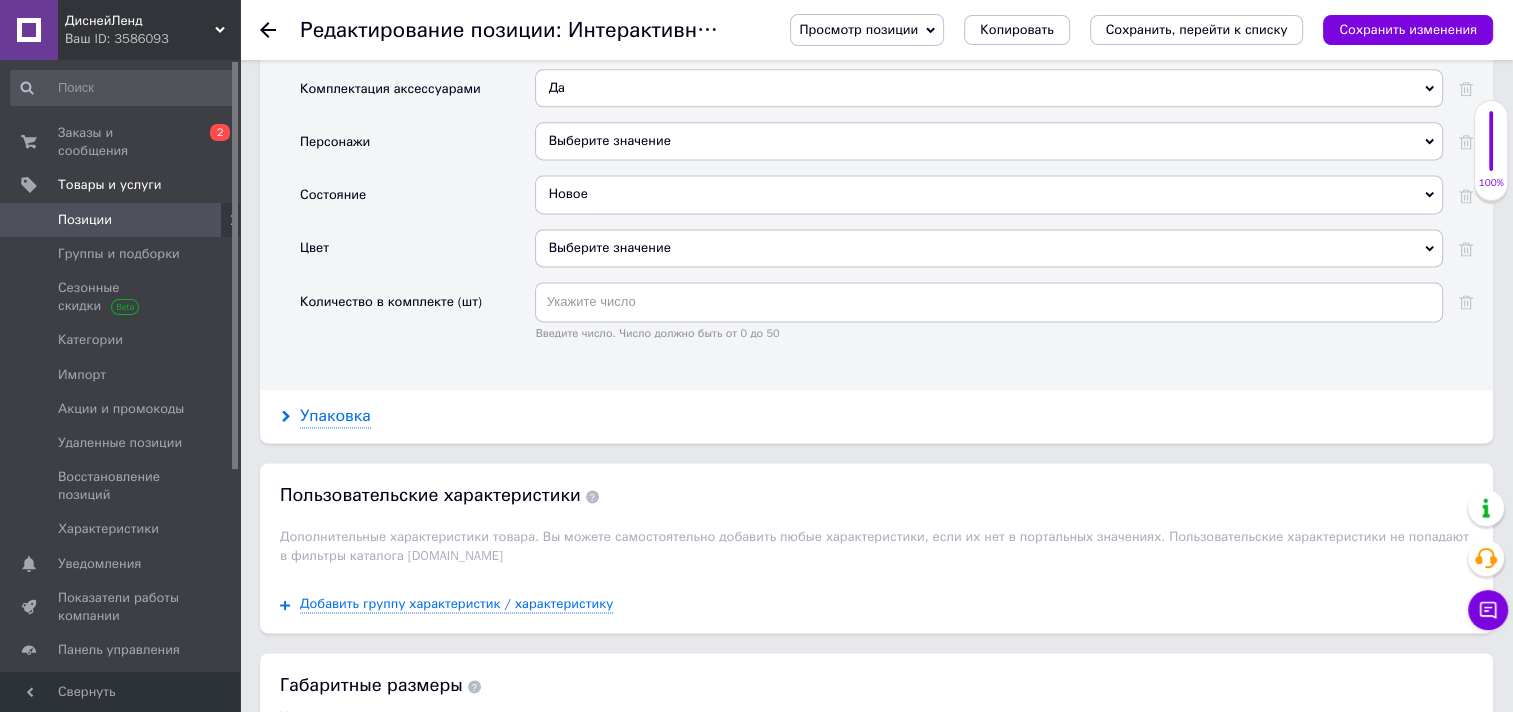 click on "Упаковка" at bounding box center [335, 416] 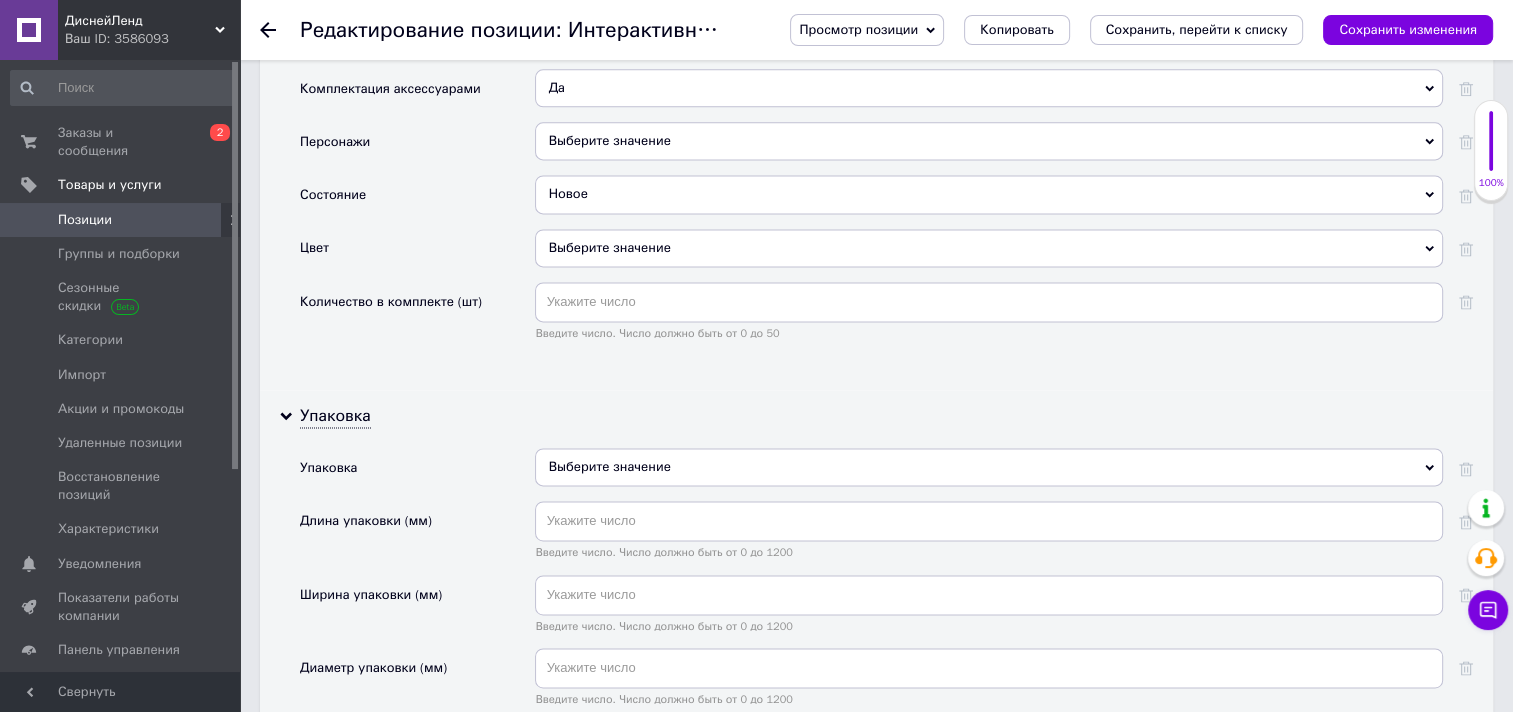 click on "Выберите значение" at bounding box center [989, 467] 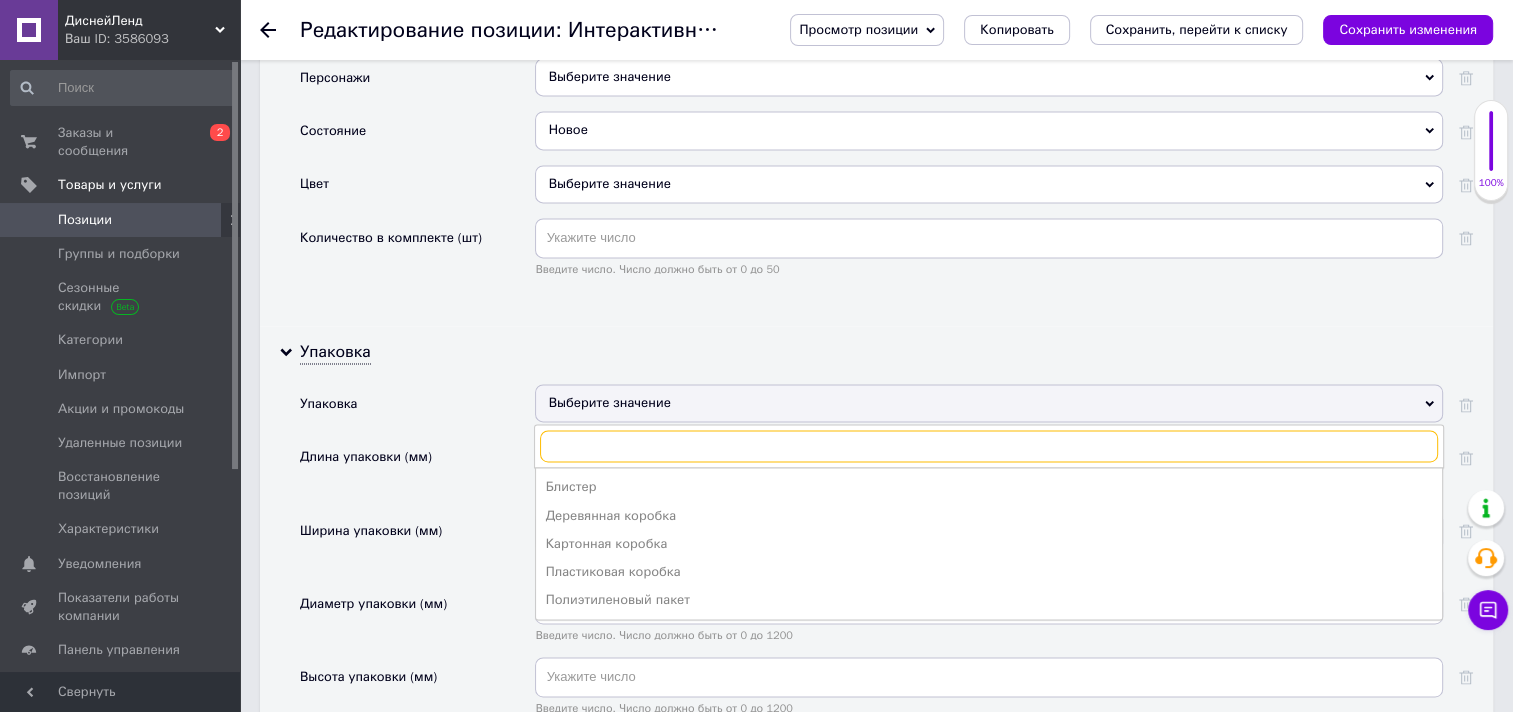 scroll, scrollTop: 2800, scrollLeft: 0, axis: vertical 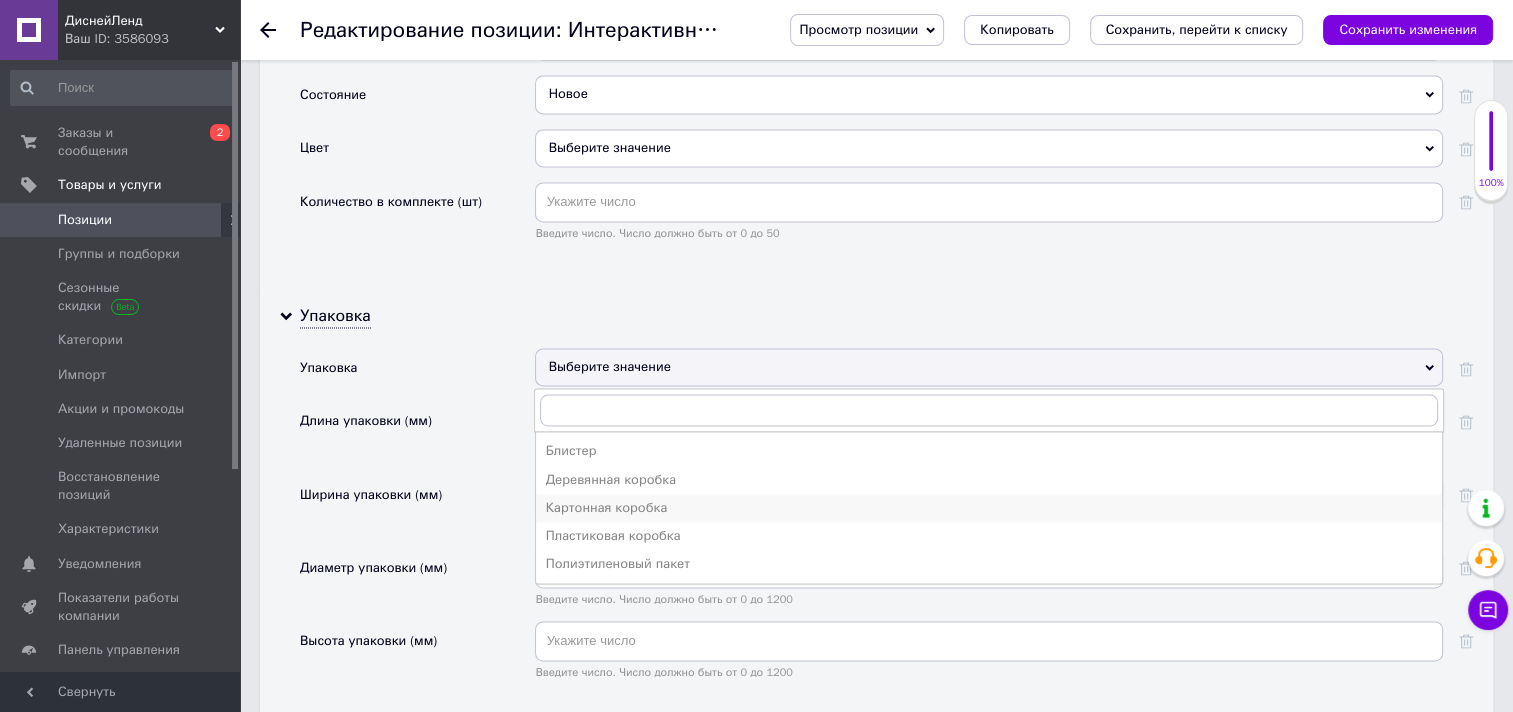 click on "Картонная коробка" at bounding box center (989, 508) 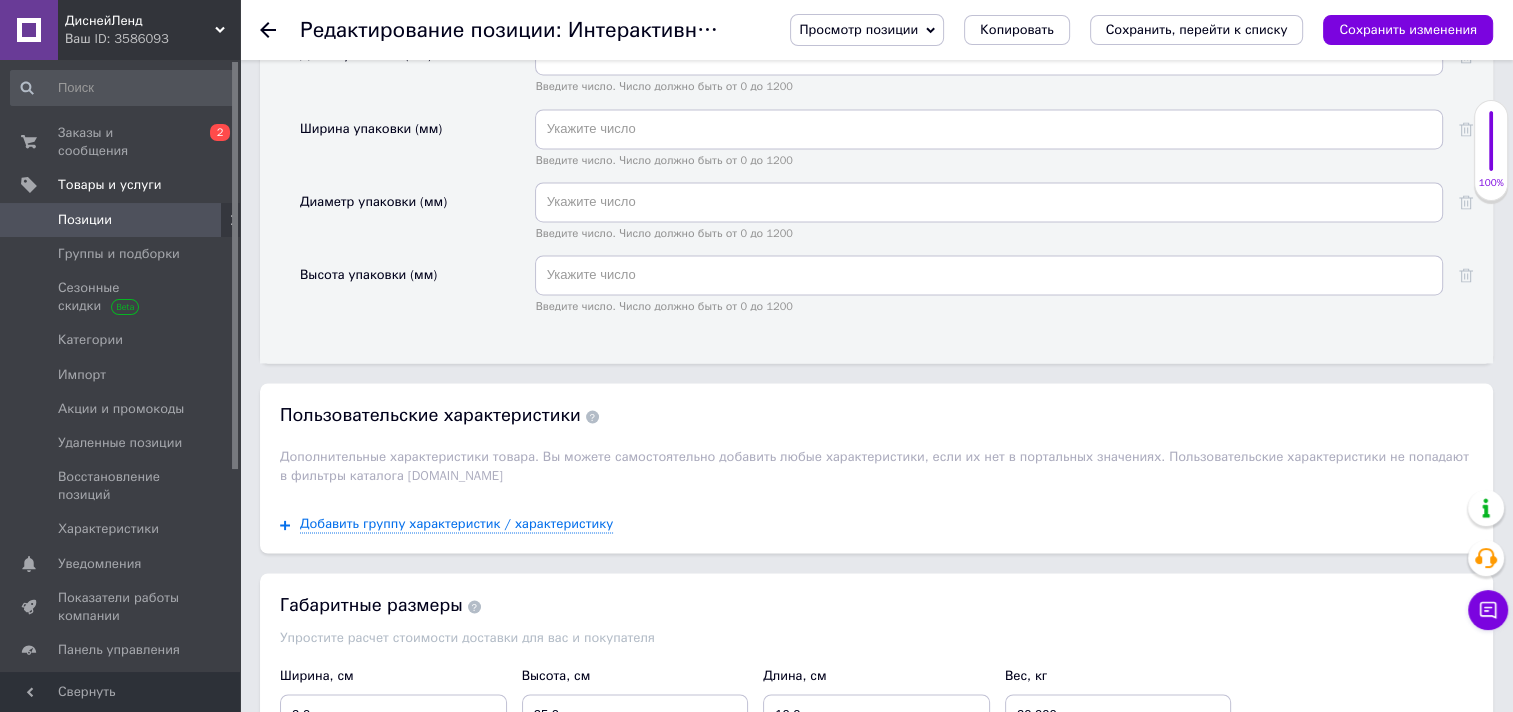 scroll, scrollTop: 3300, scrollLeft: 0, axis: vertical 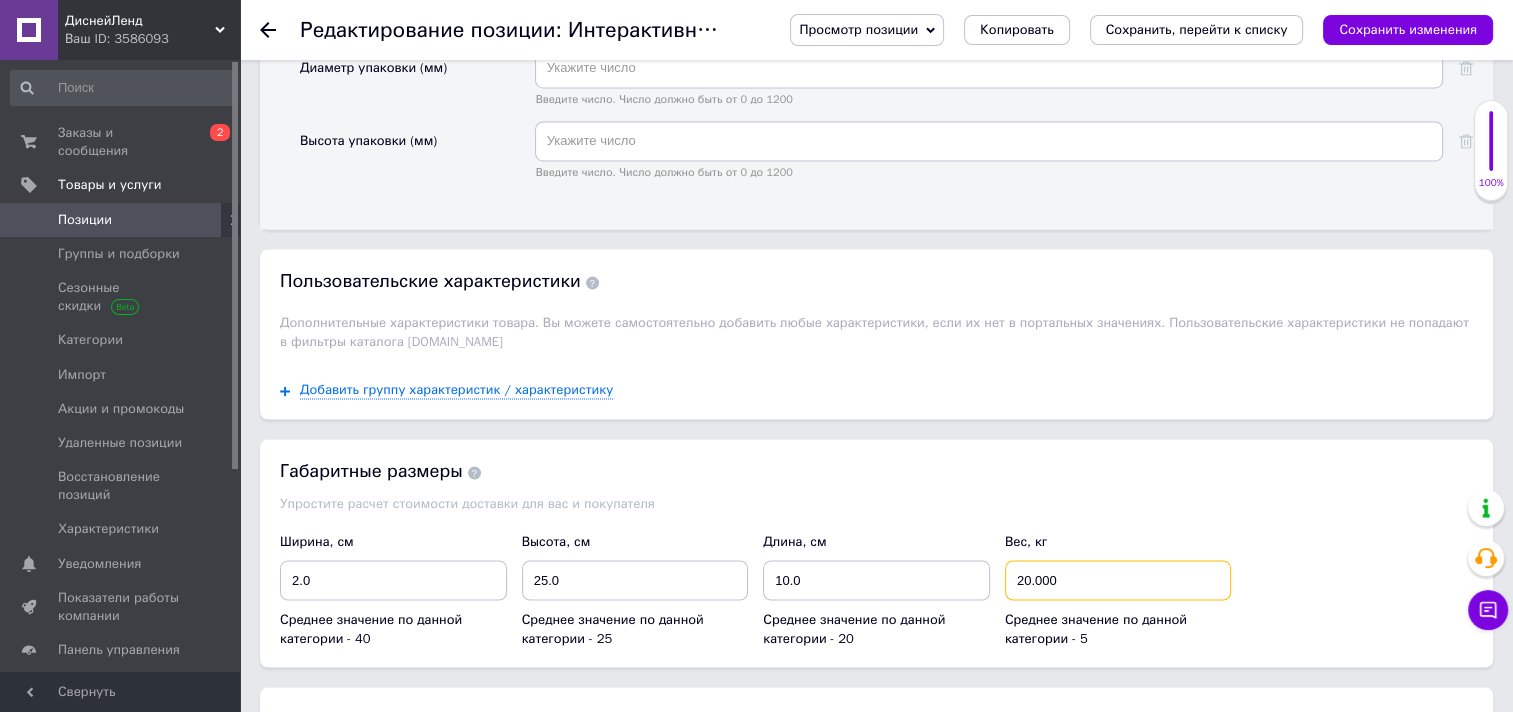 drag, startPoint x: 1077, startPoint y: 567, endPoint x: 976, endPoint y: 560, distance: 101.24229 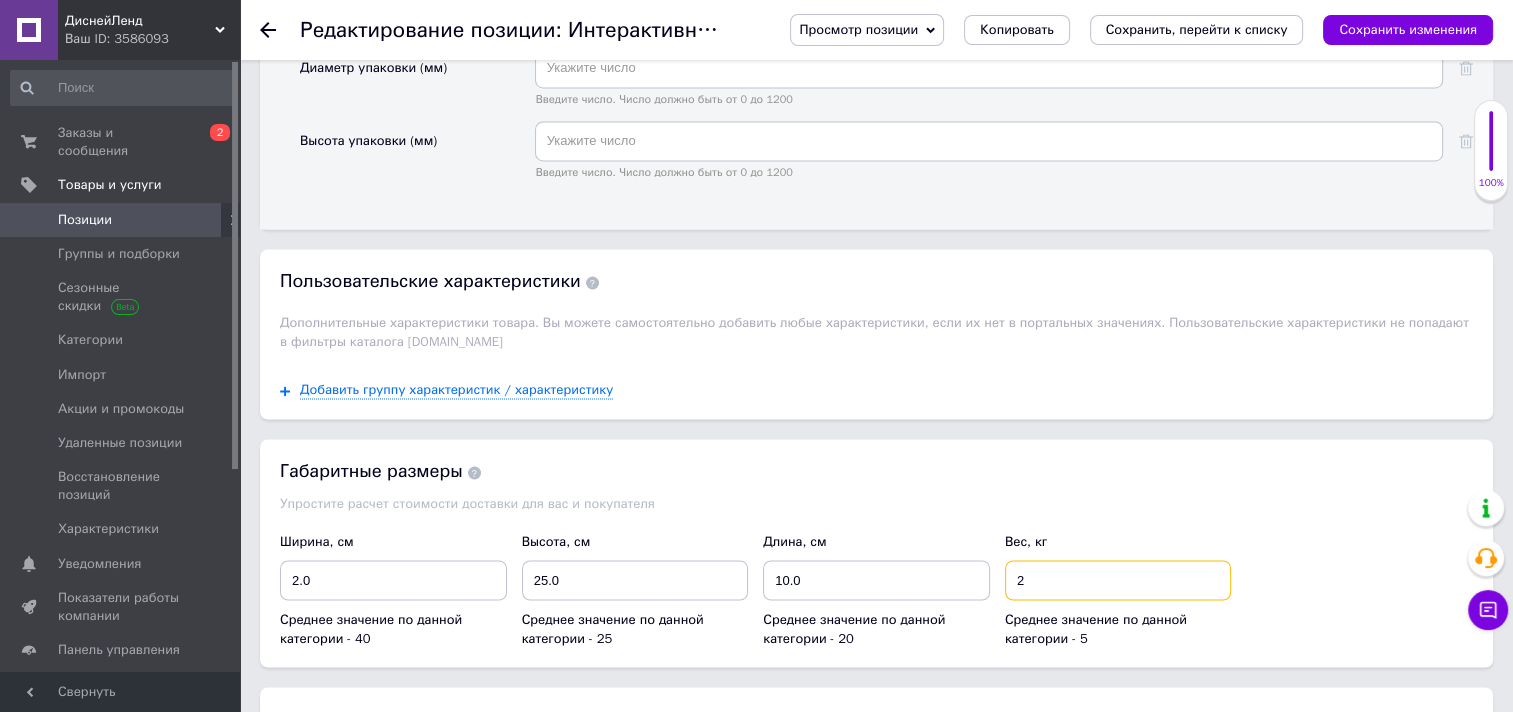 type on "2" 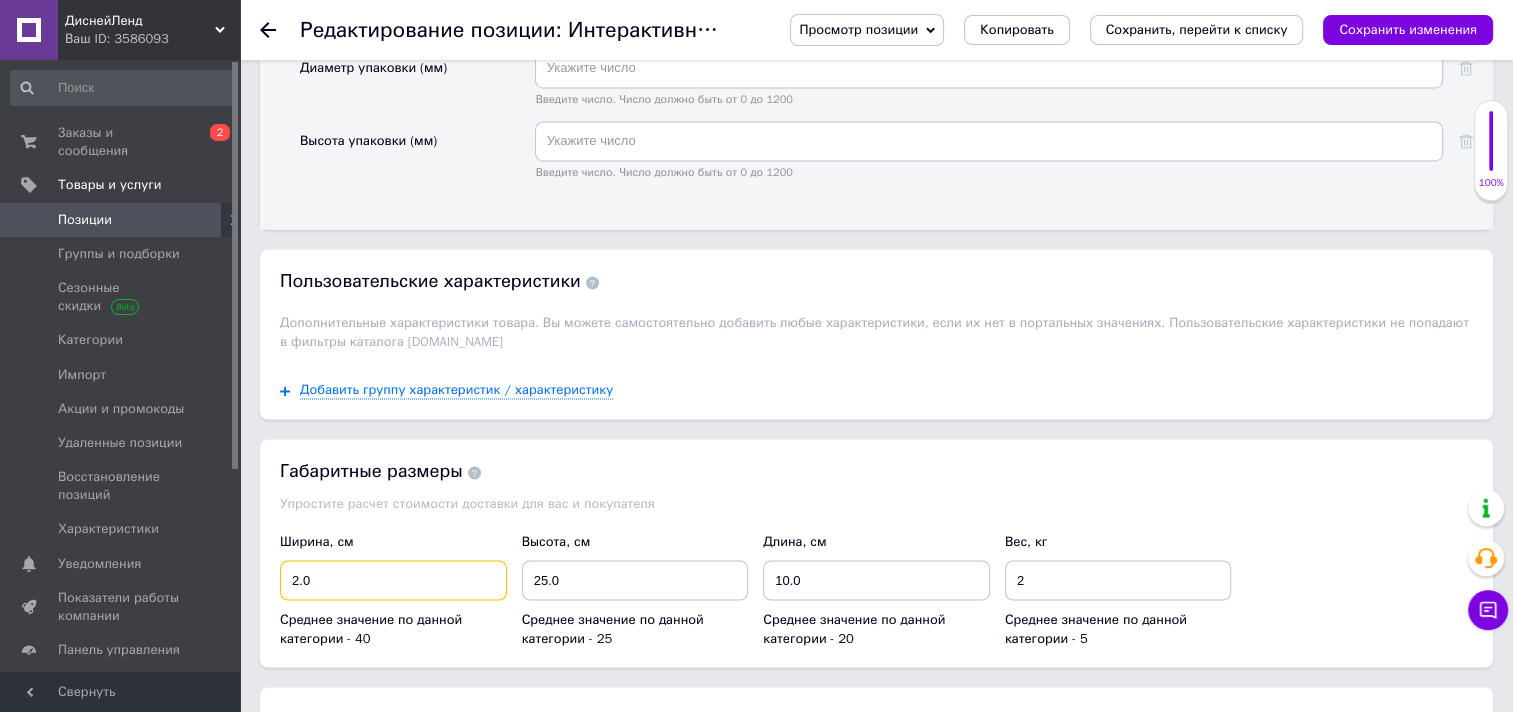 drag, startPoint x: 317, startPoint y: 566, endPoint x: 246, endPoint y: 560, distance: 71.25307 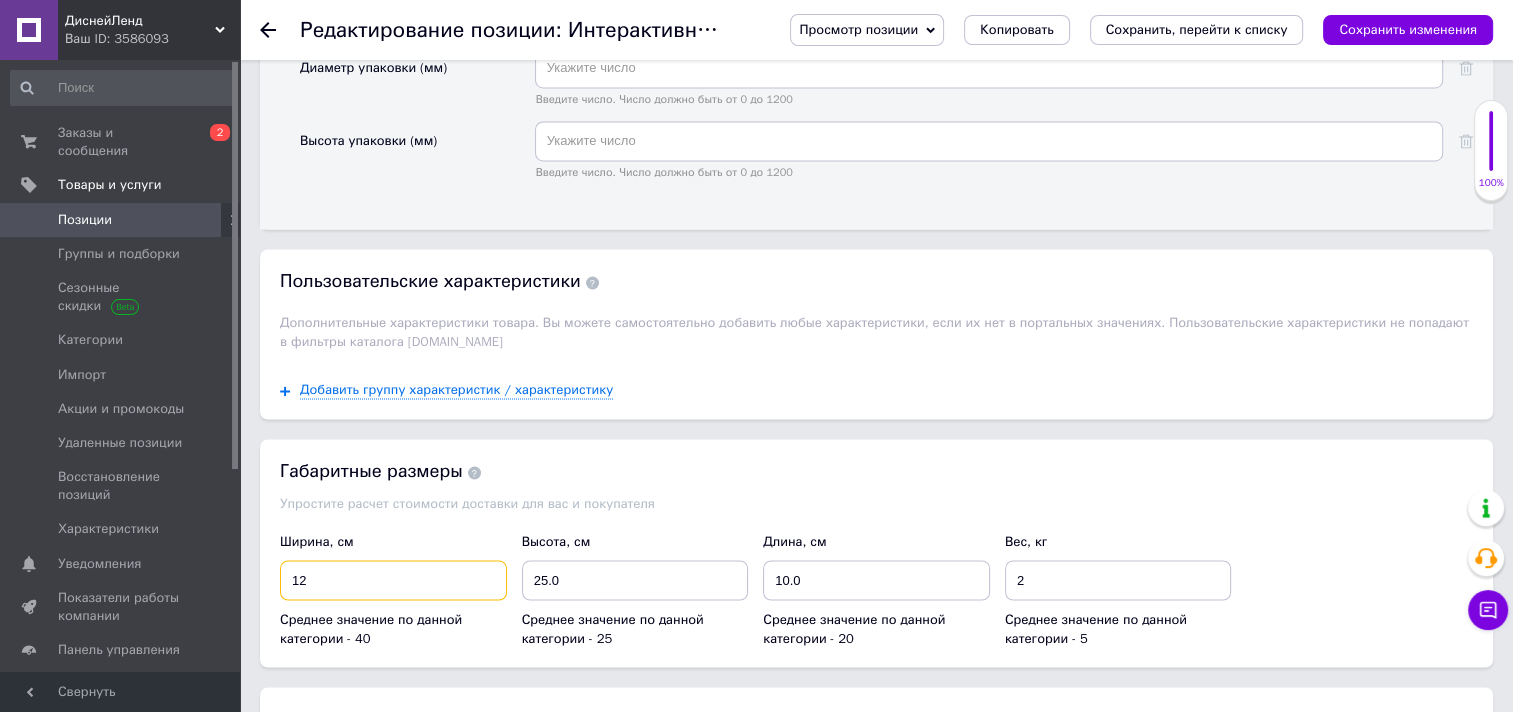 type on "12" 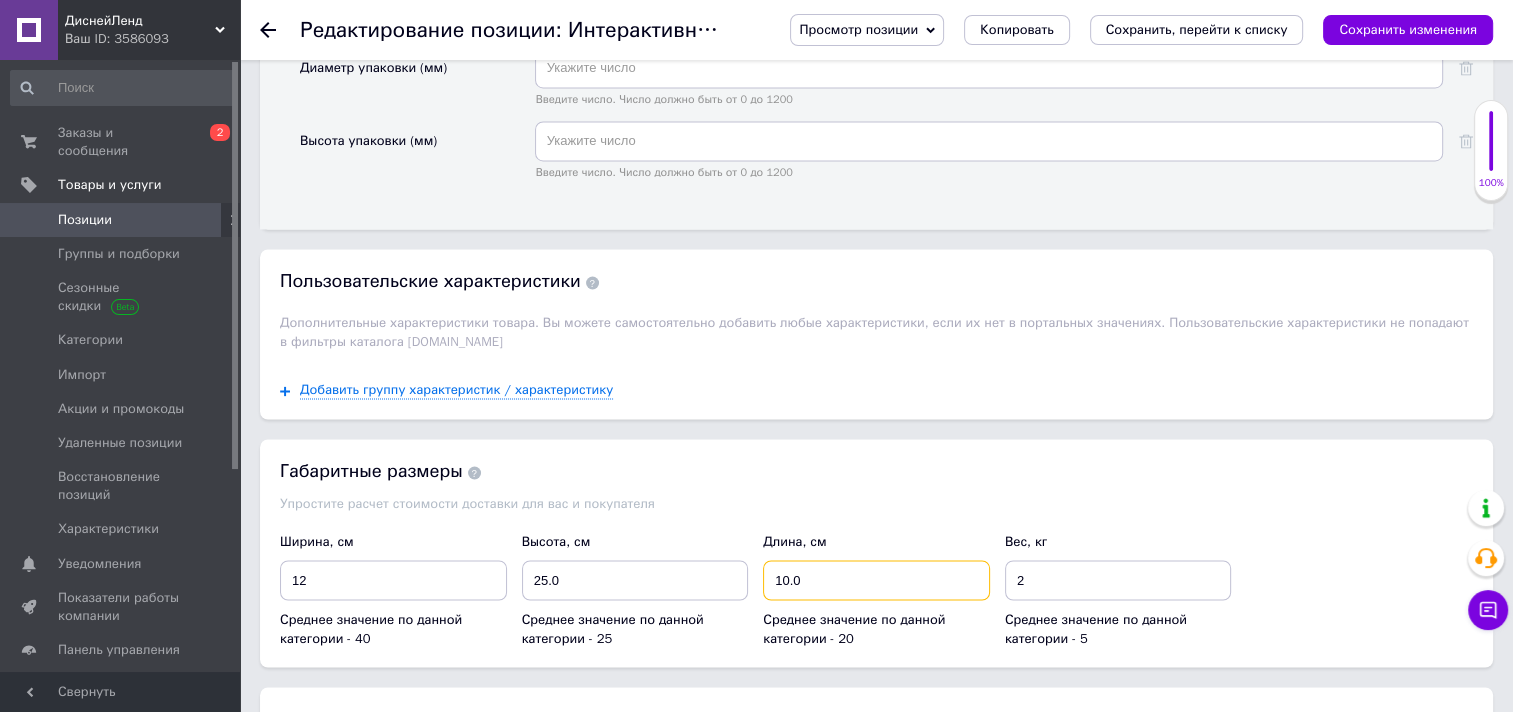 drag, startPoint x: 803, startPoint y: 564, endPoint x: 773, endPoint y: 564, distance: 30 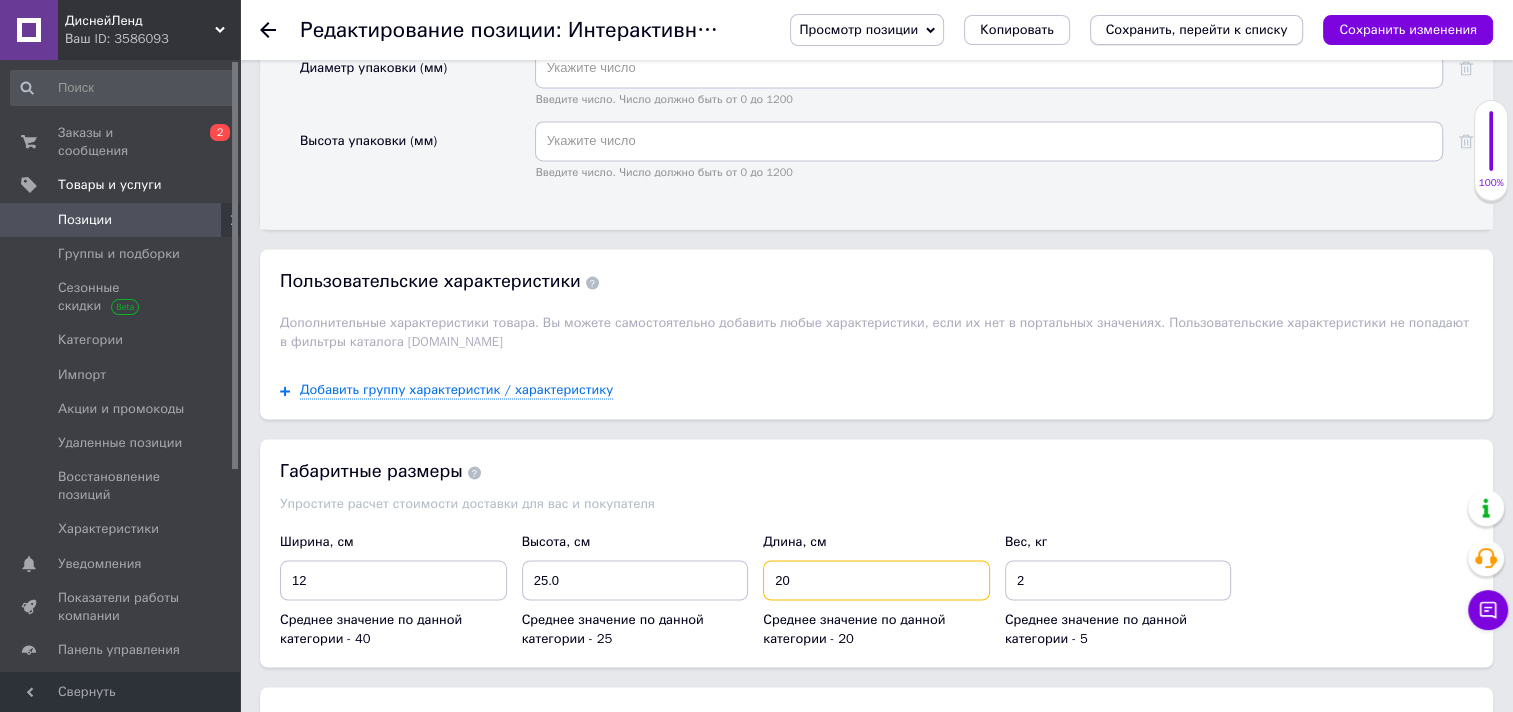 type on "20" 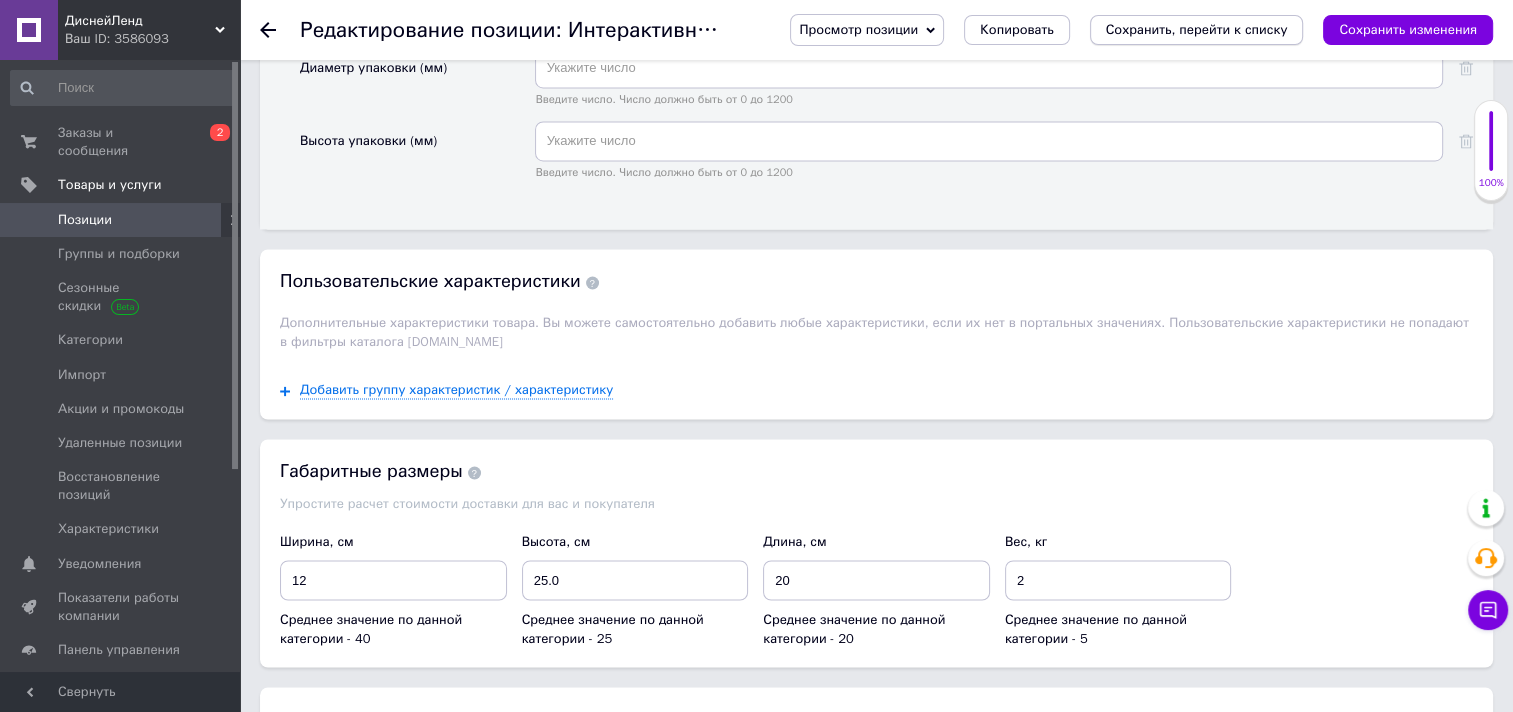 click on "Сохранить, перейти к списку" at bounding box center [1197, 30] 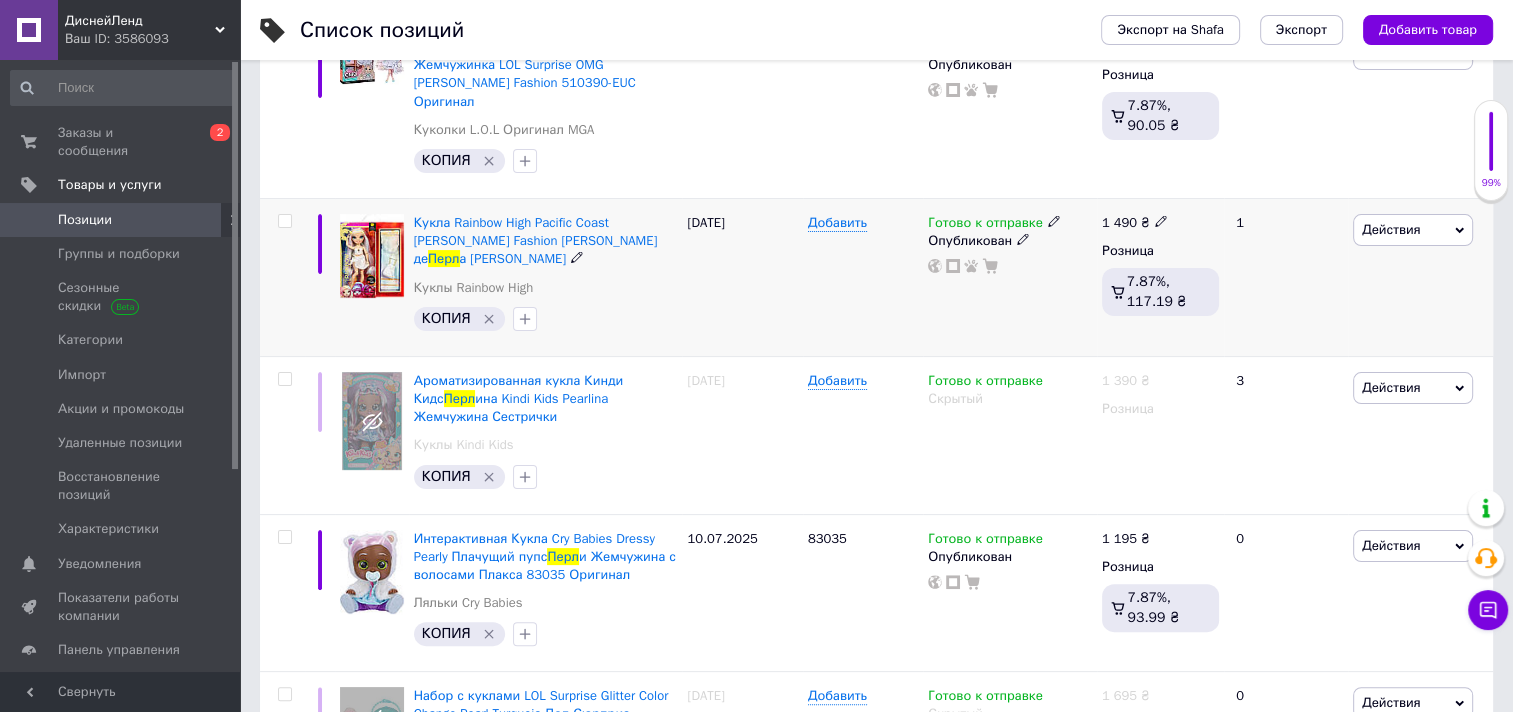 scroll, scrollTop: 400, scrollLeft: 0, axis: vertical 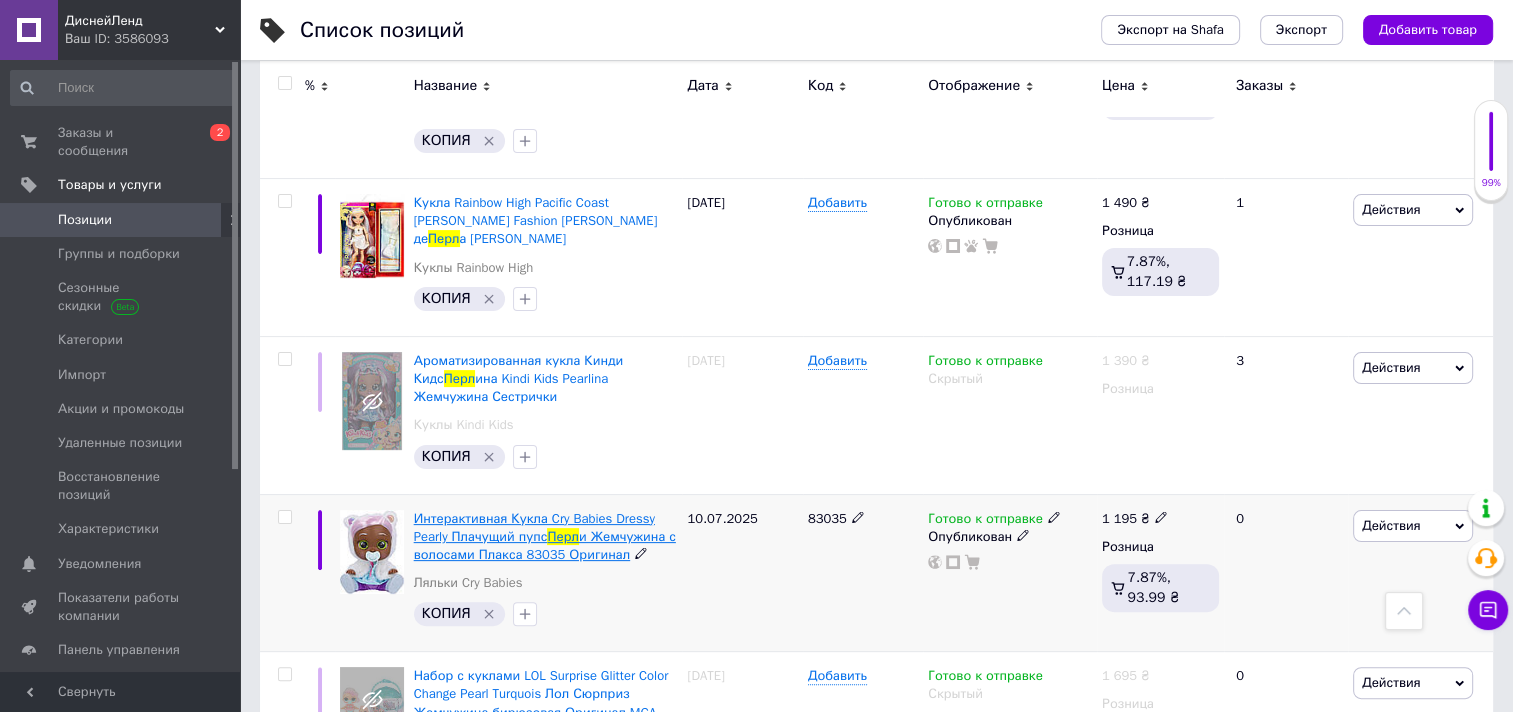 click on "и Жемчужина с волосами Плакса 83035 Оригинал" at bounding box center (545, 545) 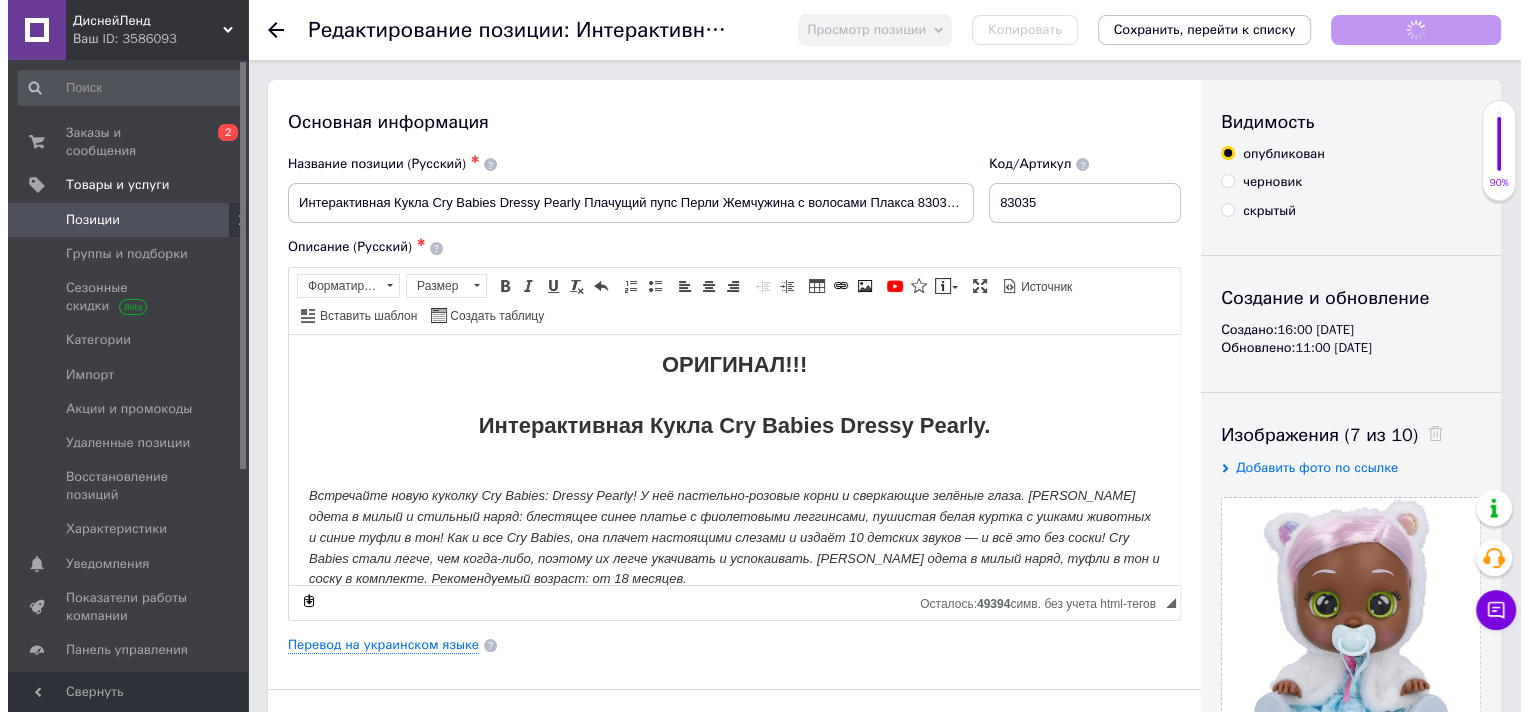 scroll, scrollTop: 0, scrollLeft: 0, axis: both 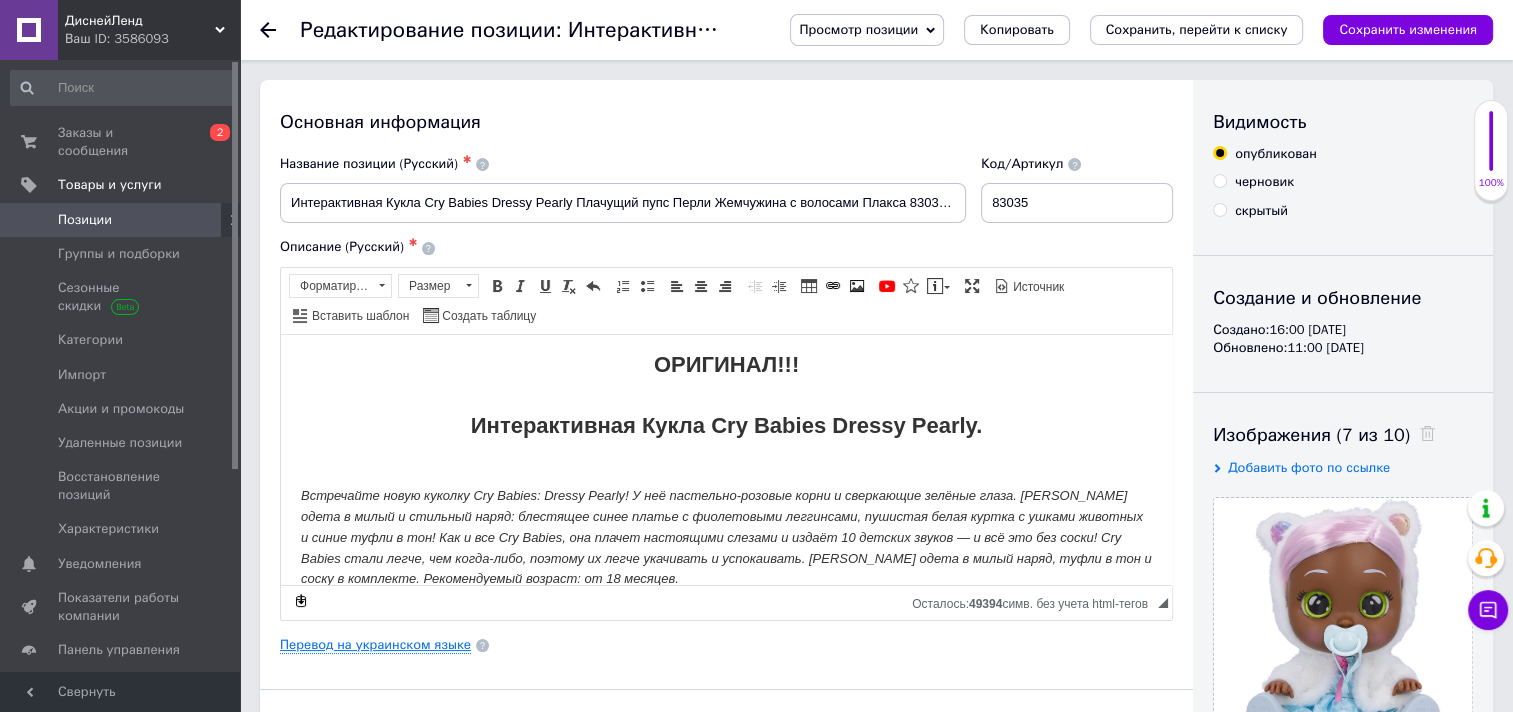 click on "Перевод на украинском языке" at bounding box center (375, 645) 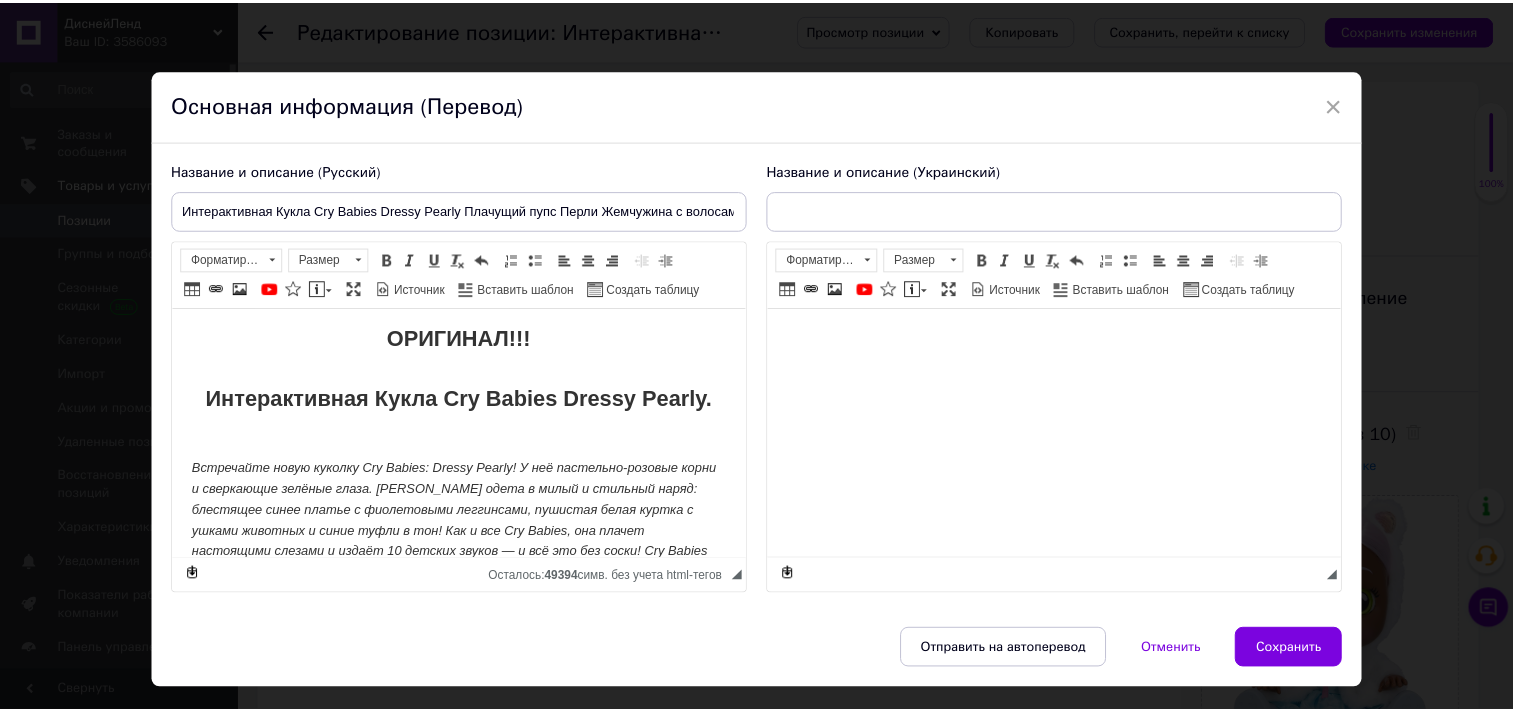 scroll, scrollTop: 0, scrollLeft: 0, axis: both 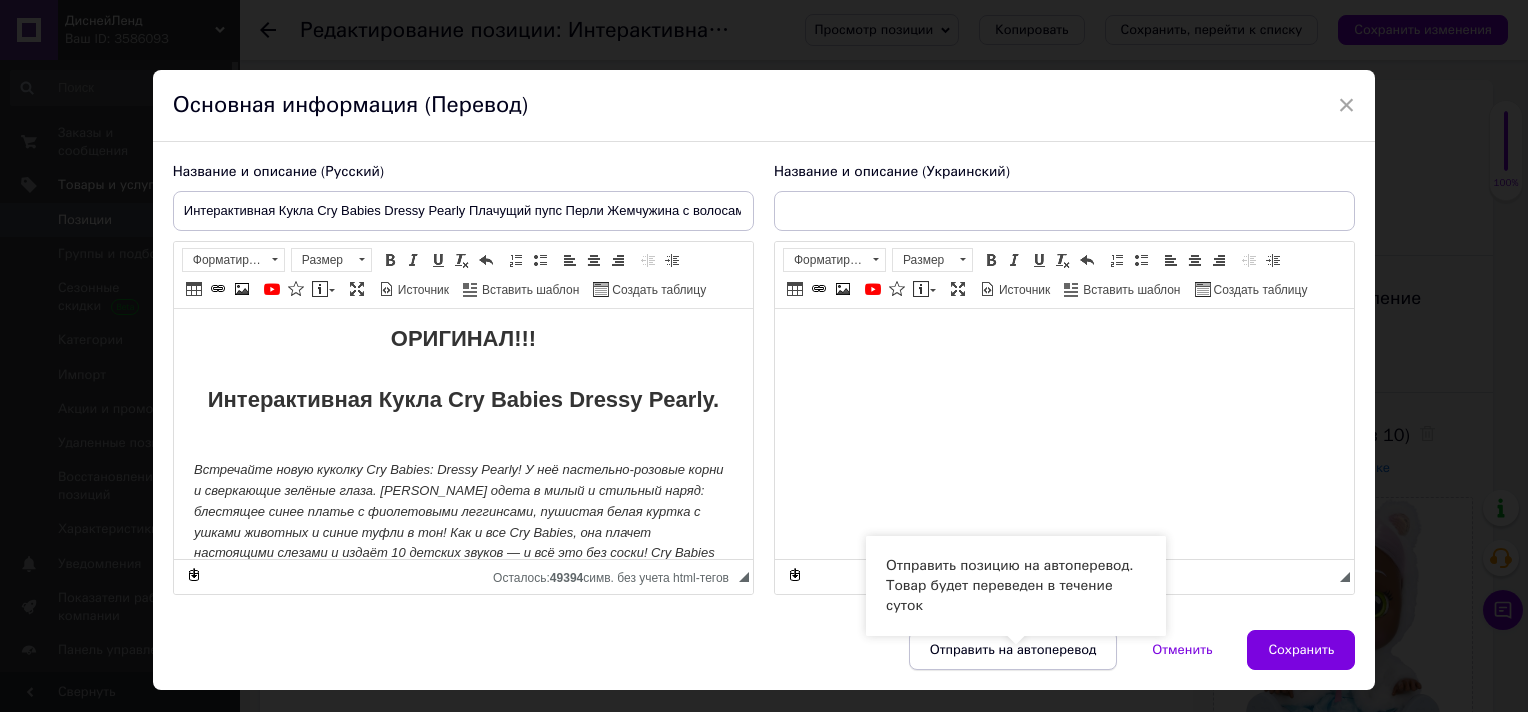 type on "Інтерактивна Лялька Cry Babies Dressy Pearly Пупс Перлі Перлина з волоссям Плакса Оригінал" 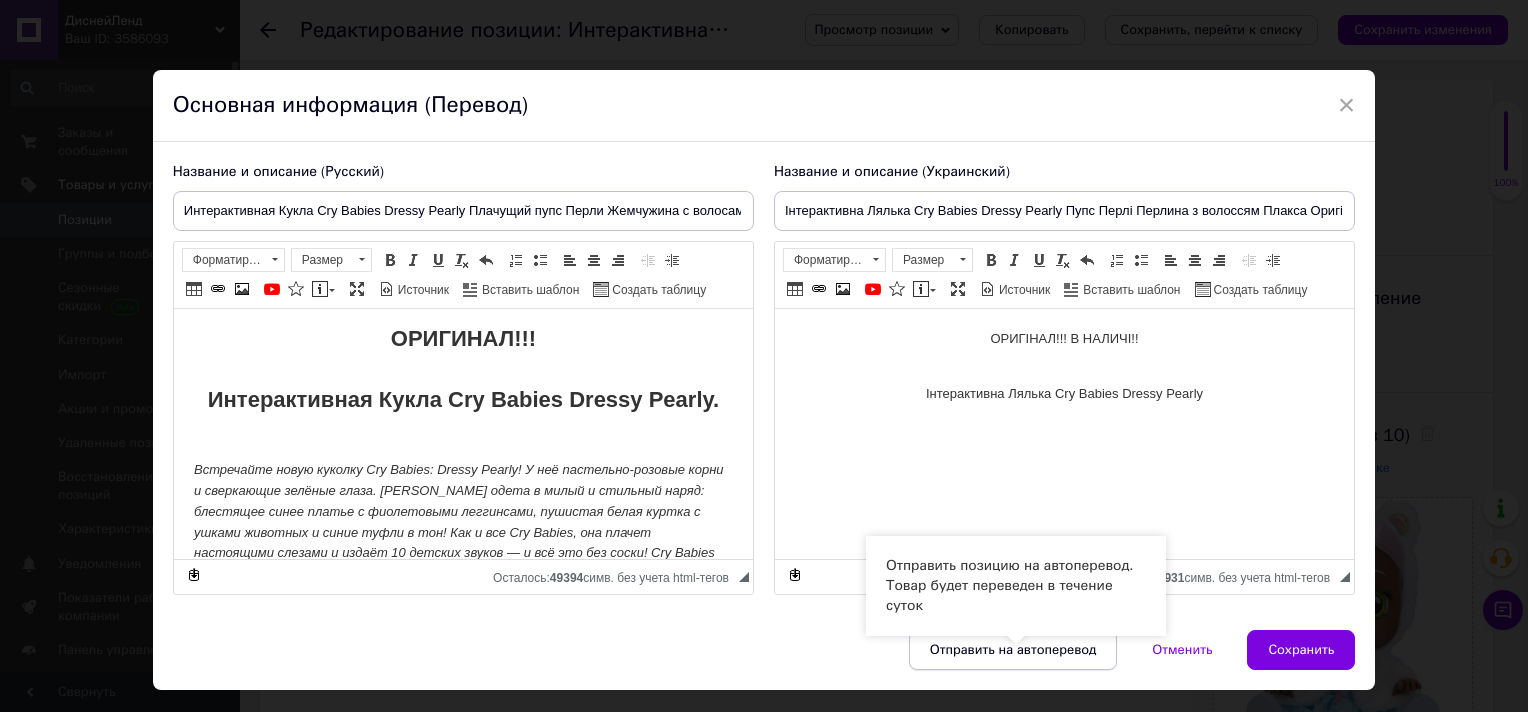 click on "Отправить на автоперевод" at bounding box center (1013, 650) 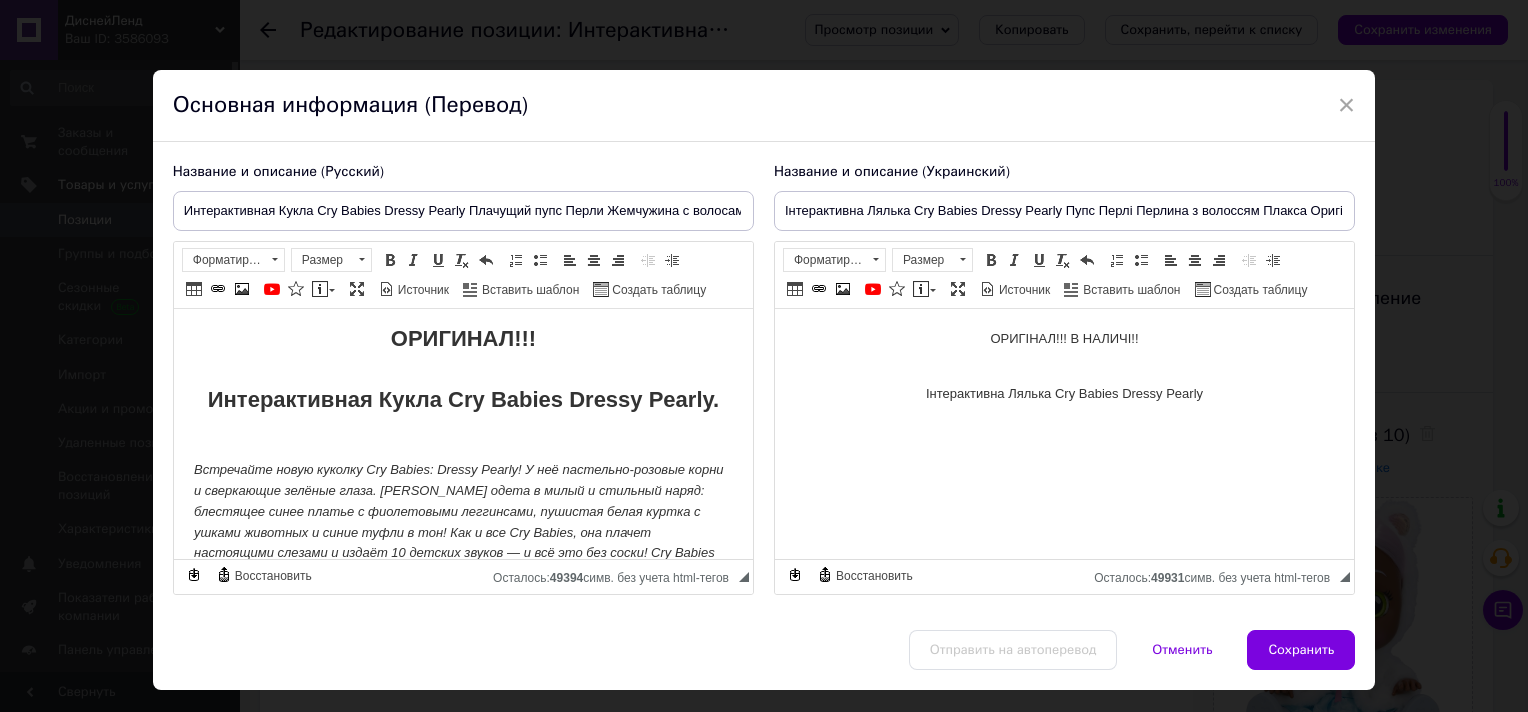 click on "Основная информация (Перевод)" at bounding box center [764, 106] 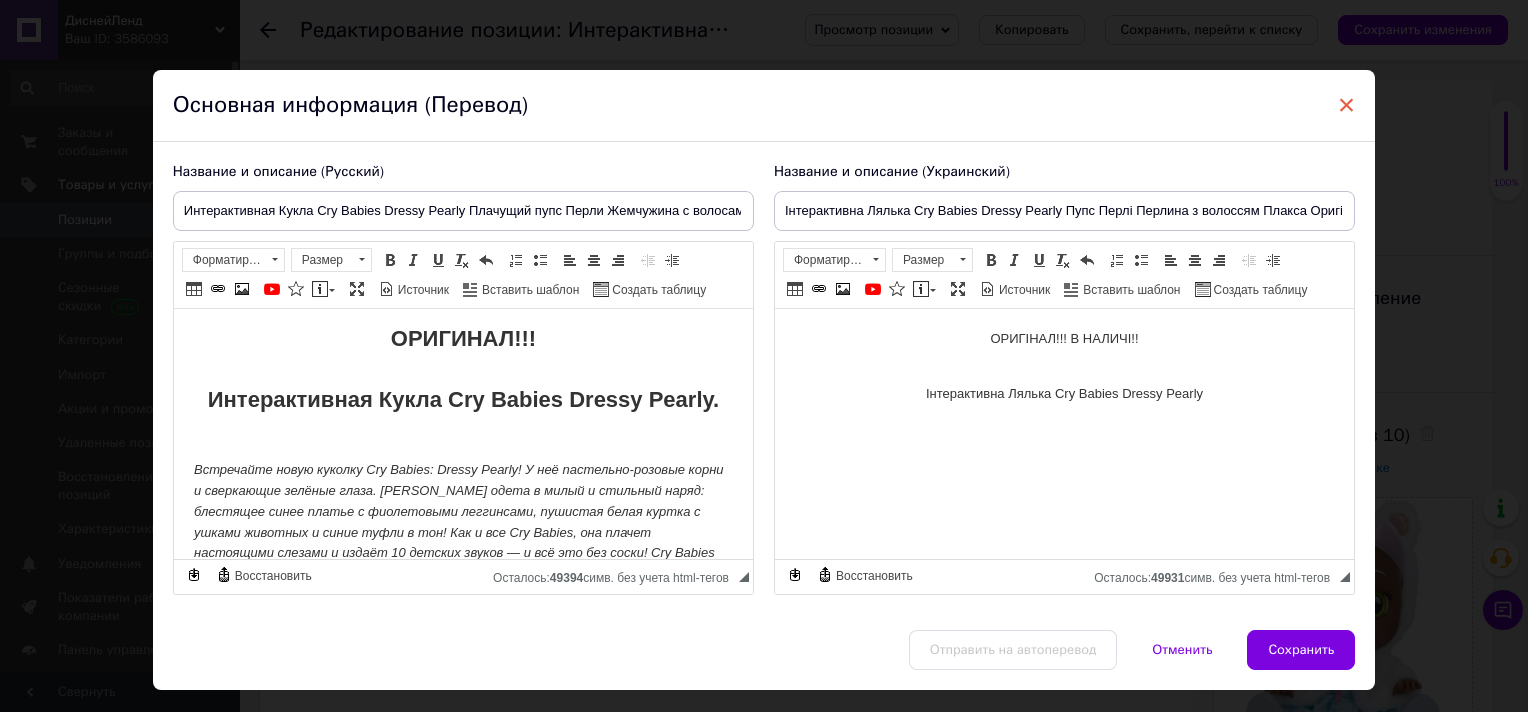 click on "×" at bounding box center [1347, 105] 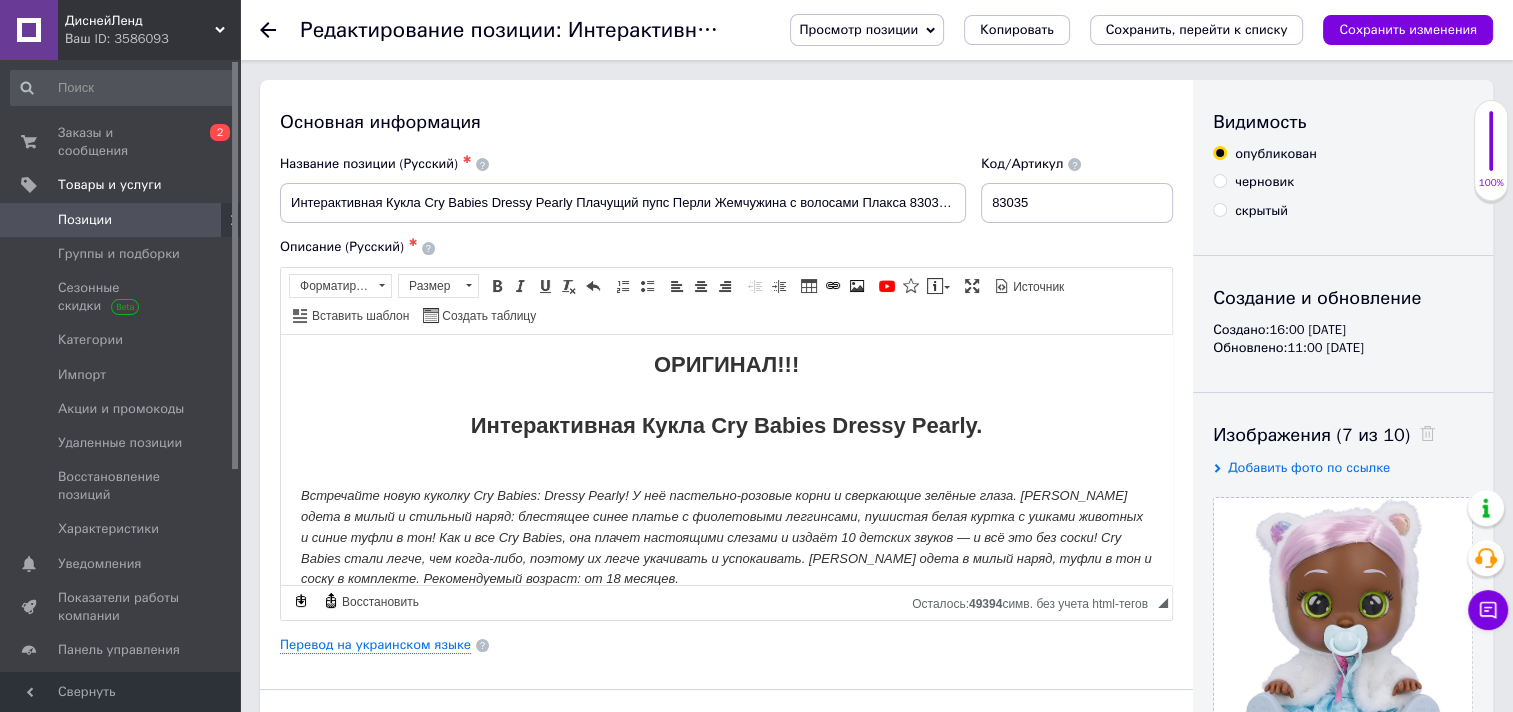 drag, startPoint x: 1252, startPoint y: 28, endPoint x: 1208, endPoint y: 69, distance: 60.1415 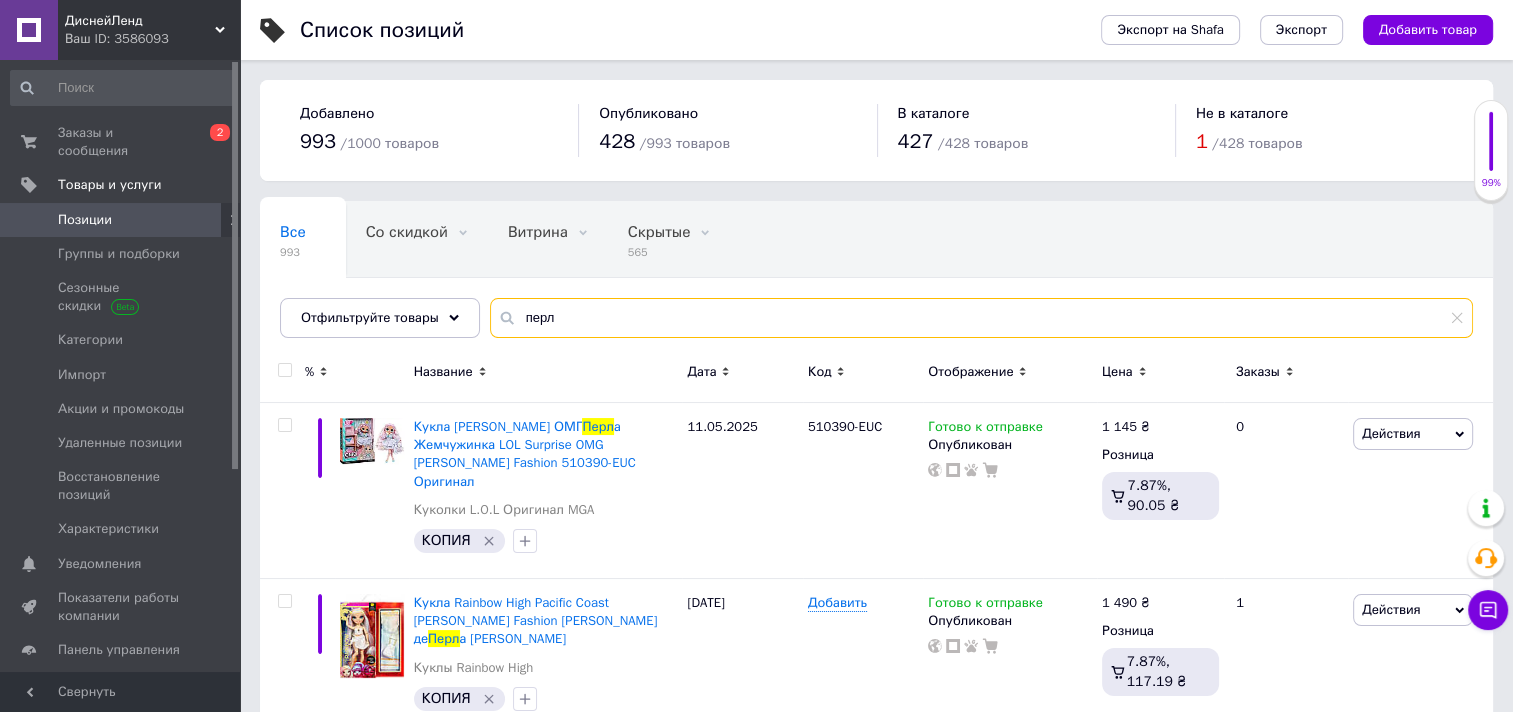 drag, startPoint x: 549, startPoint y: 316, endPoint x: 489, endPoint y: 314, distance: 60.033325 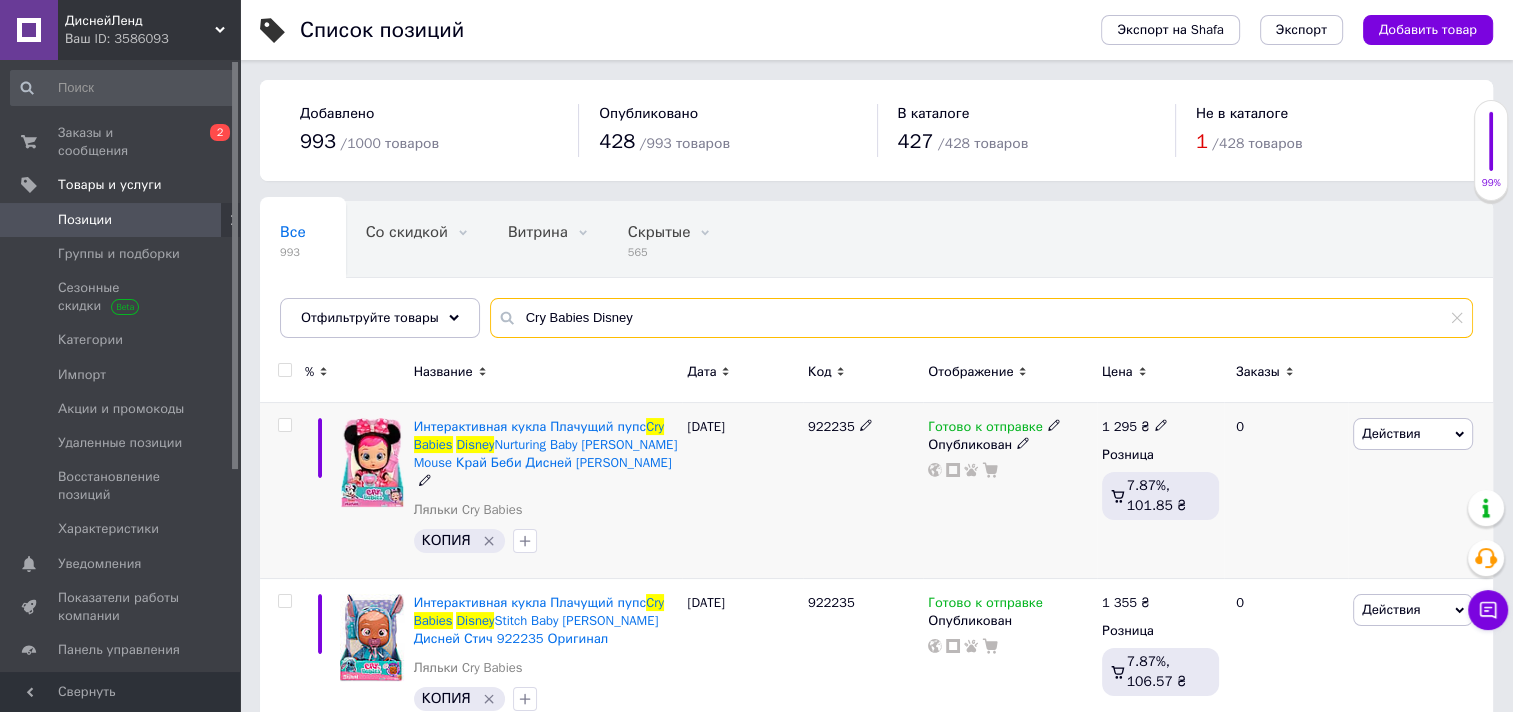 type on "Cry Babies Disney" 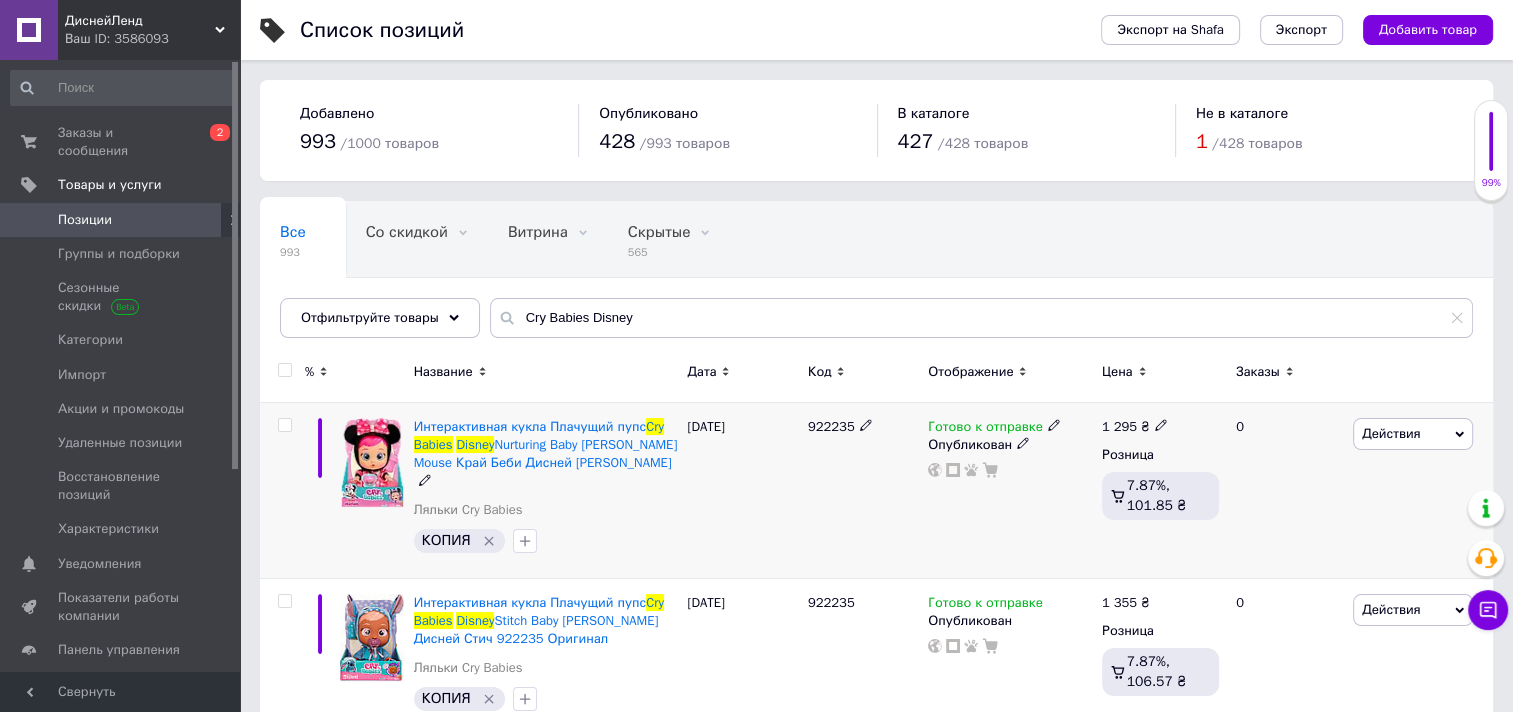 click 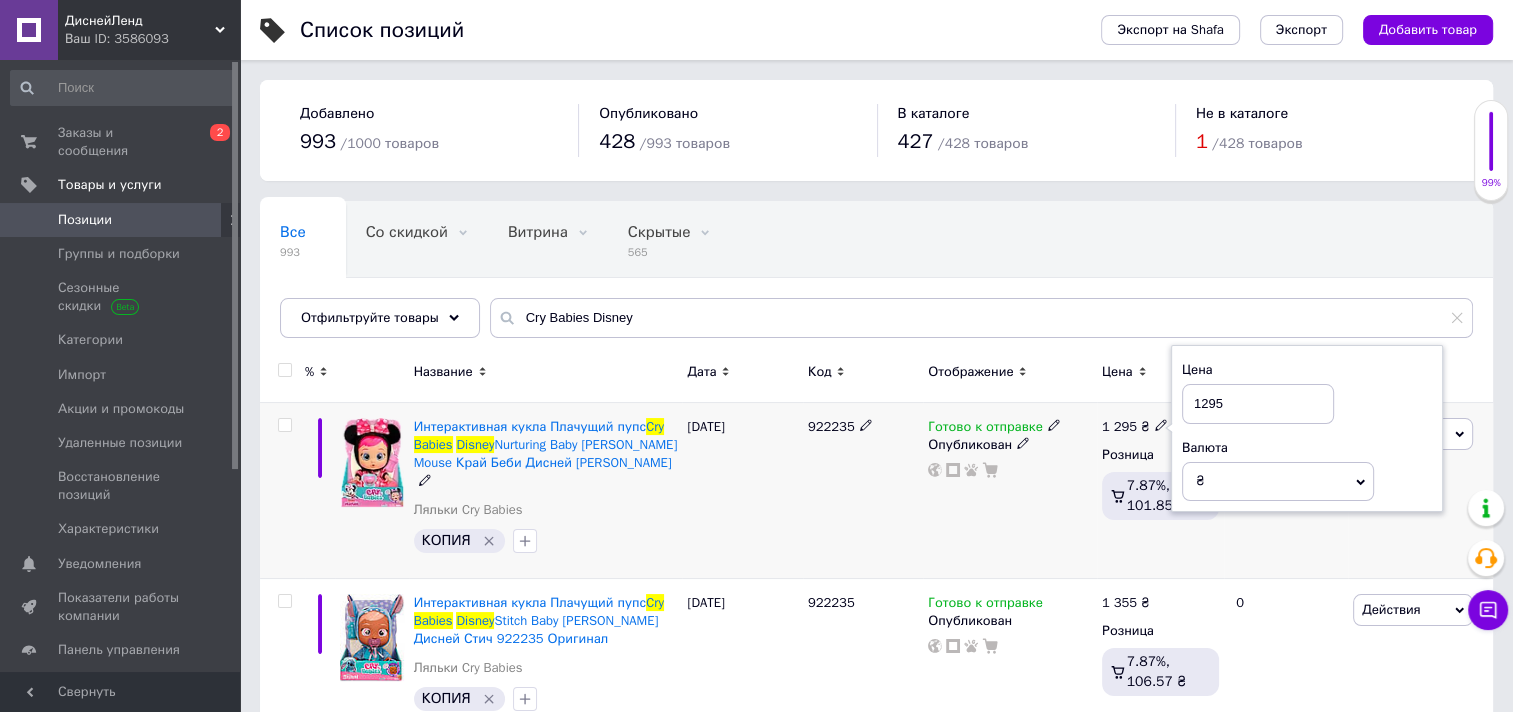 click on "1295" at bounding box center [1258, 404] 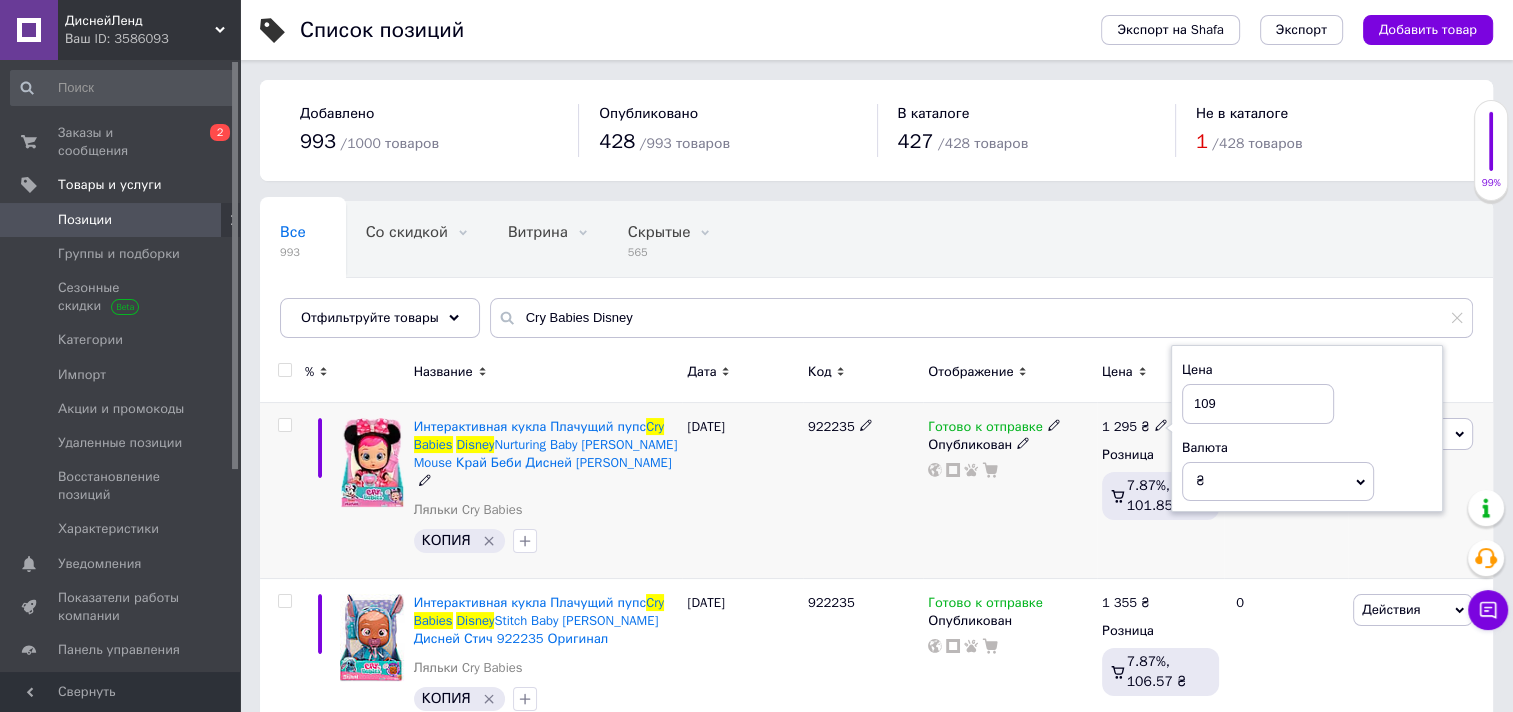 type on "1090" 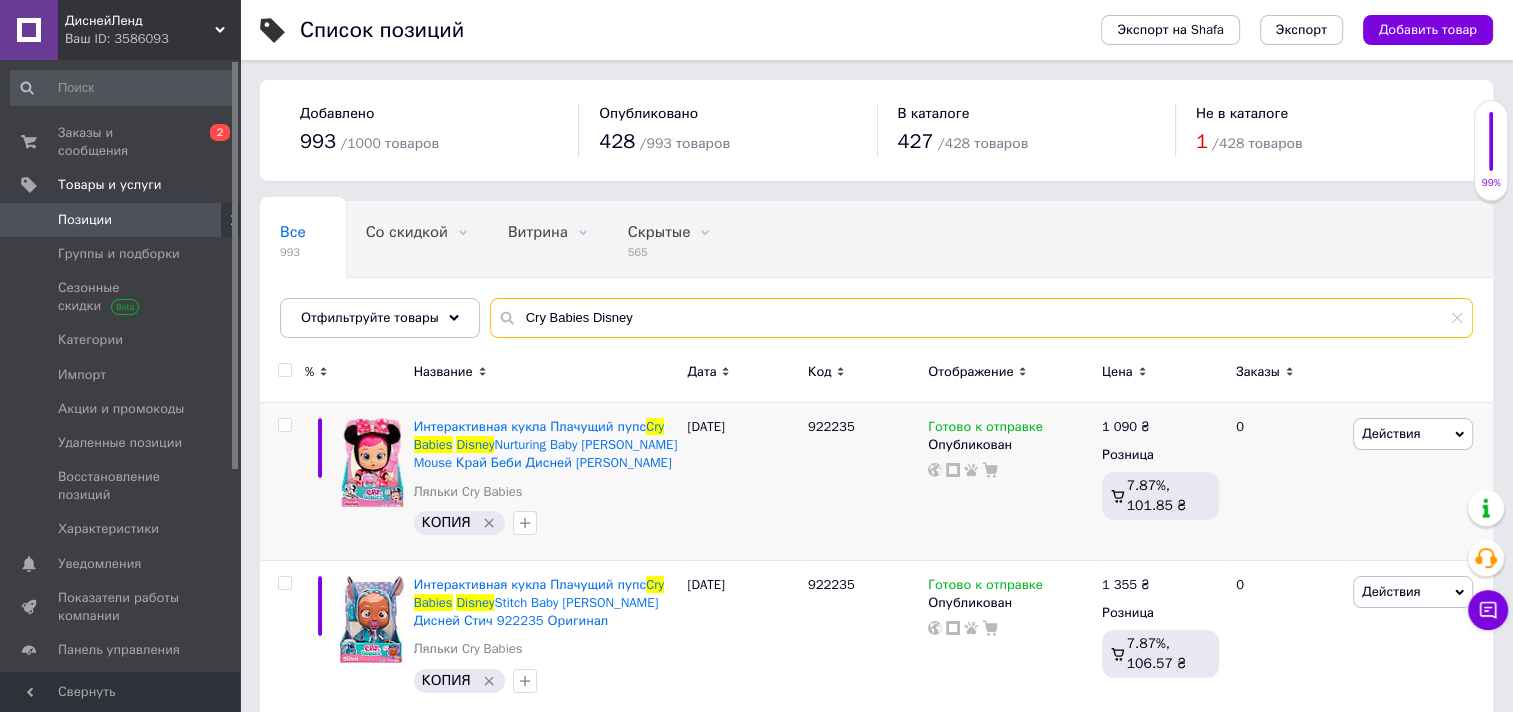drag, startPoint x: 646, startPoint y: 309, endPoint x: 427, endPoint y: 292, distance: 219.65883 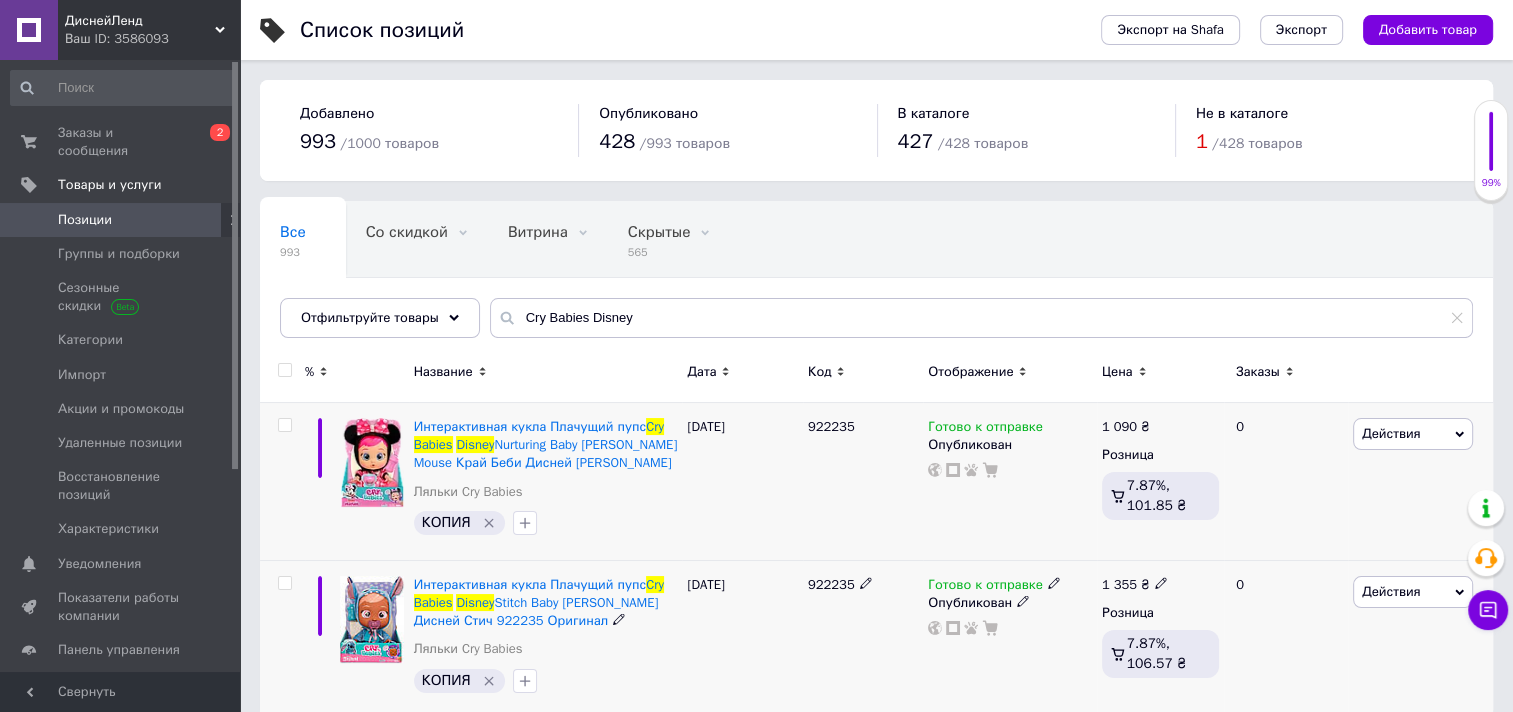 click 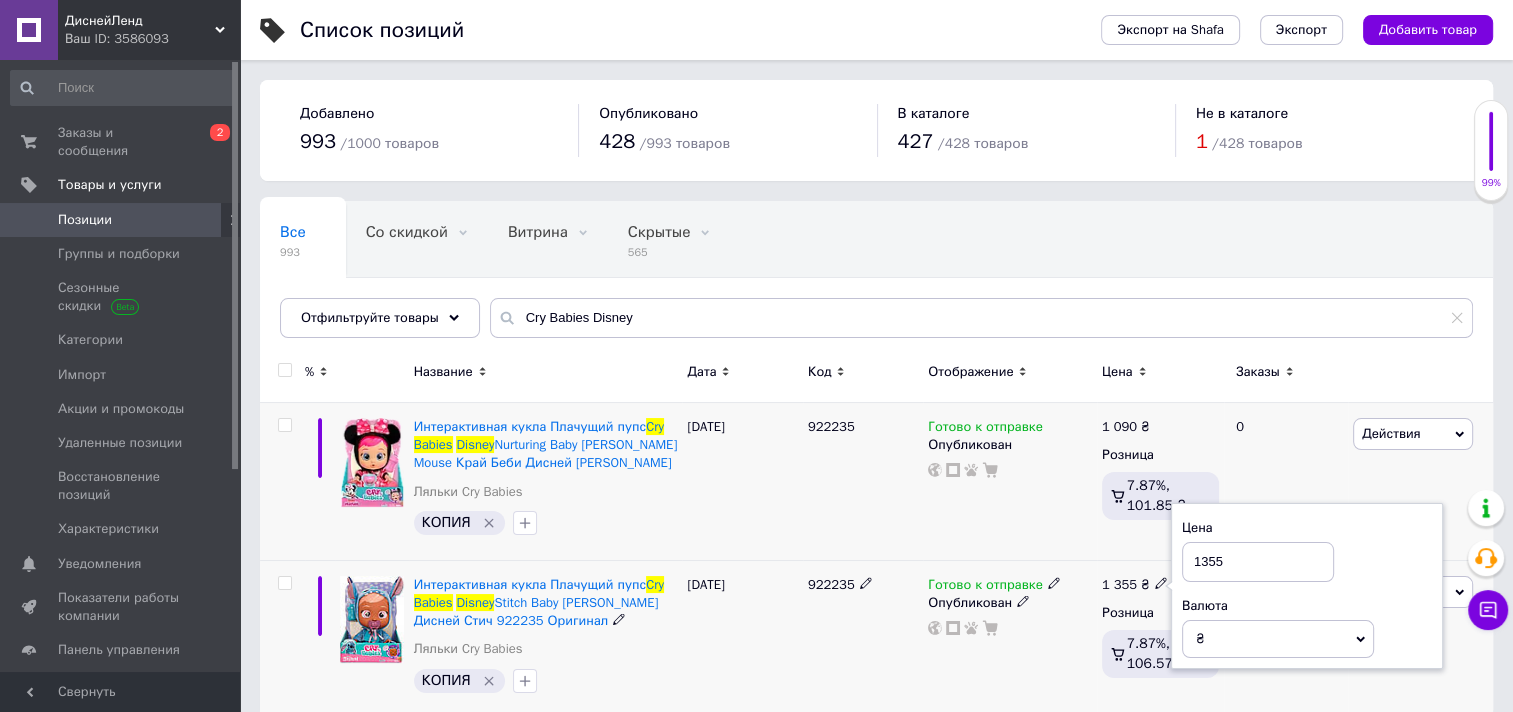 drag, startPoint x: 1218, startPoint y: 560, endPoint x: 1203, endPoint y: 560, distance: 15 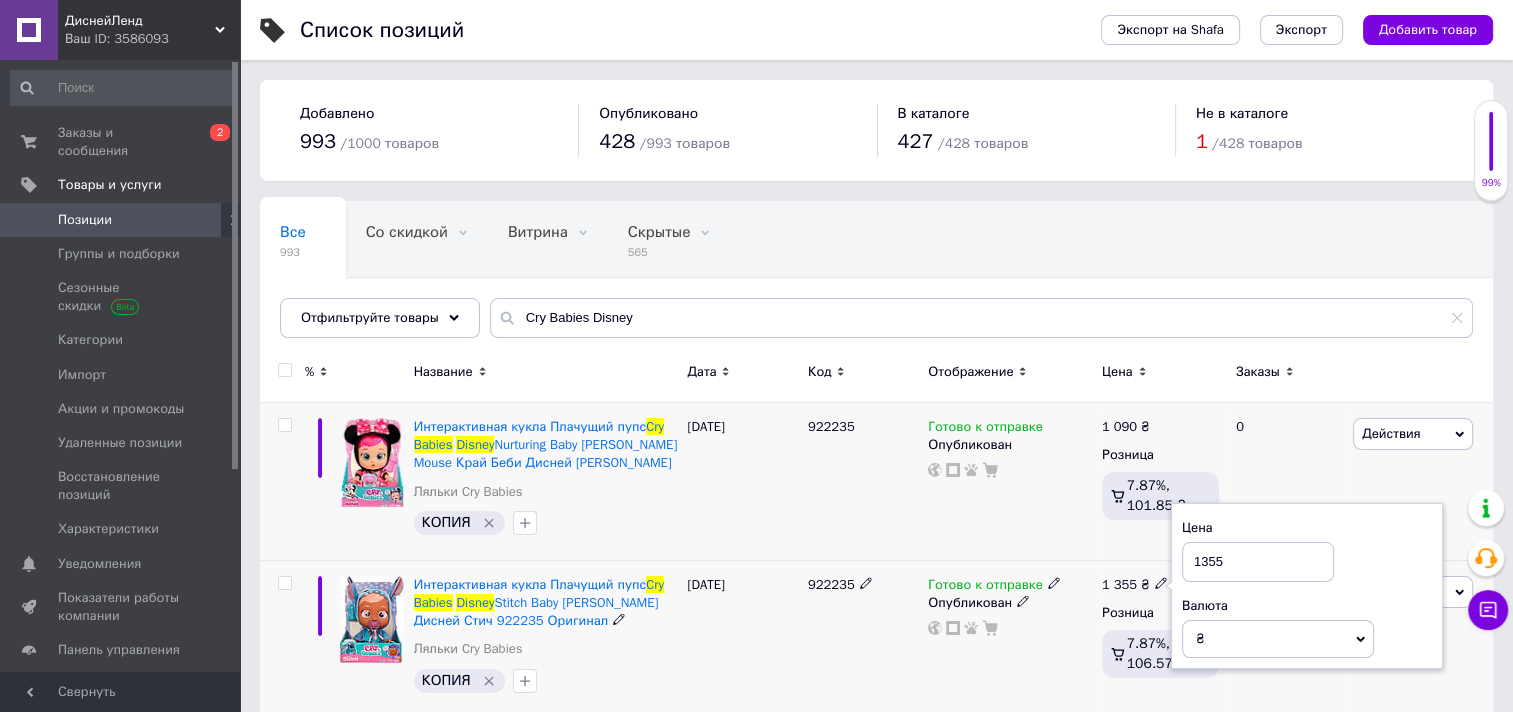 drag, startPoint x: 1228, startPoint y: 560, endPoint x: 1203, endPoint y: 560, distance: 25 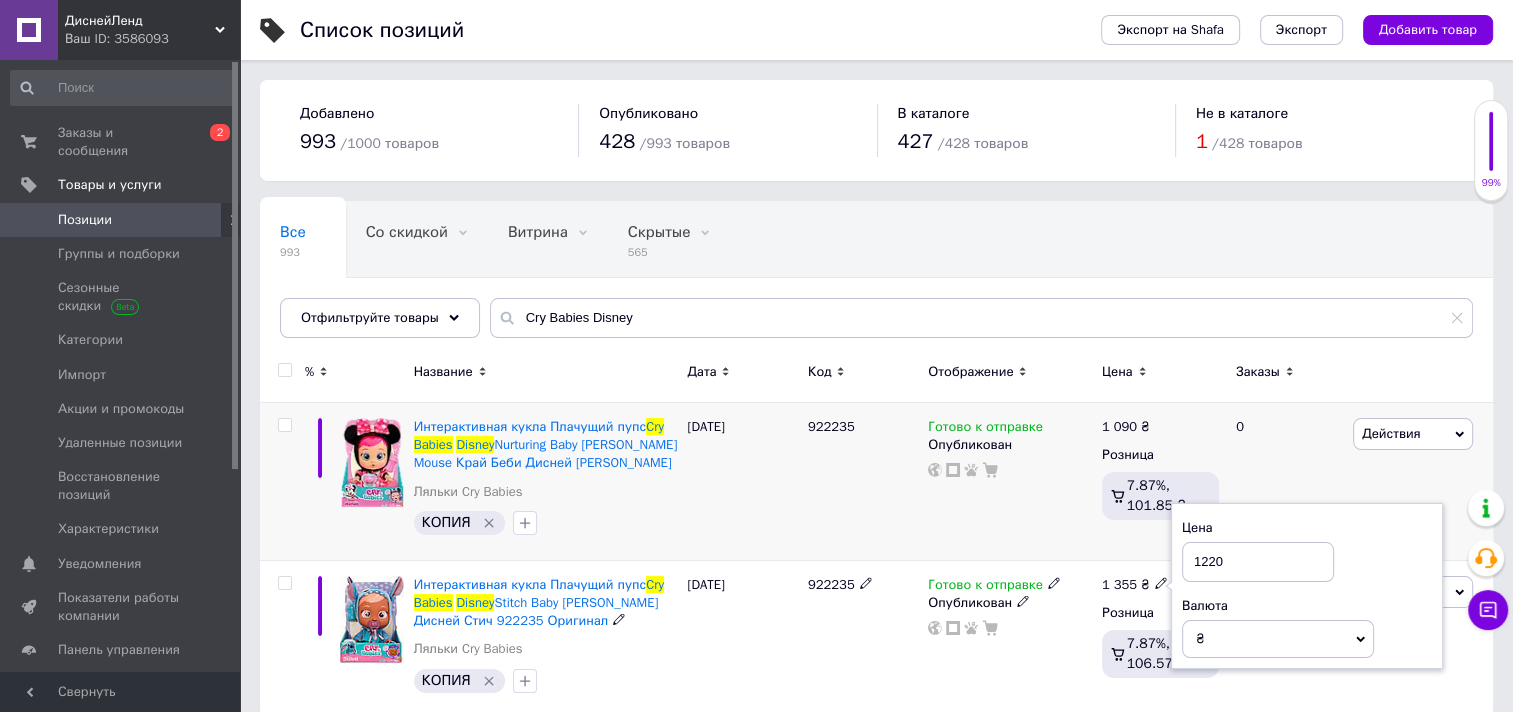type on "1220" 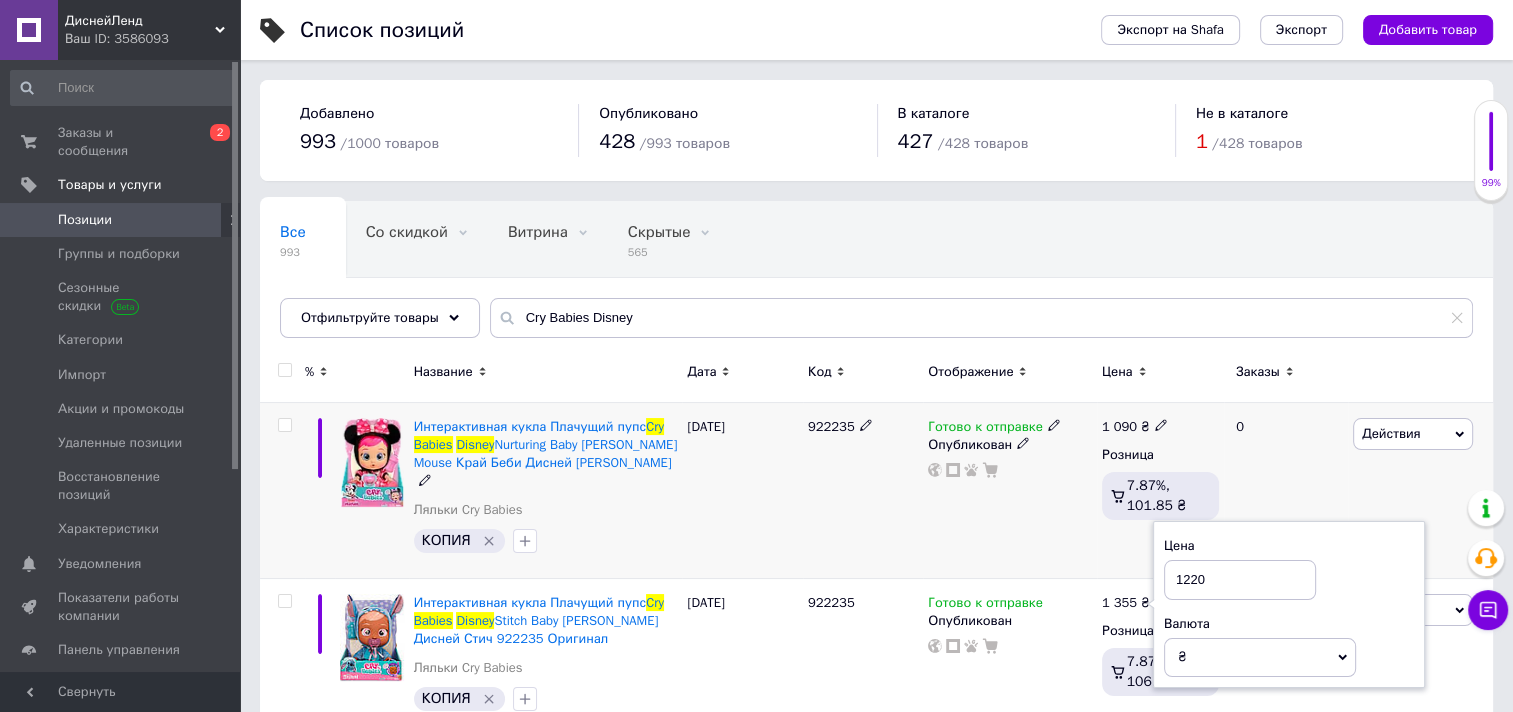 click on "Готово к отправке Опубликован" at bounding box center [1010, 491] 